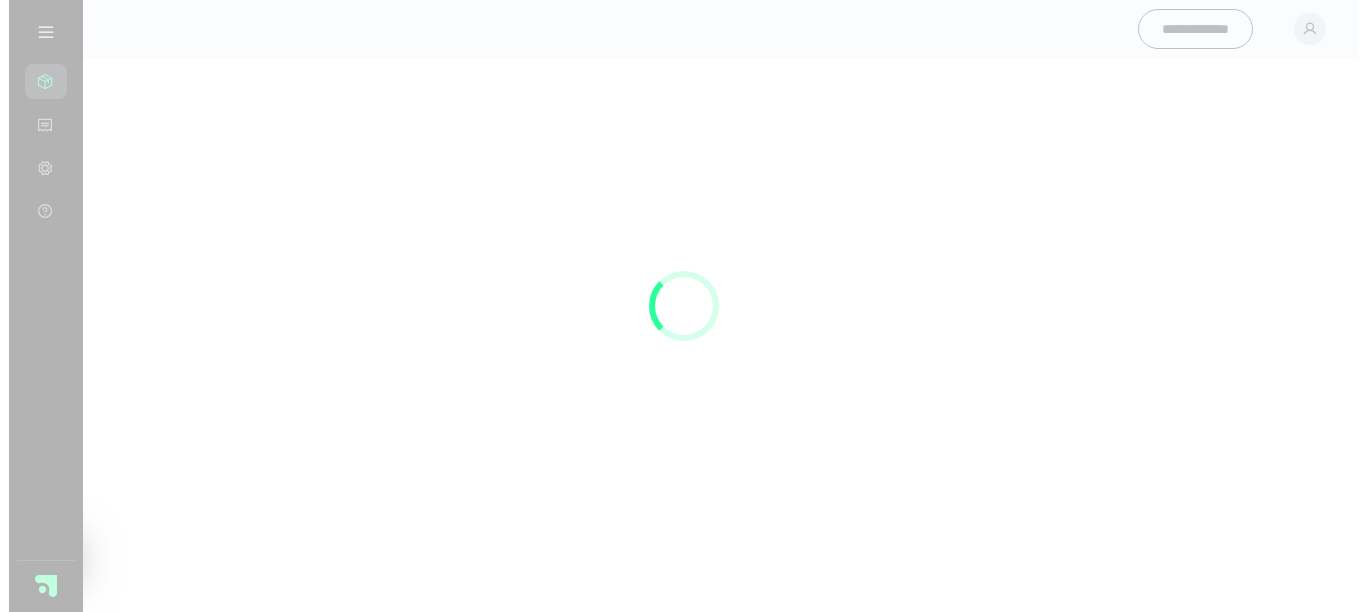 scroll, scrollTop: 0, scrollLeft: 0, axis: both 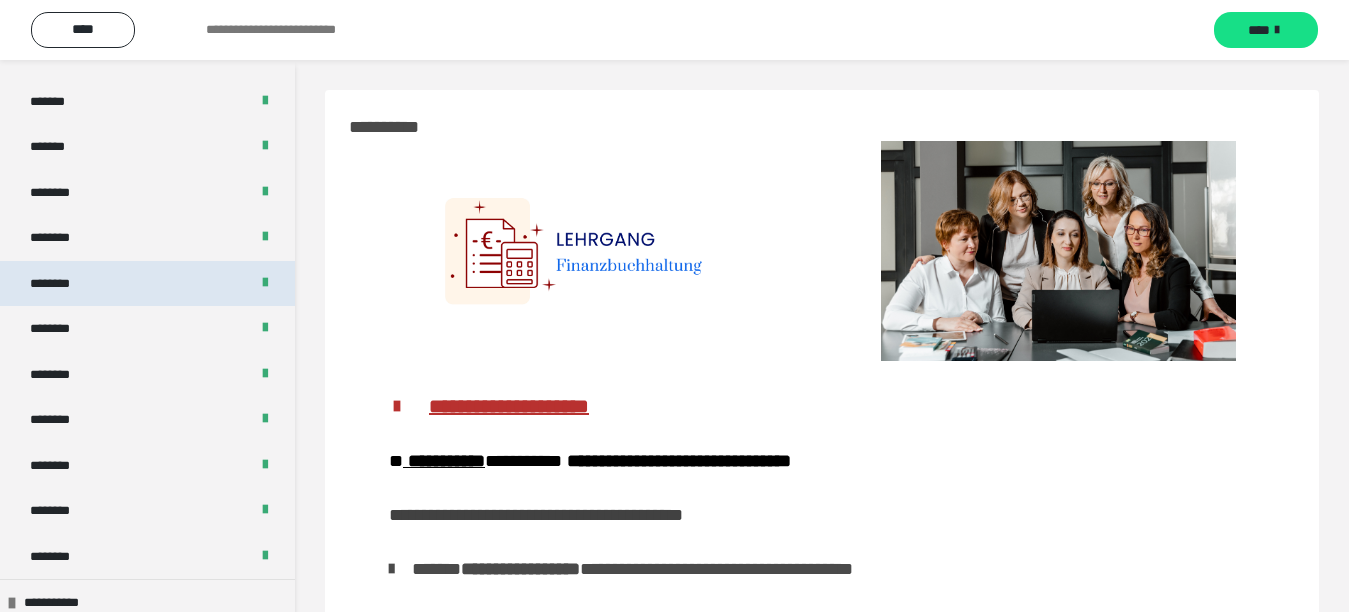 click on "********" at bounding box center (147, 284) 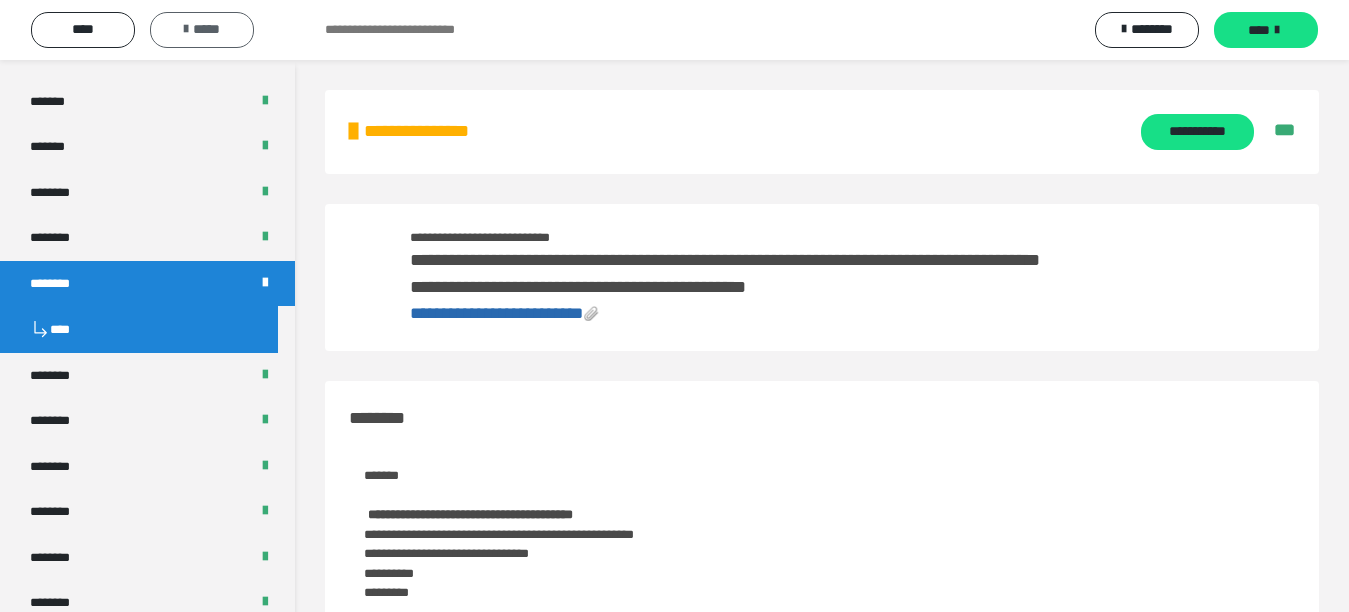click on "*****" at bounding box center [202, 30] 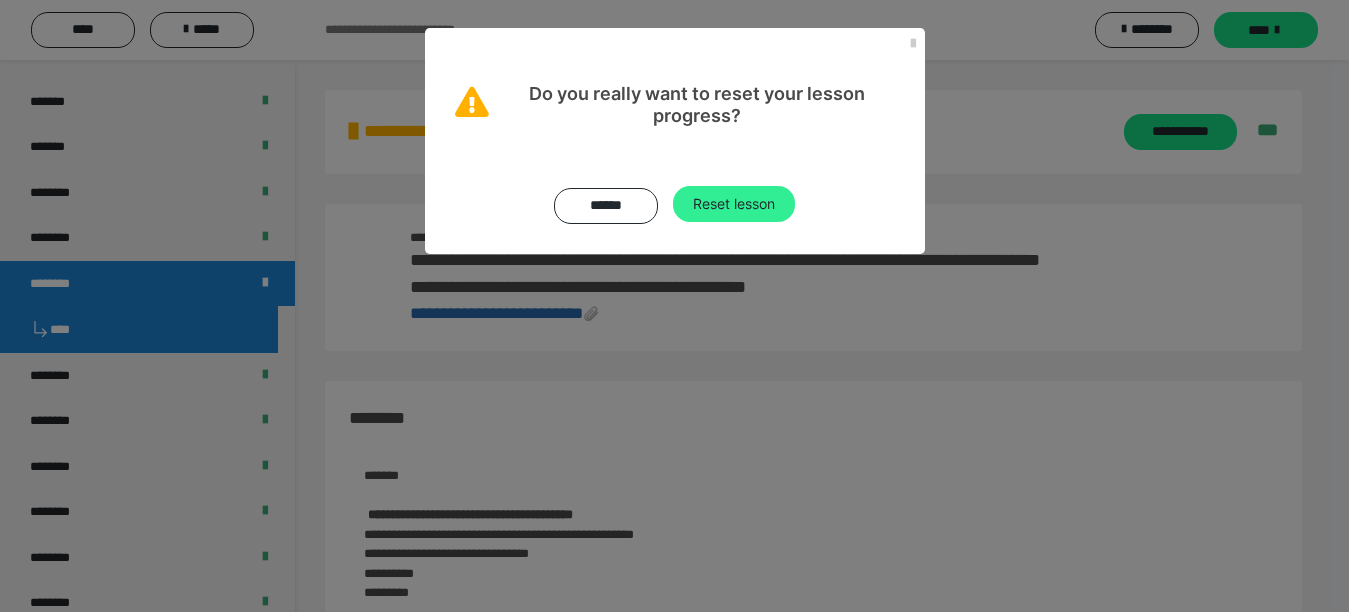 click on "Reset lesson" at bounding box center (734, 204) 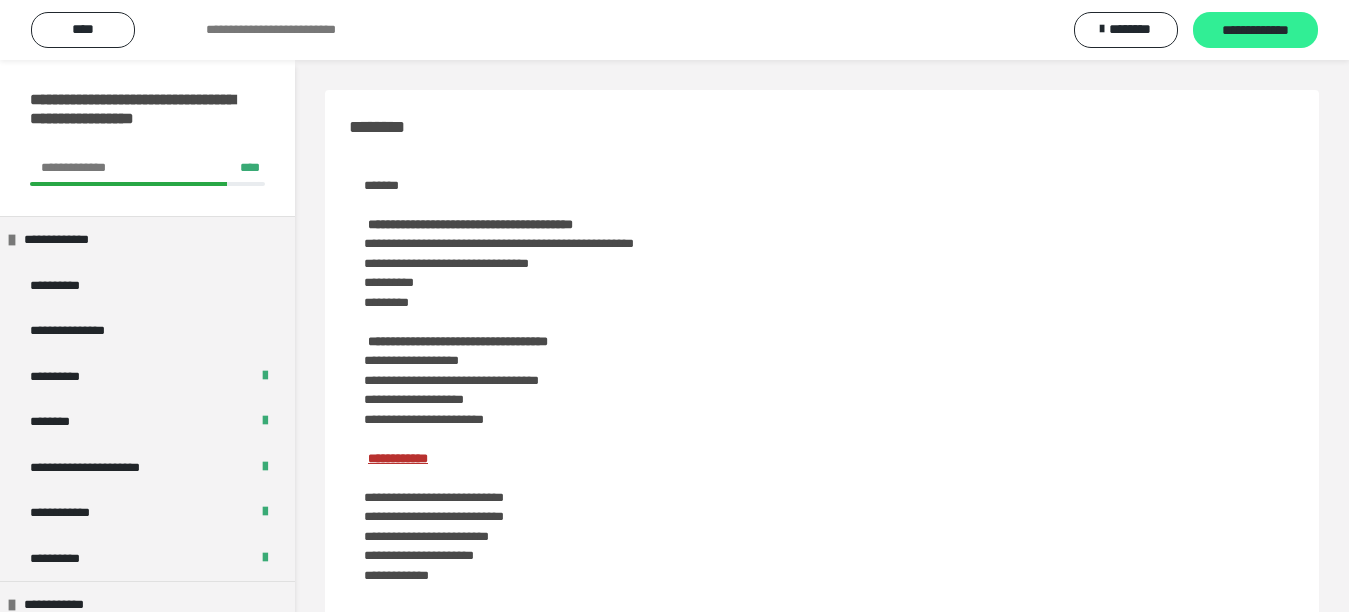 click on "**********" at bounding box center [1255, 31] 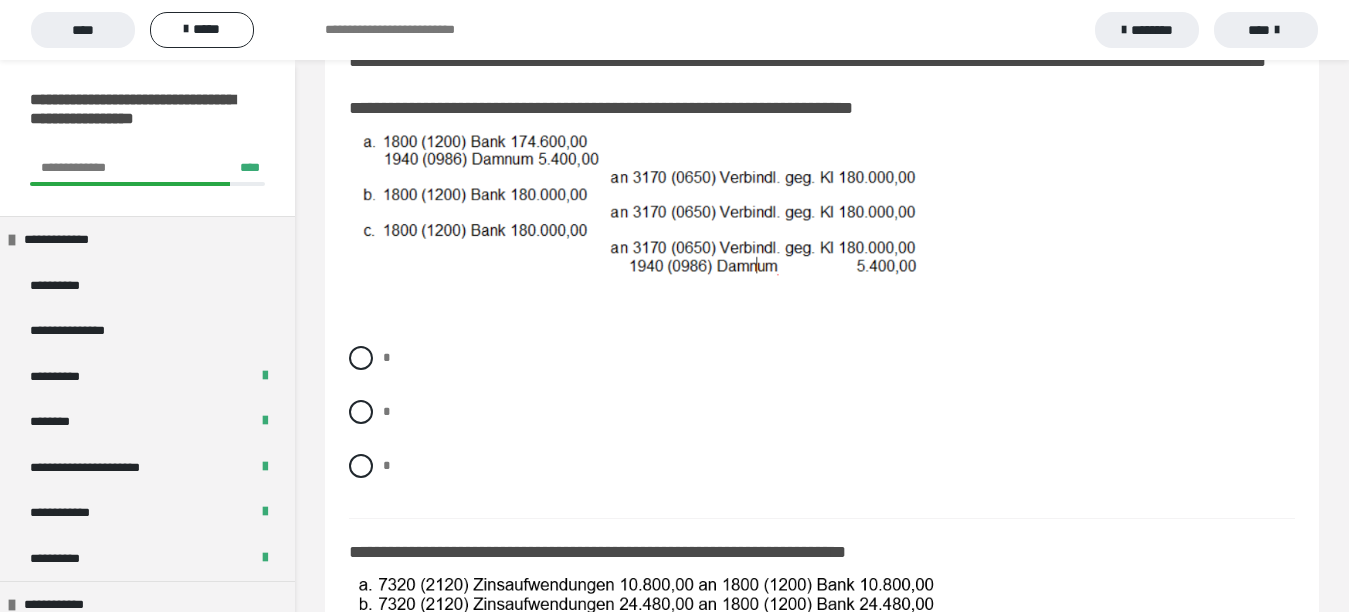 scroll, scrollTop: 430, scrollLeft: 0, axis: vertical 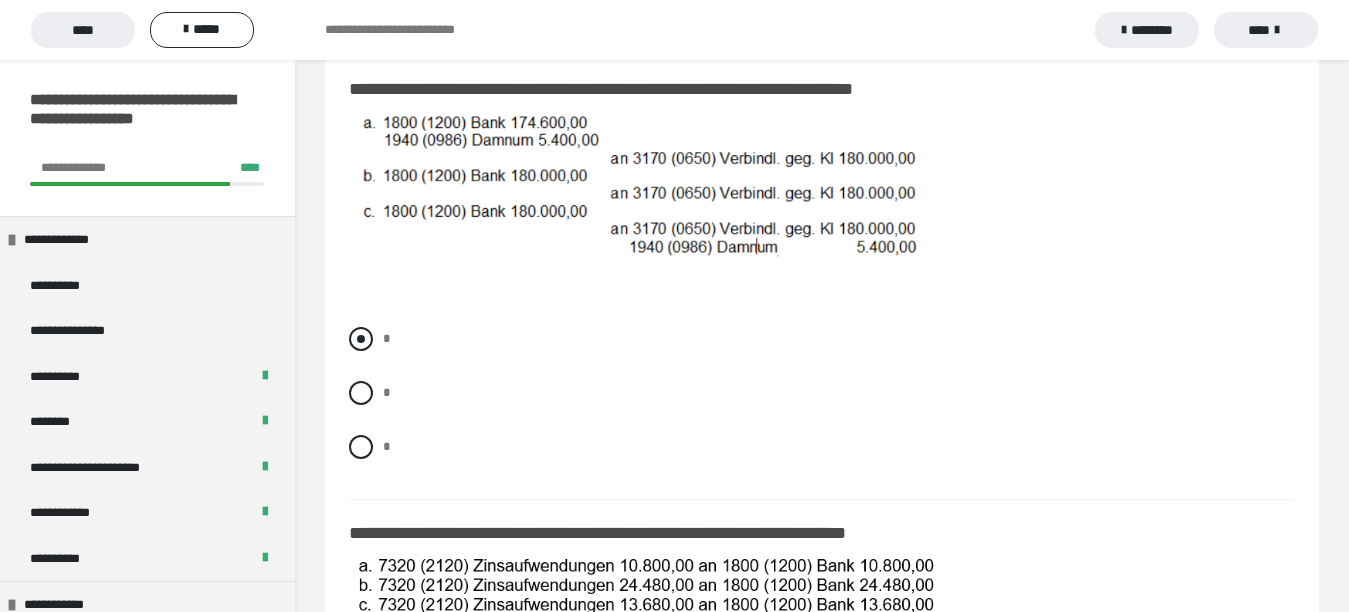 click at bounding box center [361, 339] 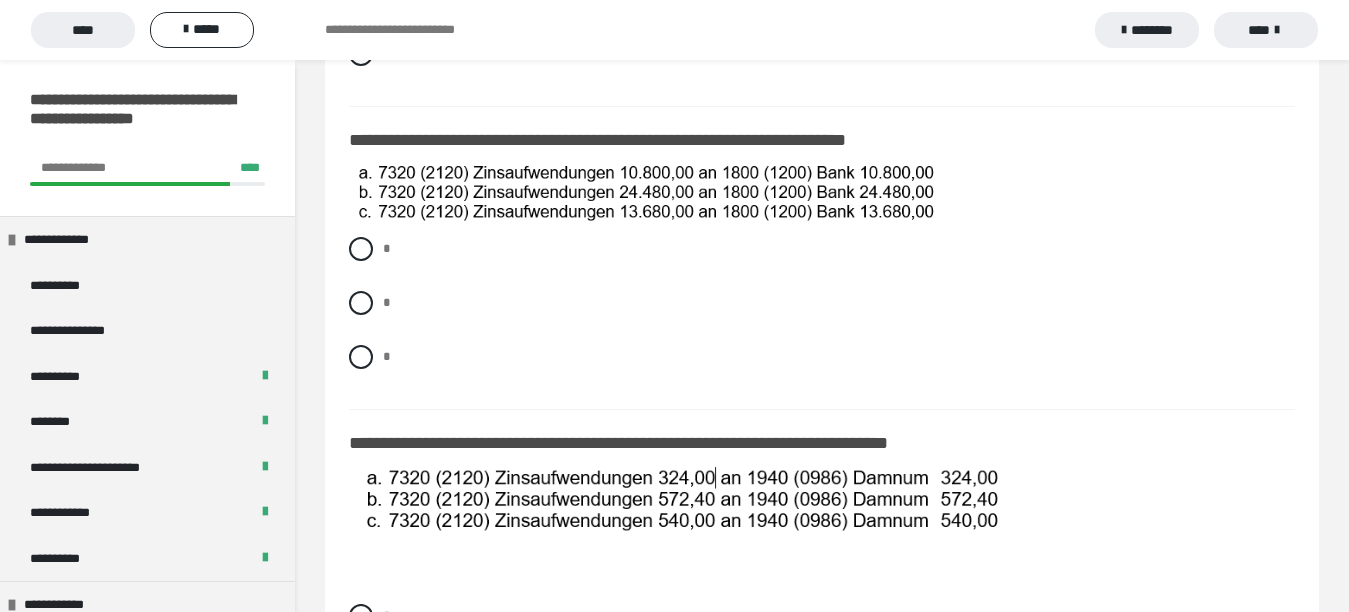 scroll, scrollTop: 826, scrollLeft: 0, axis: vertical 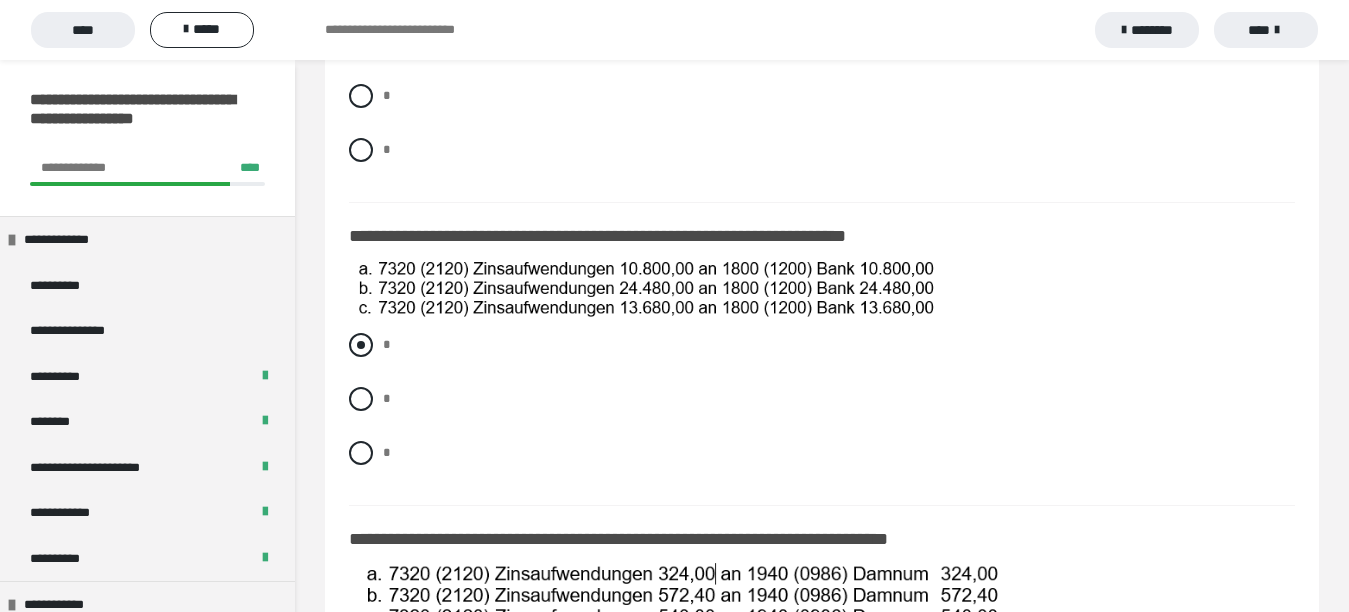 click on "*" at bounding box center [822, 345] 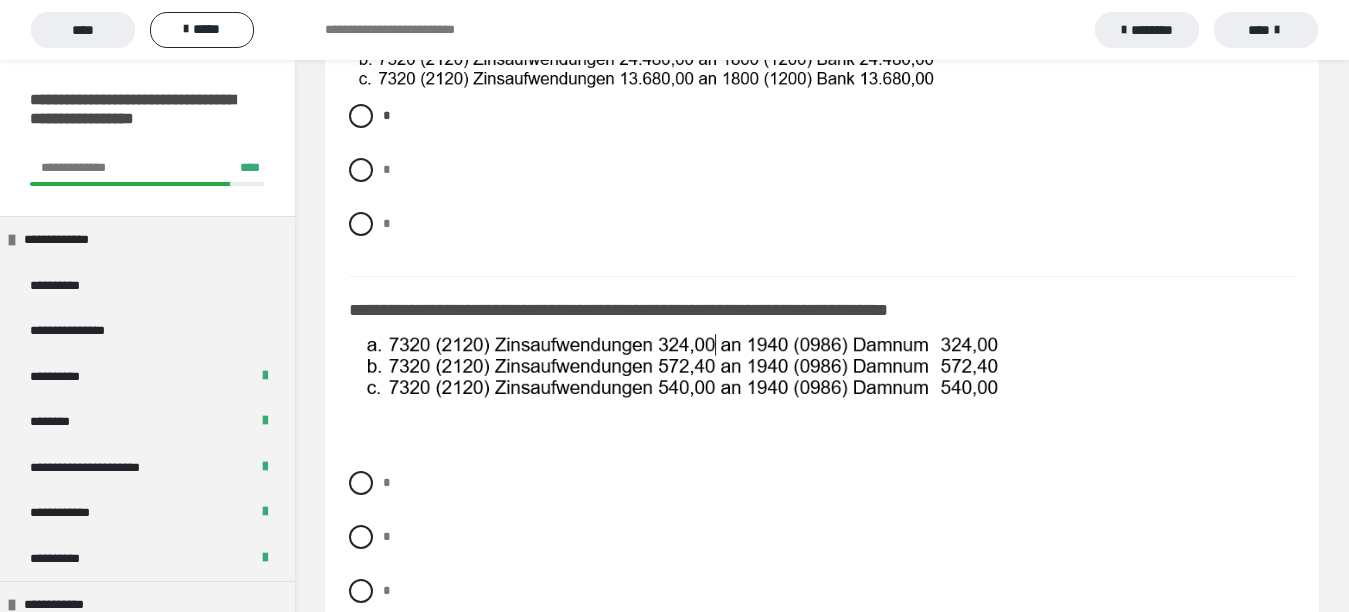 scroll, scrollTop: 967, scrollLeft: 0, axis: vertical 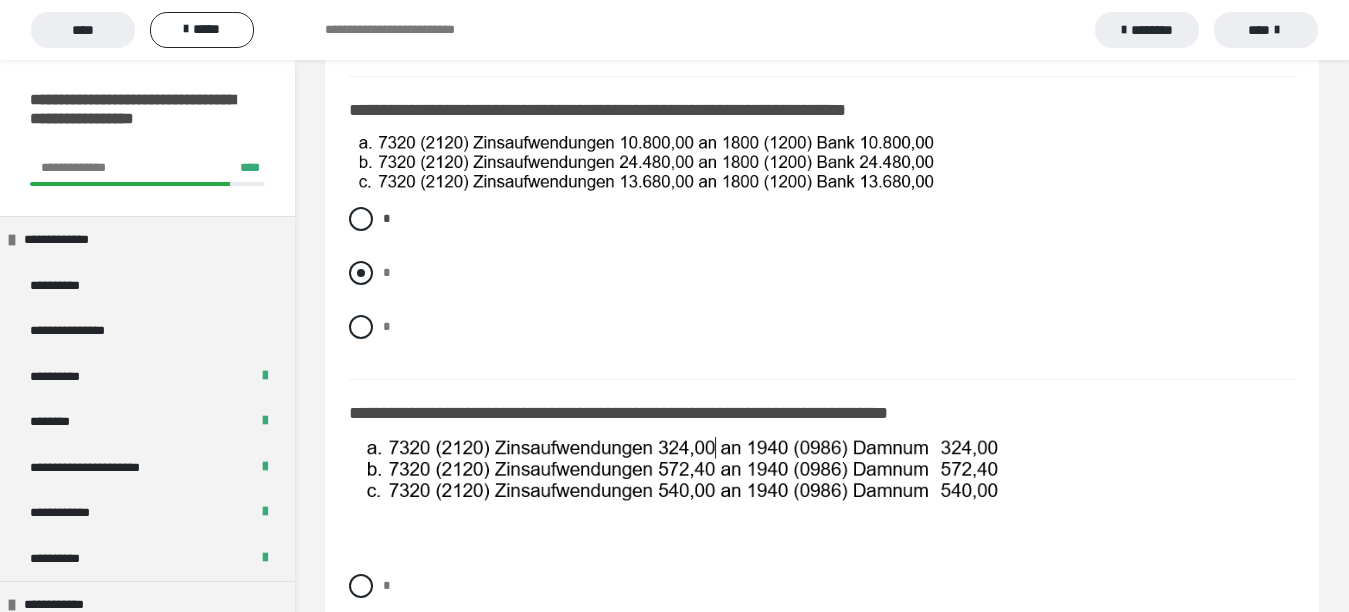 click at bounding box center (361, 273) 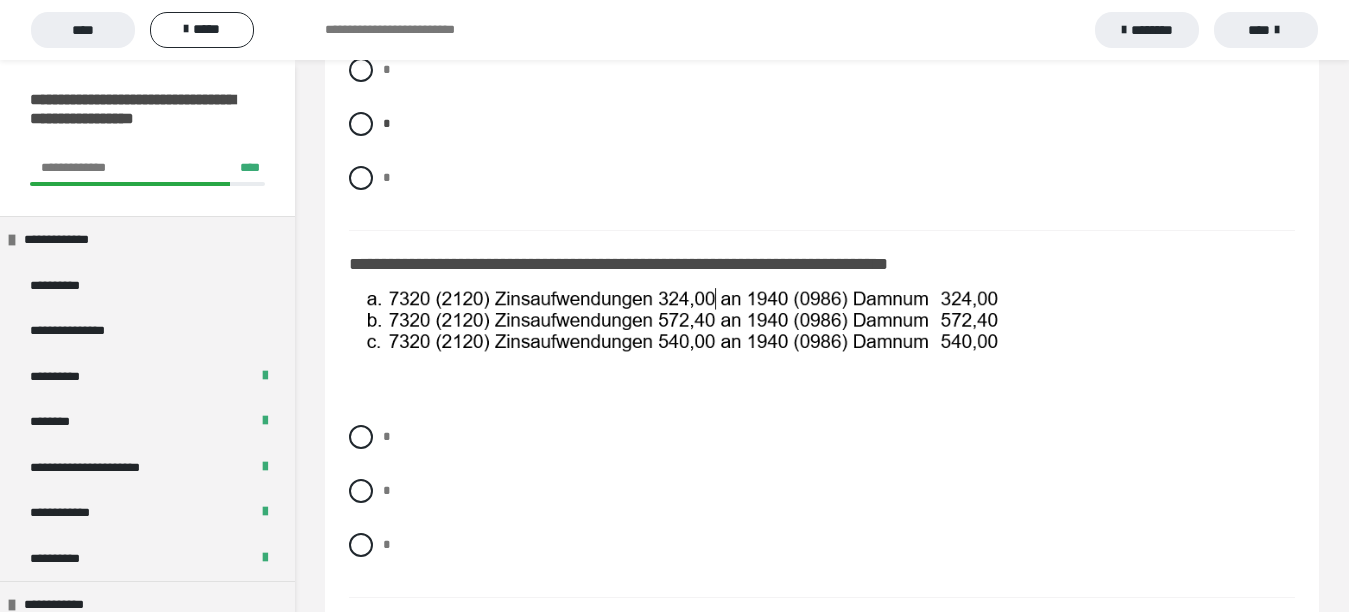 scroll, scrollTop: 1009, scrollLeft: 0, axis: vertical 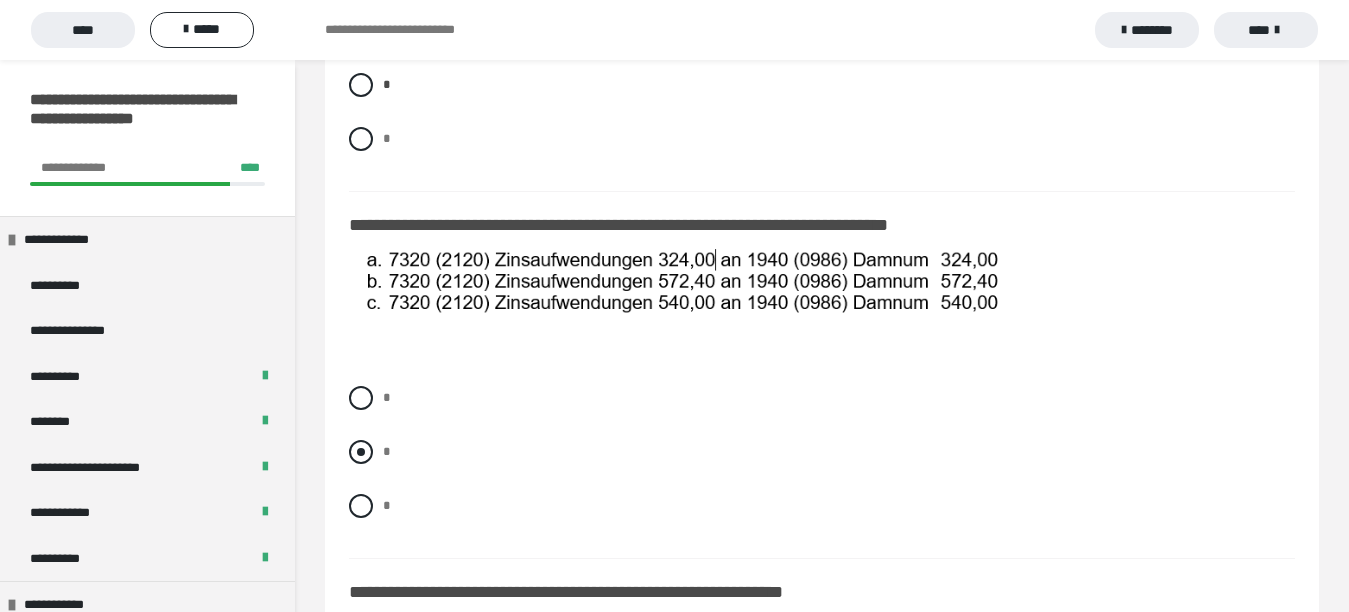 click at bounding box center (361, 452) 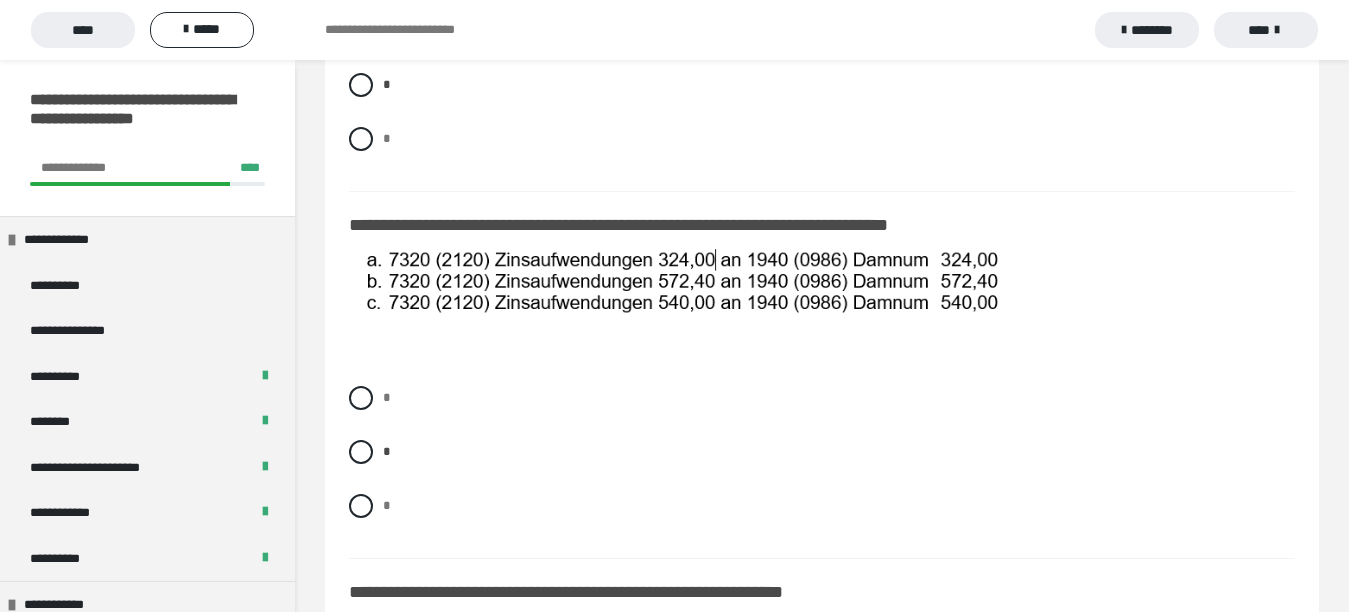 drag, startPoint x: 365, startPoint y: 560, endPoint x: 1259, endPoint y: 388, distance: 910.3955 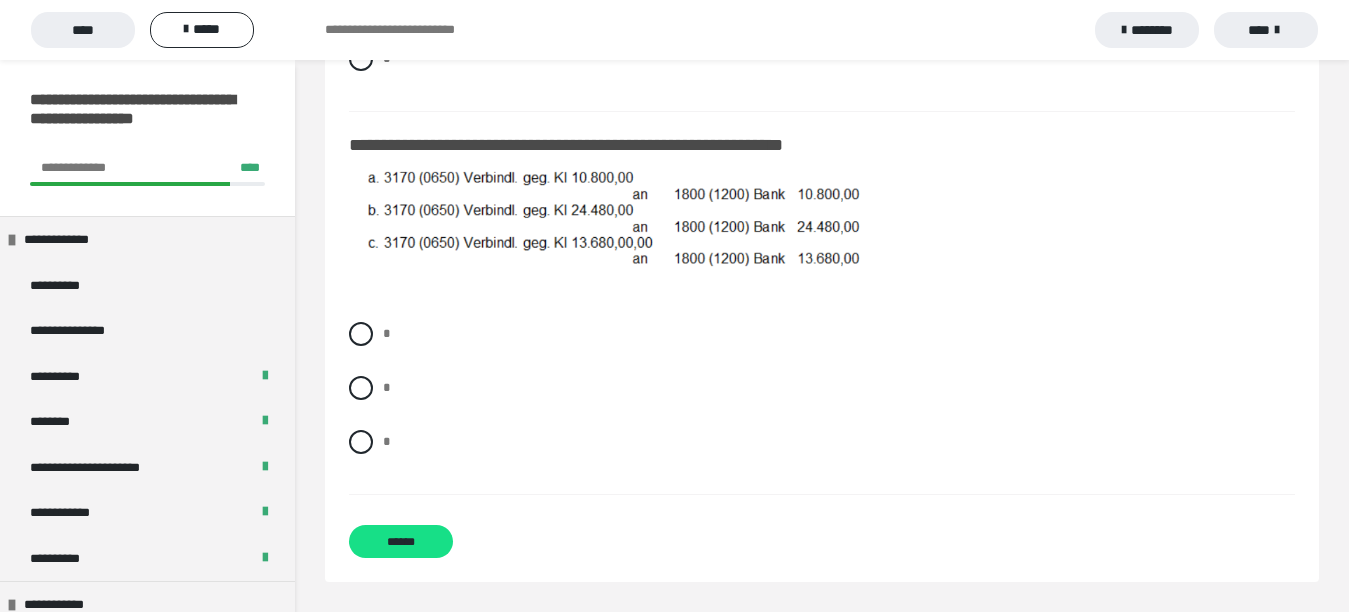 scroll, scrollTop: 1588, scrollLeft: 0, axis: vertical 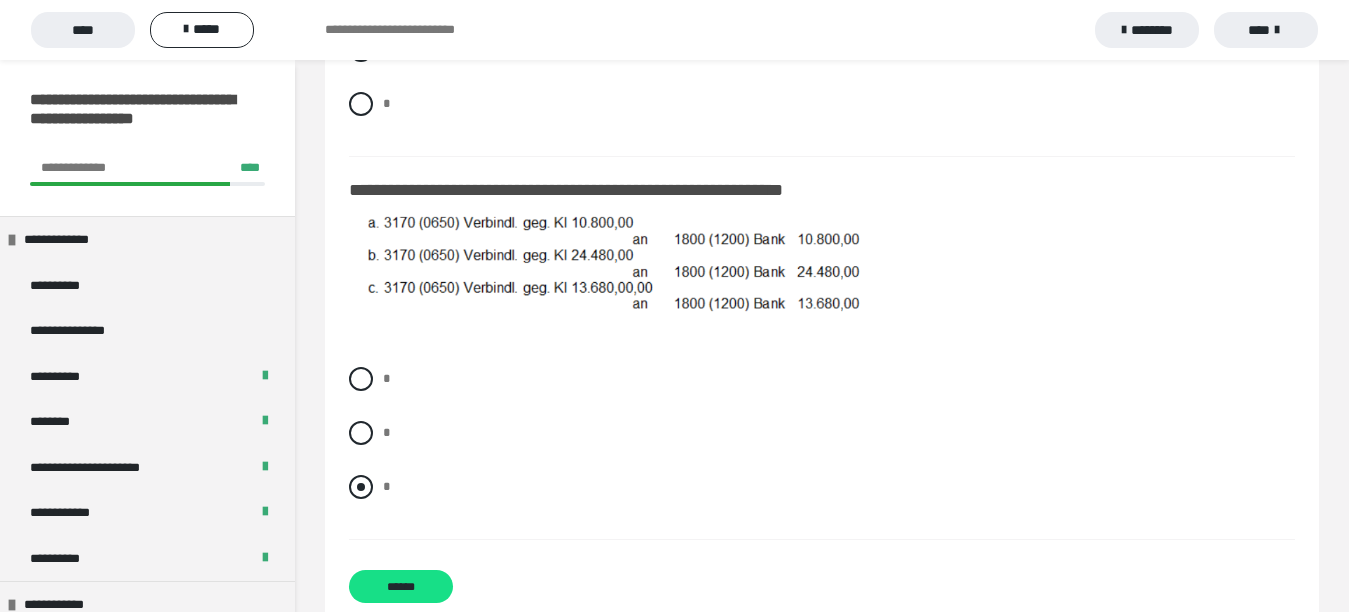click at bounding box center [361, 487] 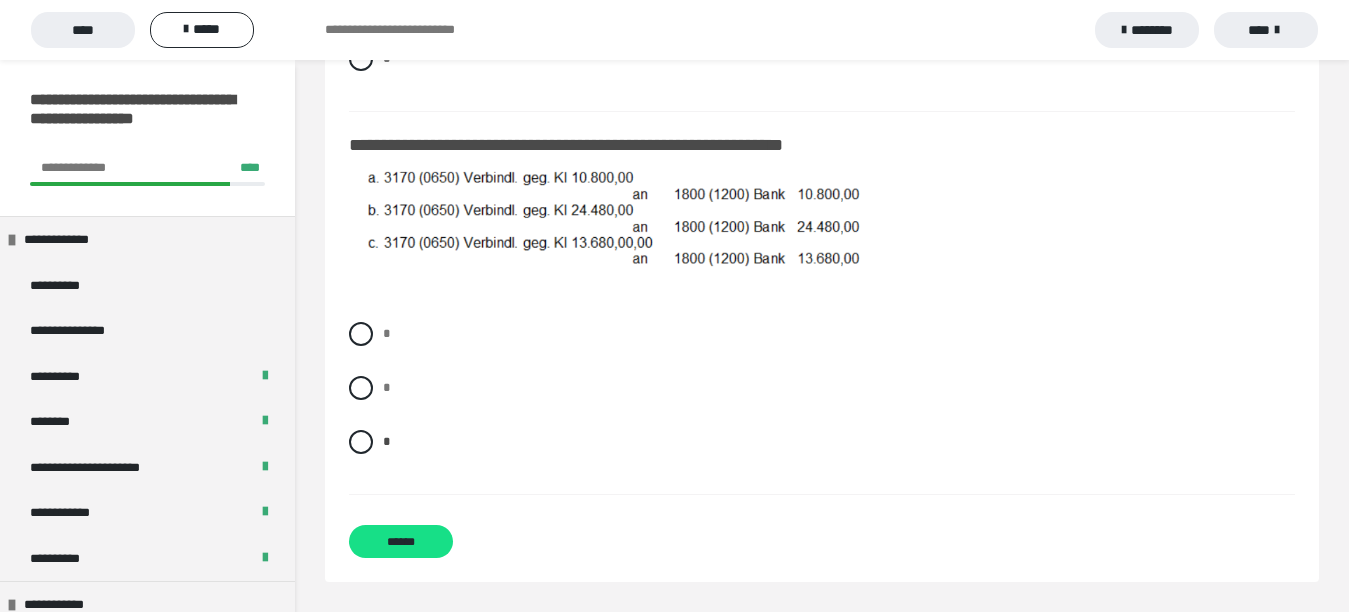scroll, scrollTop: 1588, scrollLeft: 0, axis: vertical 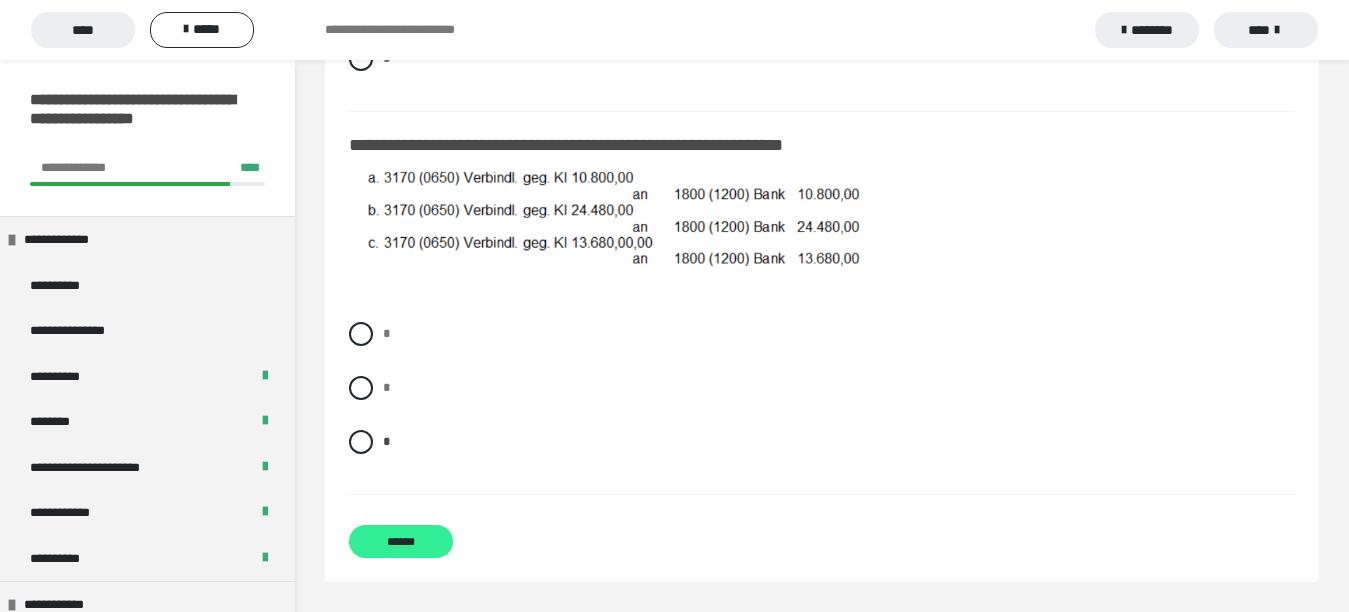 click on "******" at bounding box center [401, 541] 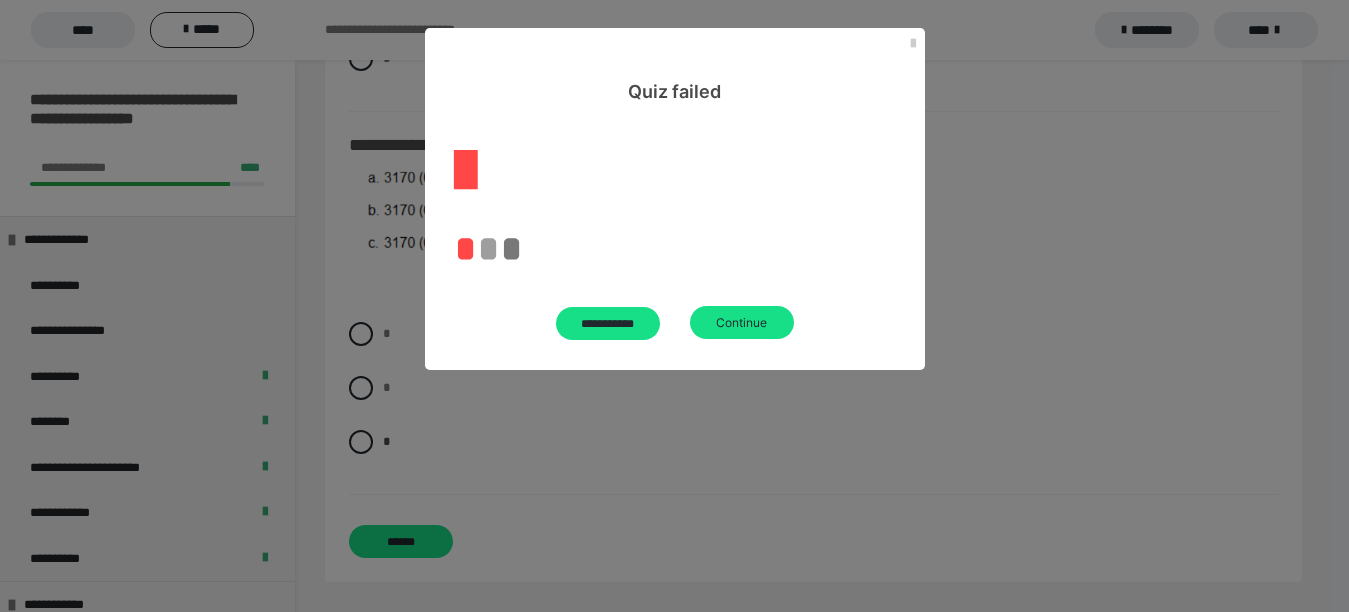 scroll, scrollTop: 60, scrollLeft: 0, axis: vertical 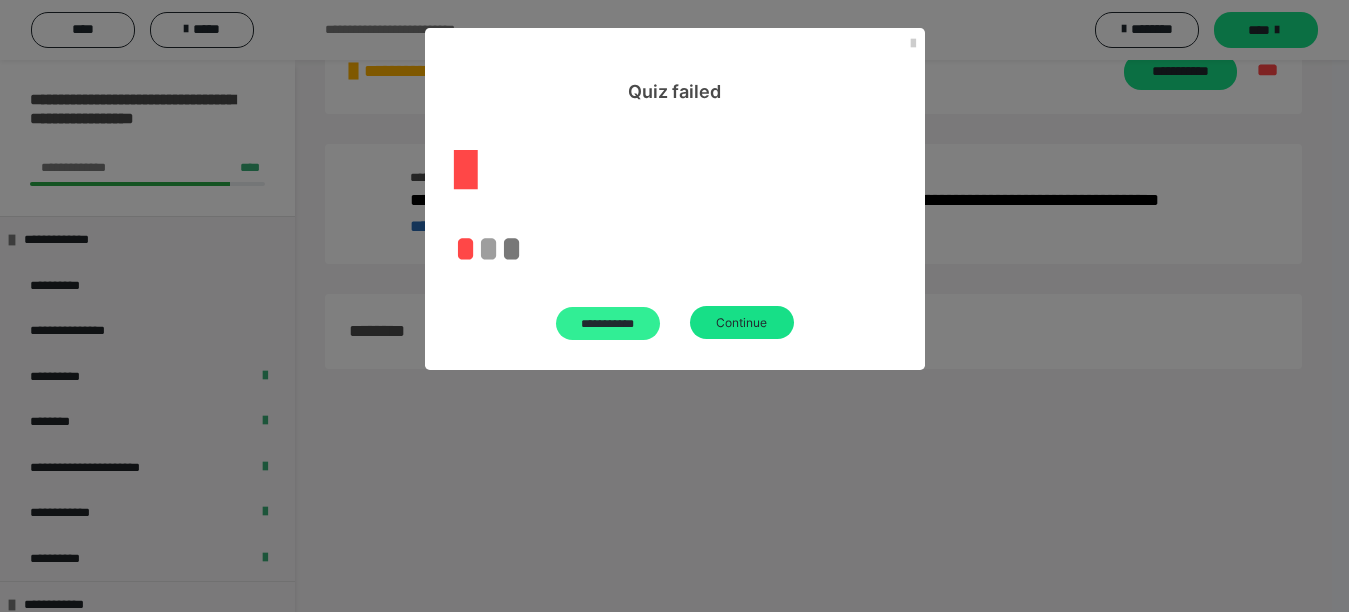 click on "**********" at bounding box center [608, 323] 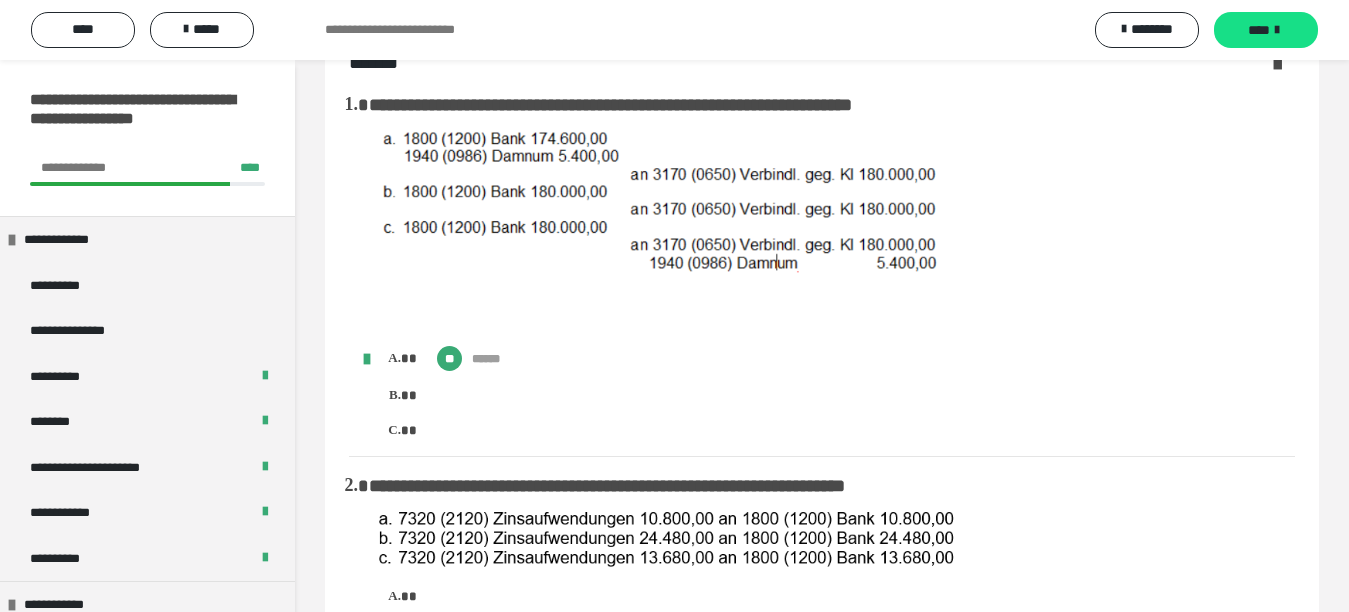 scroll, scrollTop: 1588, scrollLeft: 0, axis: vertical 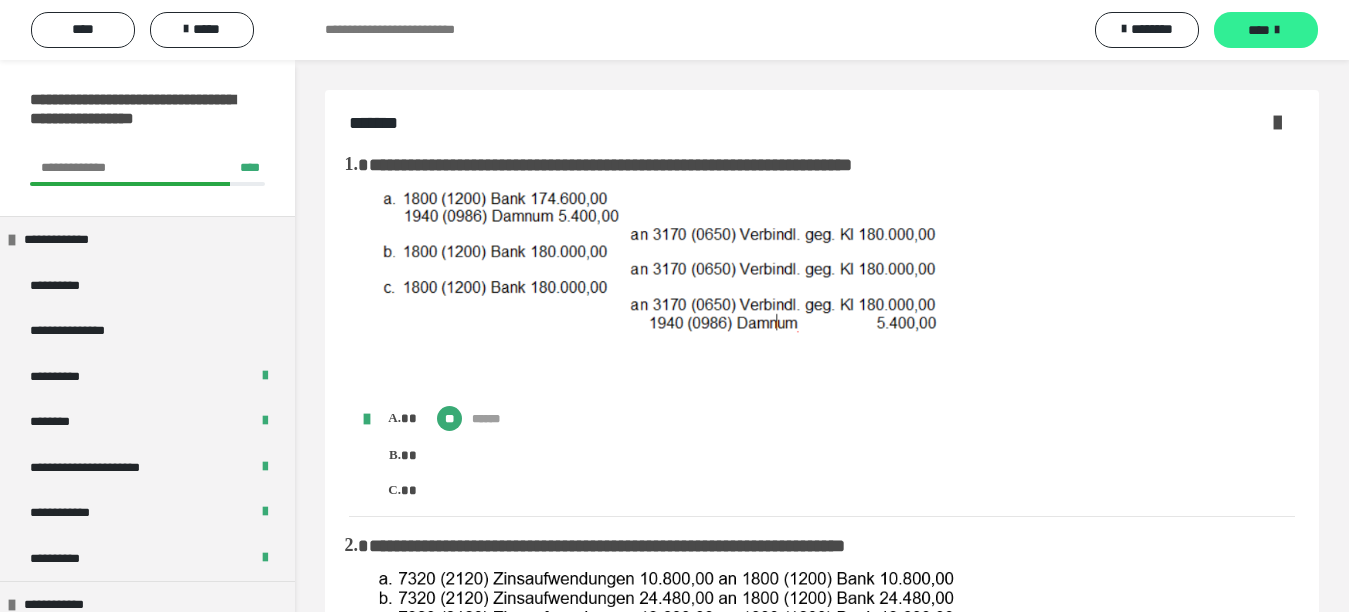 click on "****" at bounding box center [1259, 30] 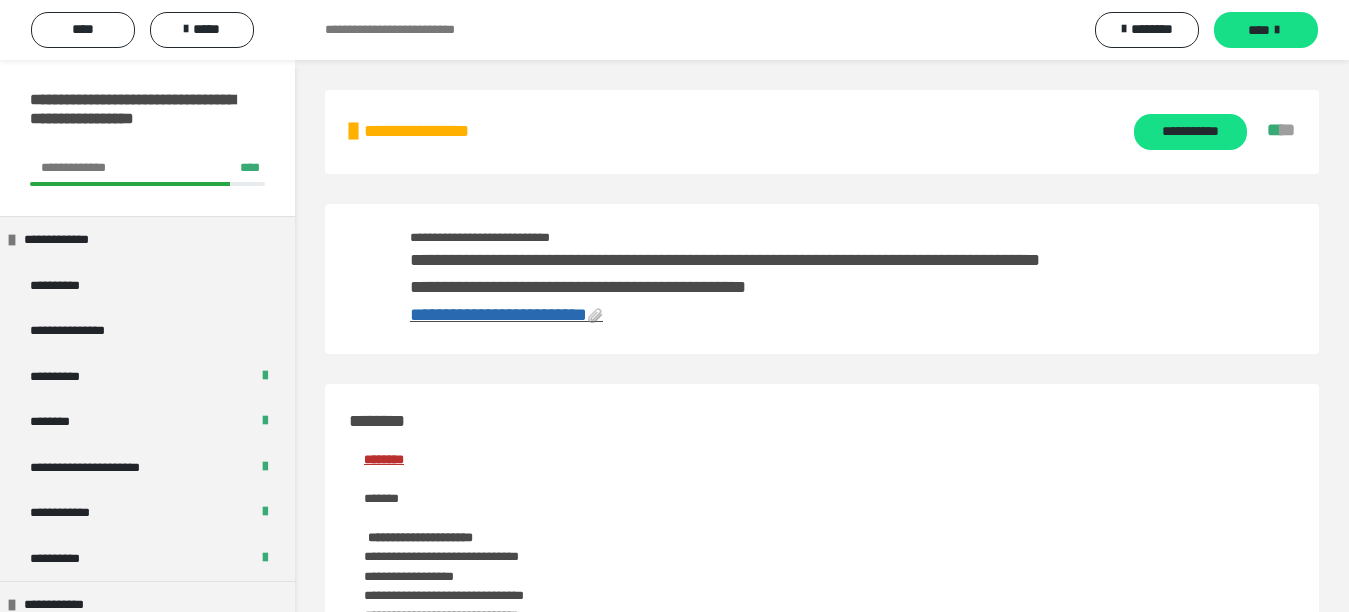 click on "**********" at bounding box center (498, 314) 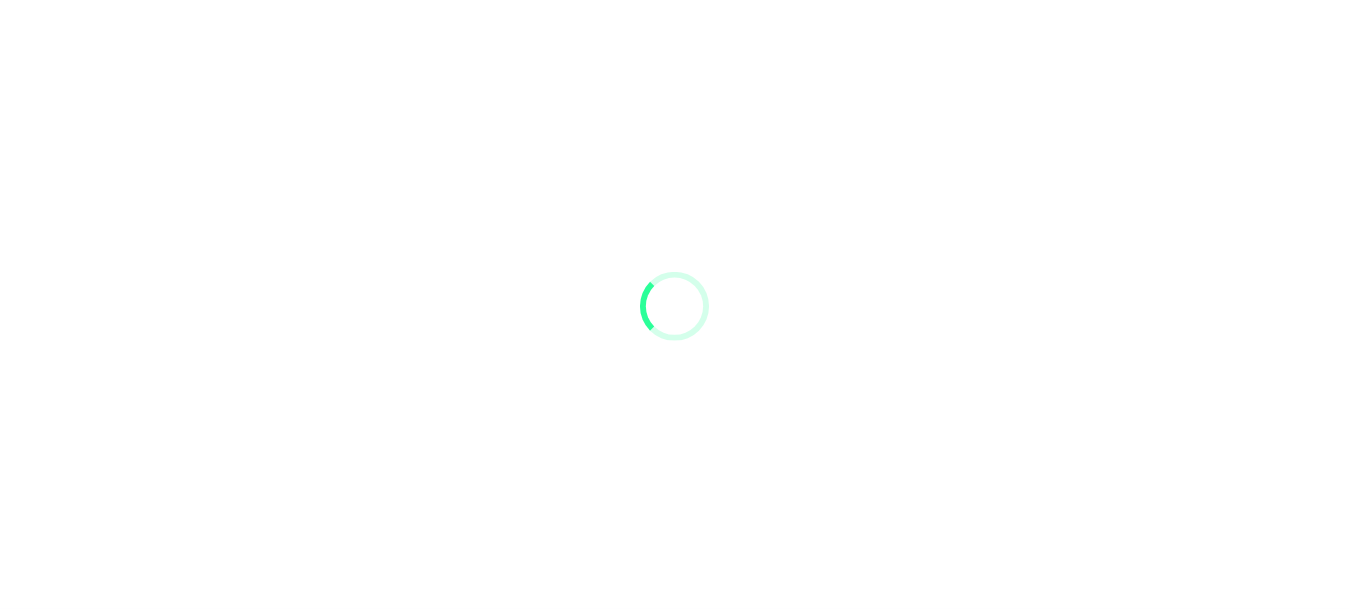 scroll, scrollTop: 0, scrollLeft: 0, axis: both 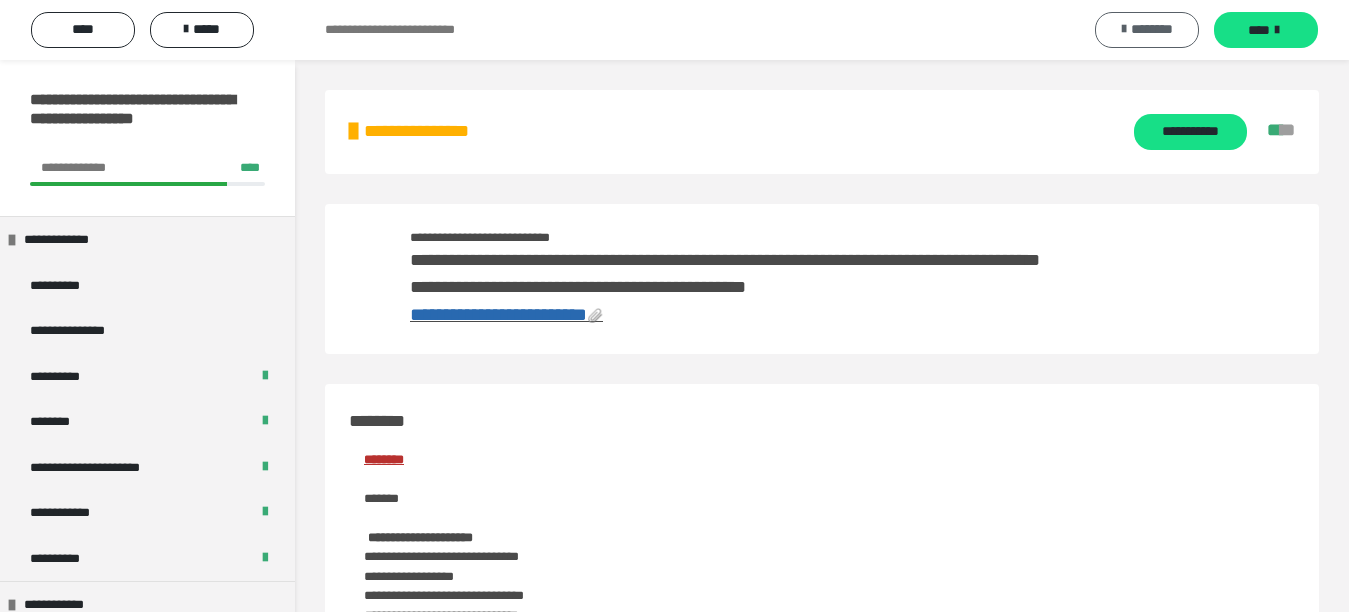 click on "********" at bounding box center [1152, 29] 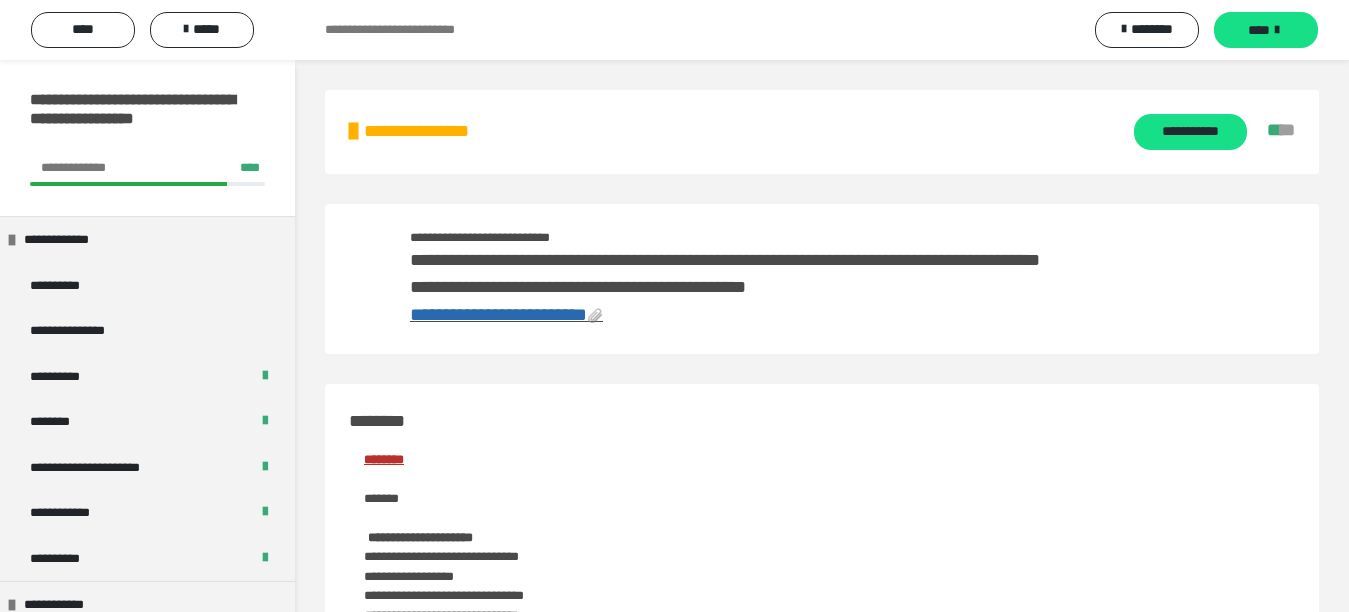 scroll, scrollTop: 0, scrollLeft: 0, axis: both 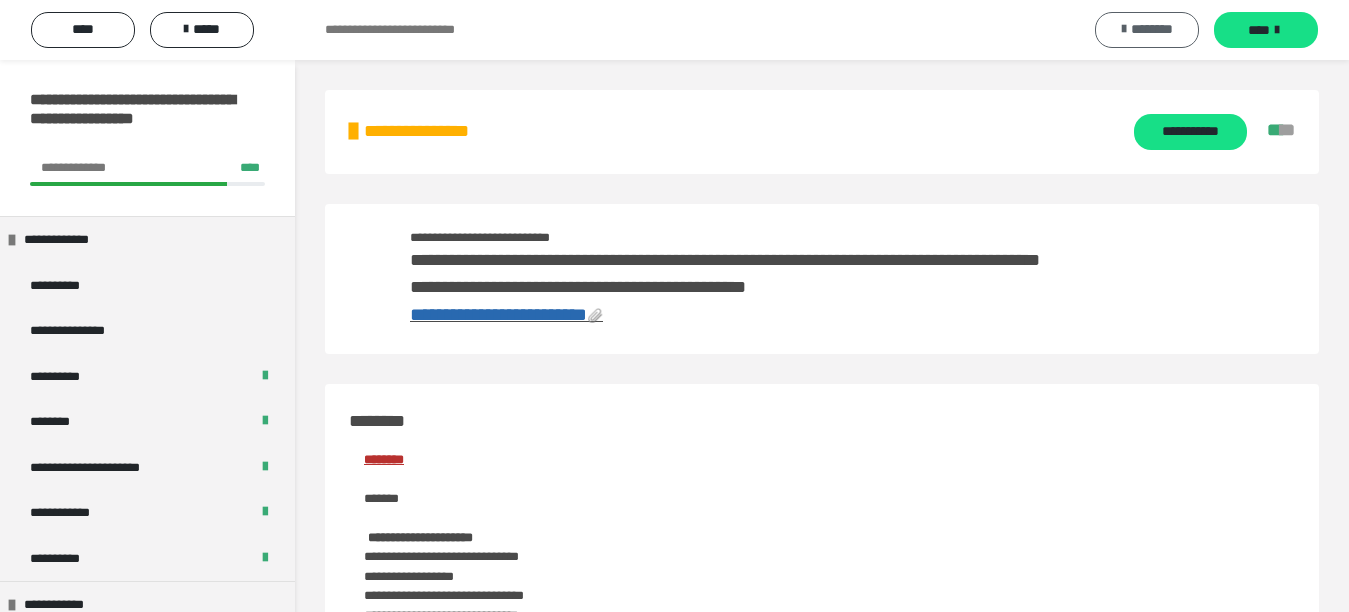 click on "********" at bounding box center [1147, 30] 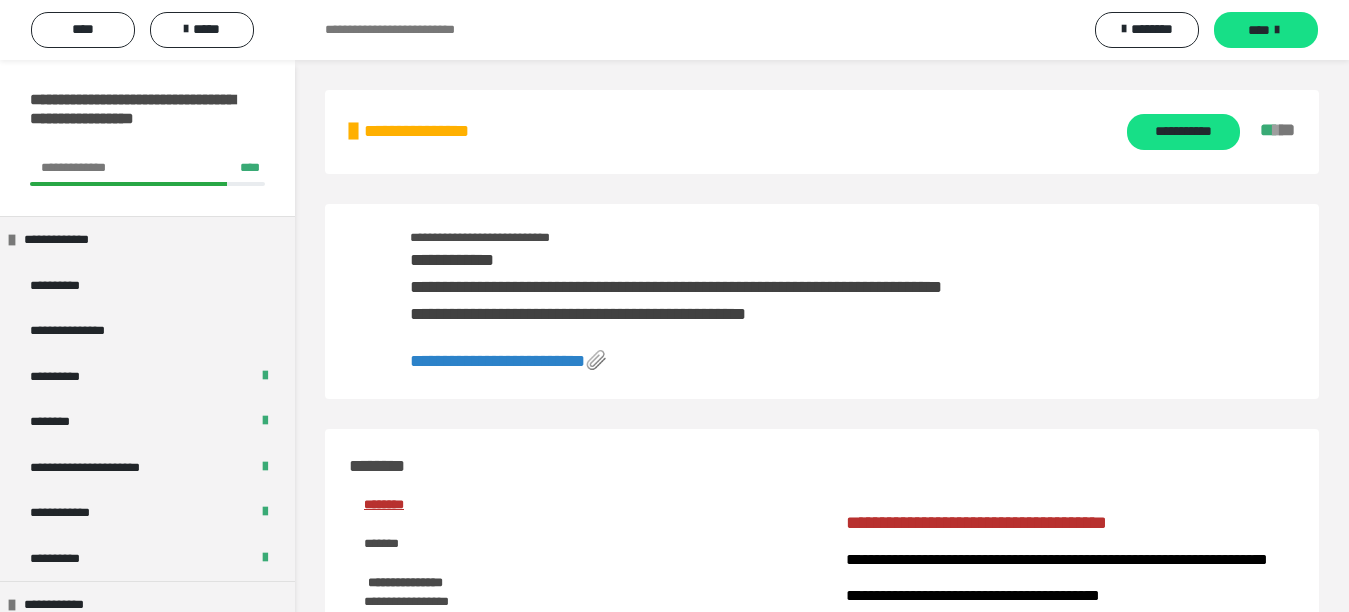 click on "****" at bounding box center [1266, 30] 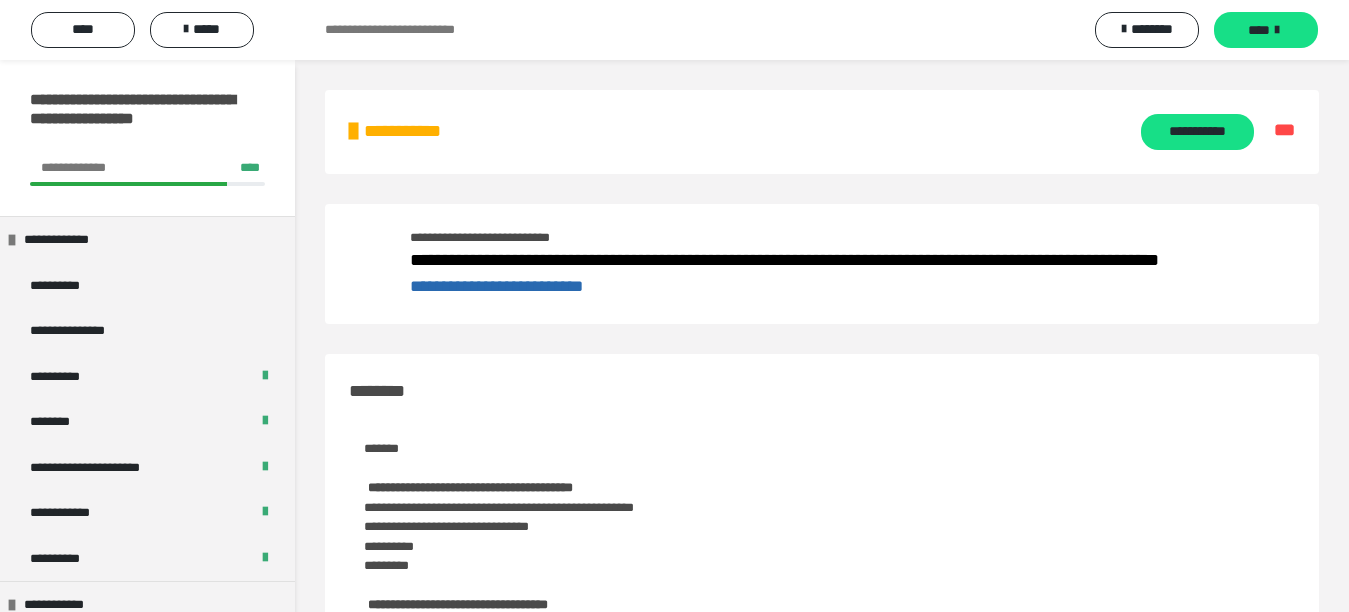 click on "**********" at bounding box center [496, 286] 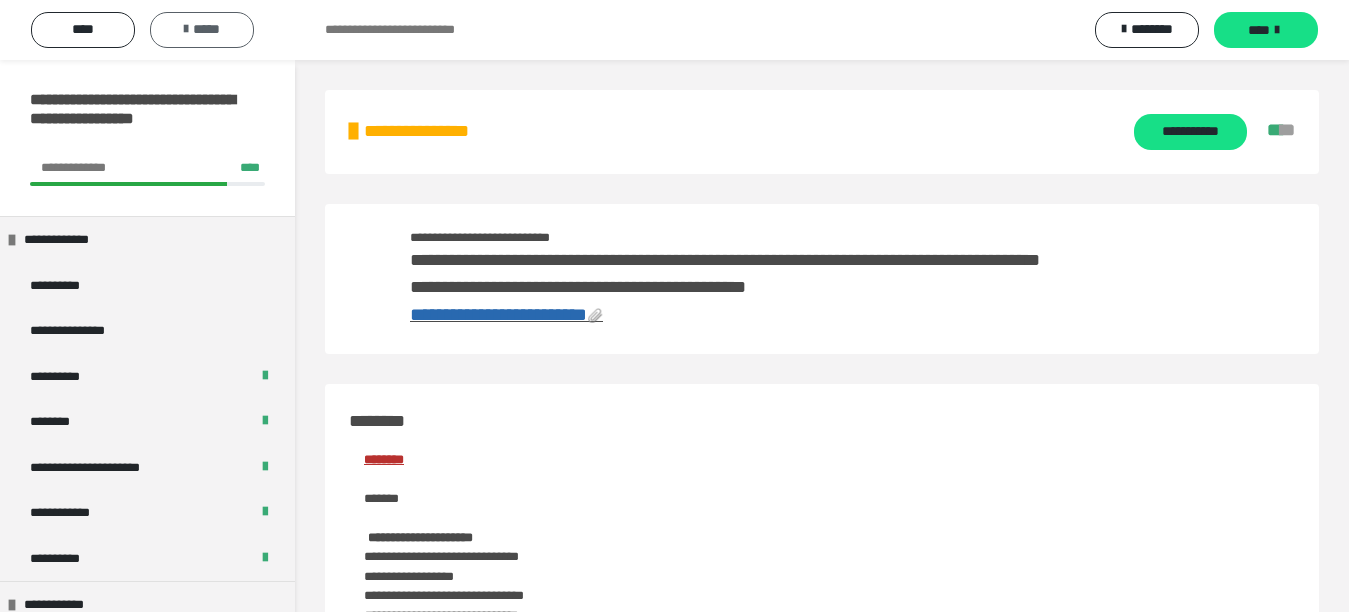 click on "*****" at bounding box center [202, 30] 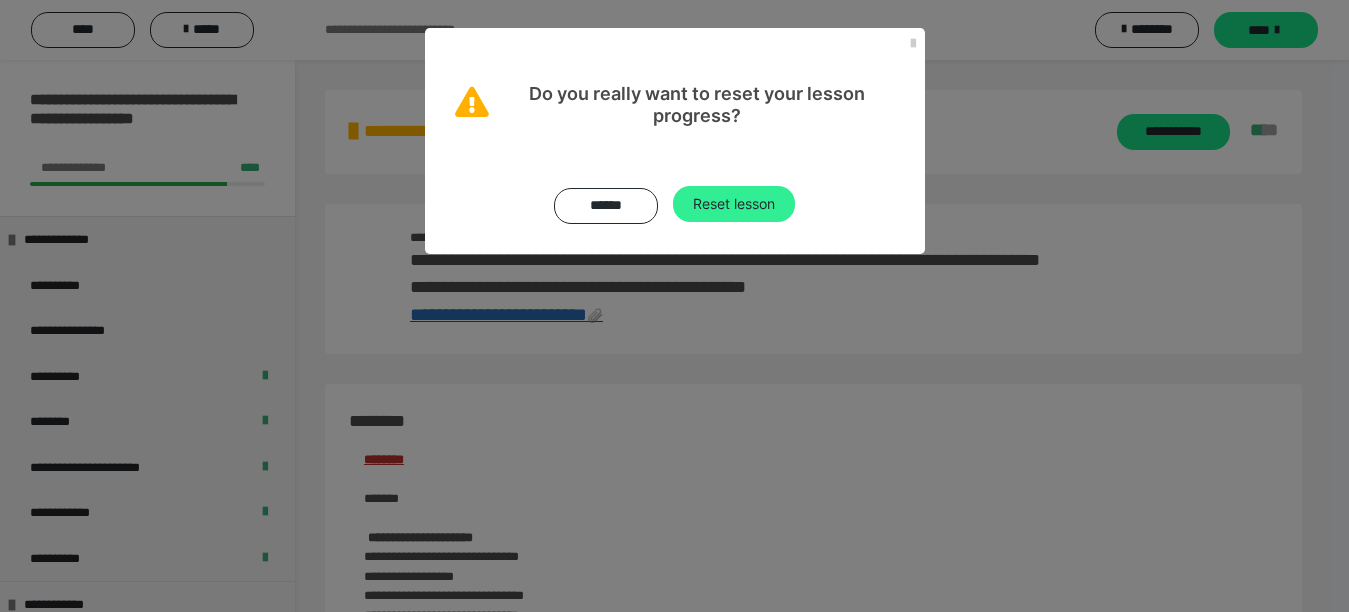click on "Reset lesson" at bounding box center [734, 204] 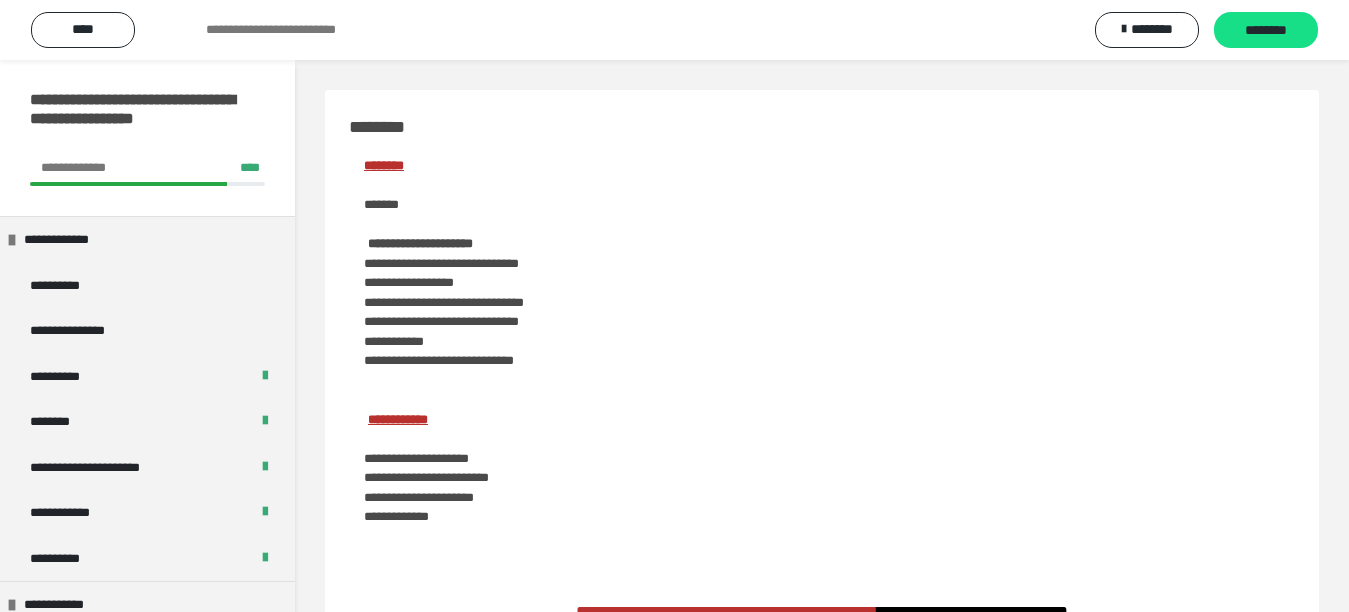 click on "********" at bounding box center (1152, 29) 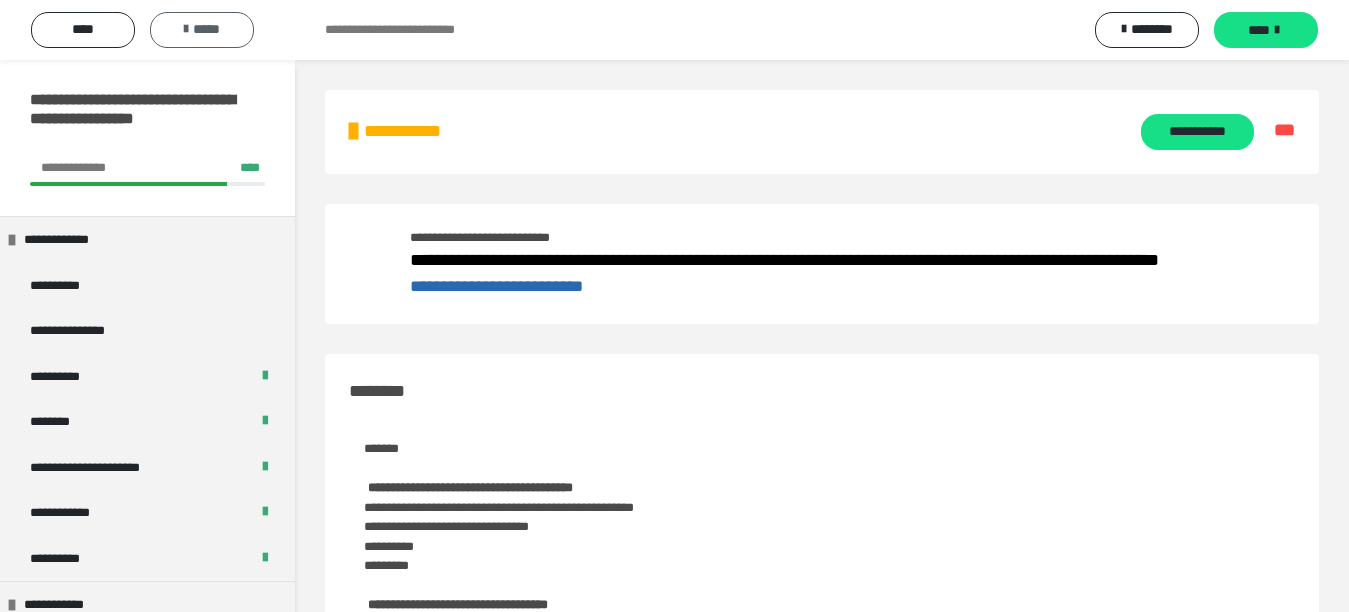 click on "*****" at bounding box center [202, 30] 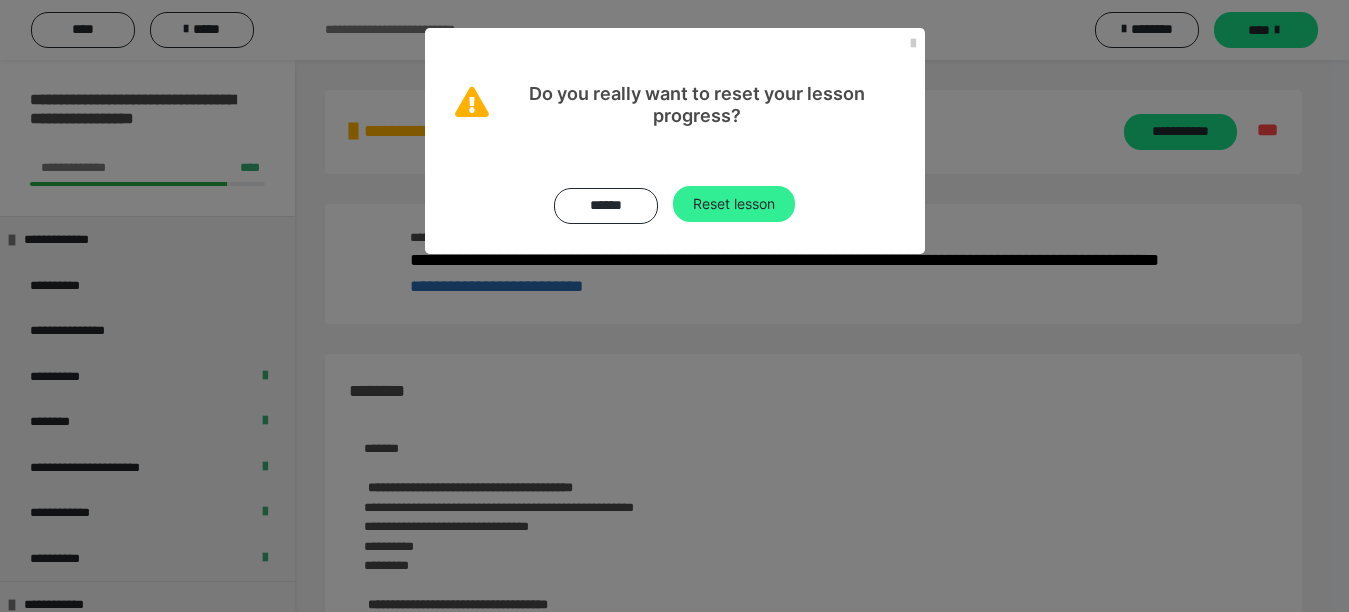 click on "Reset lesson" at bounding box center (734, 204) 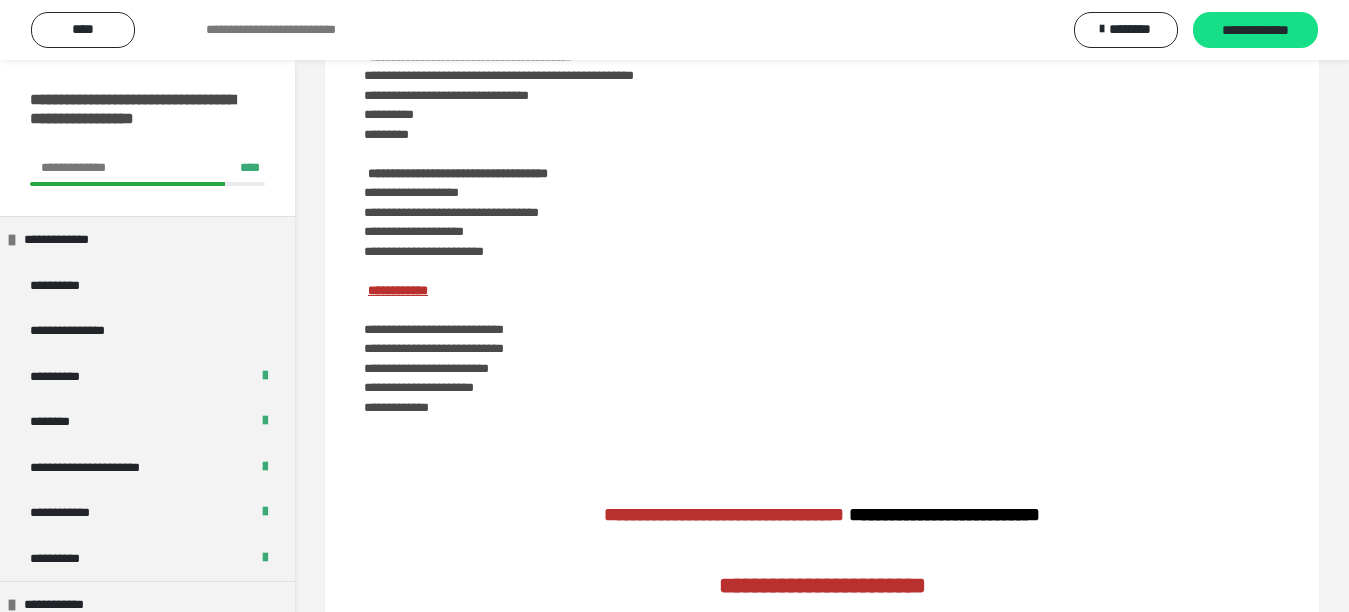 scroll, scrollTop: 140, scrollLeft: 0, axis: vertical 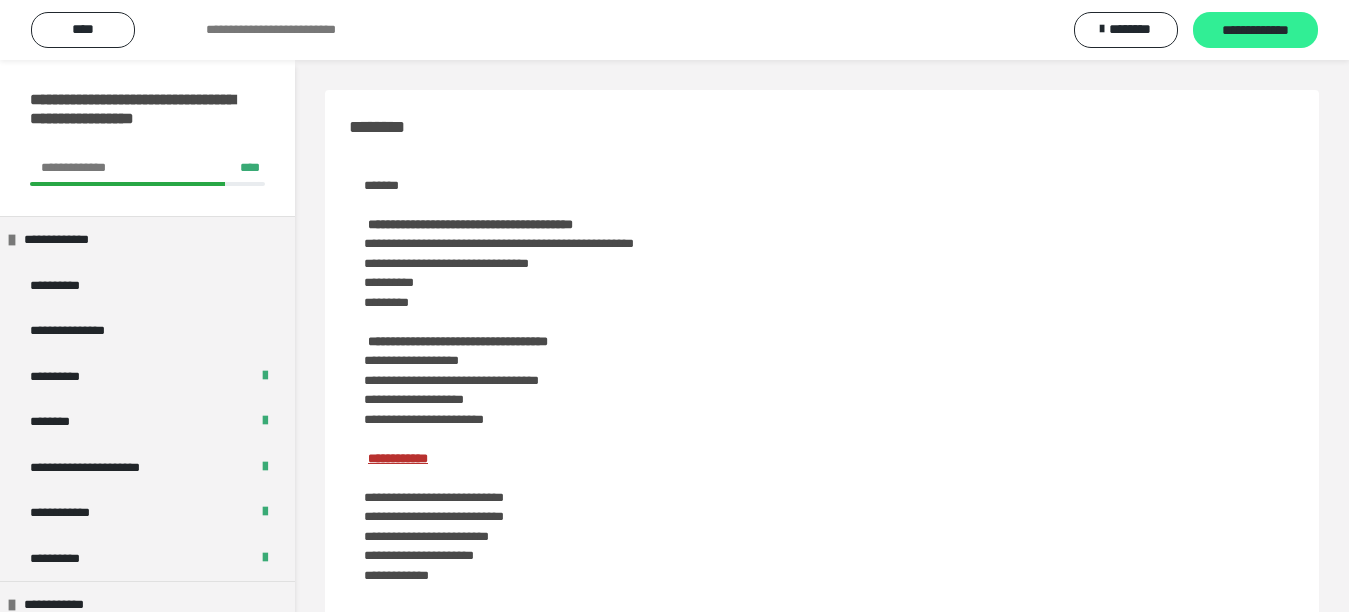 click on "**********" at bounding box center [1255, 31] 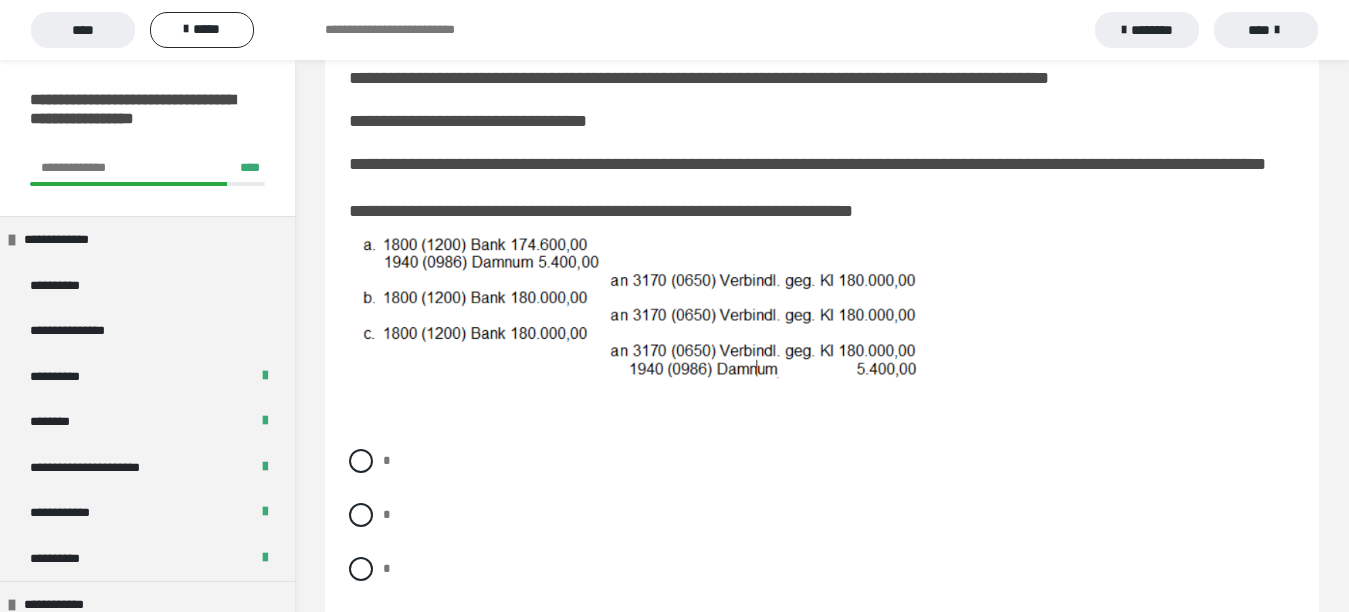 scroll, scrollTop: 339, scrollLeft: 0, axis: vertical 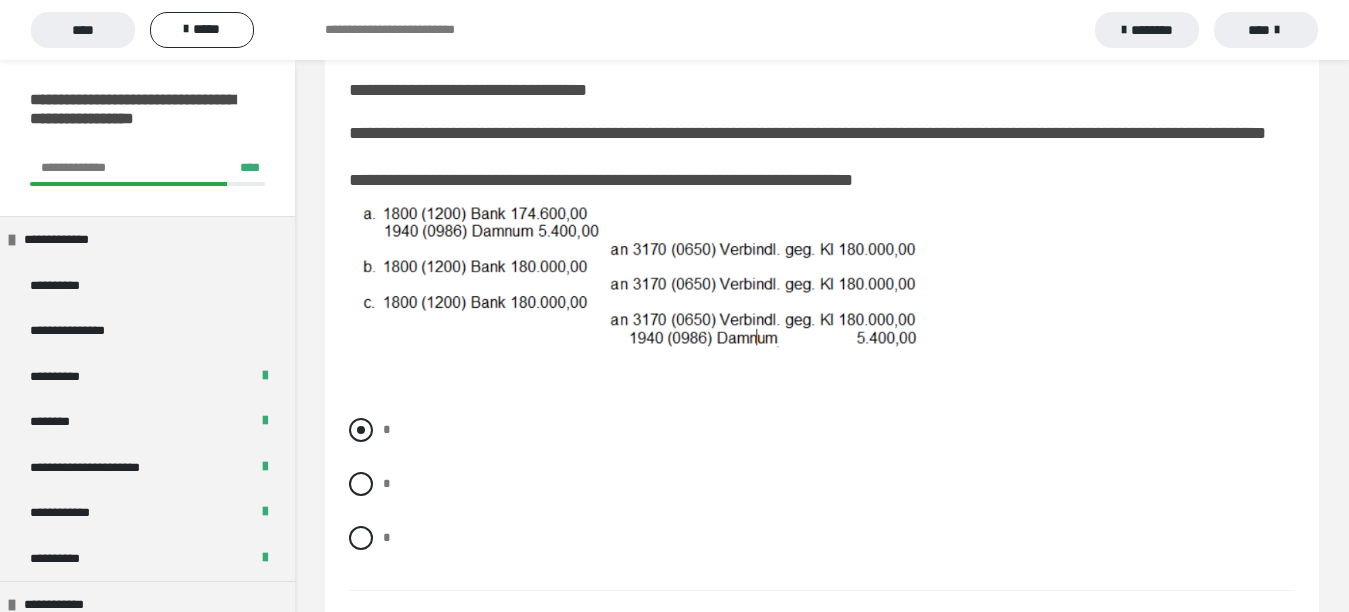 click on "*" at bounding box center (822, 430) 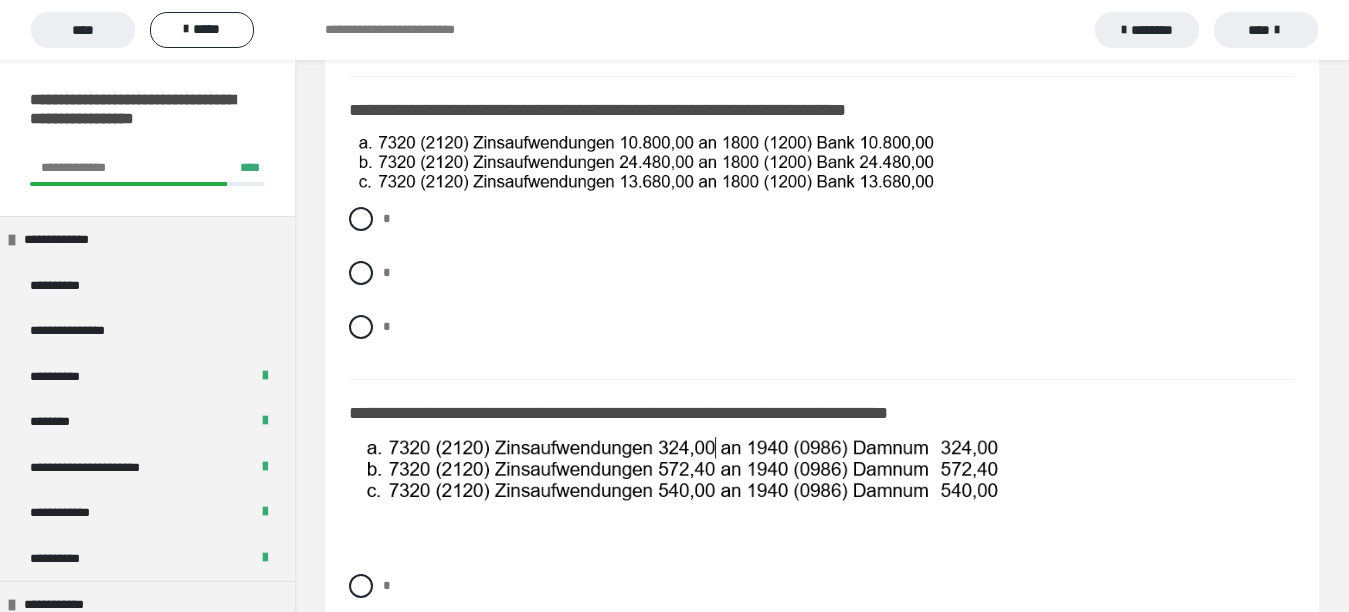 scroll, scrollTop: 857, scrollLeft: 0, axis: vertical 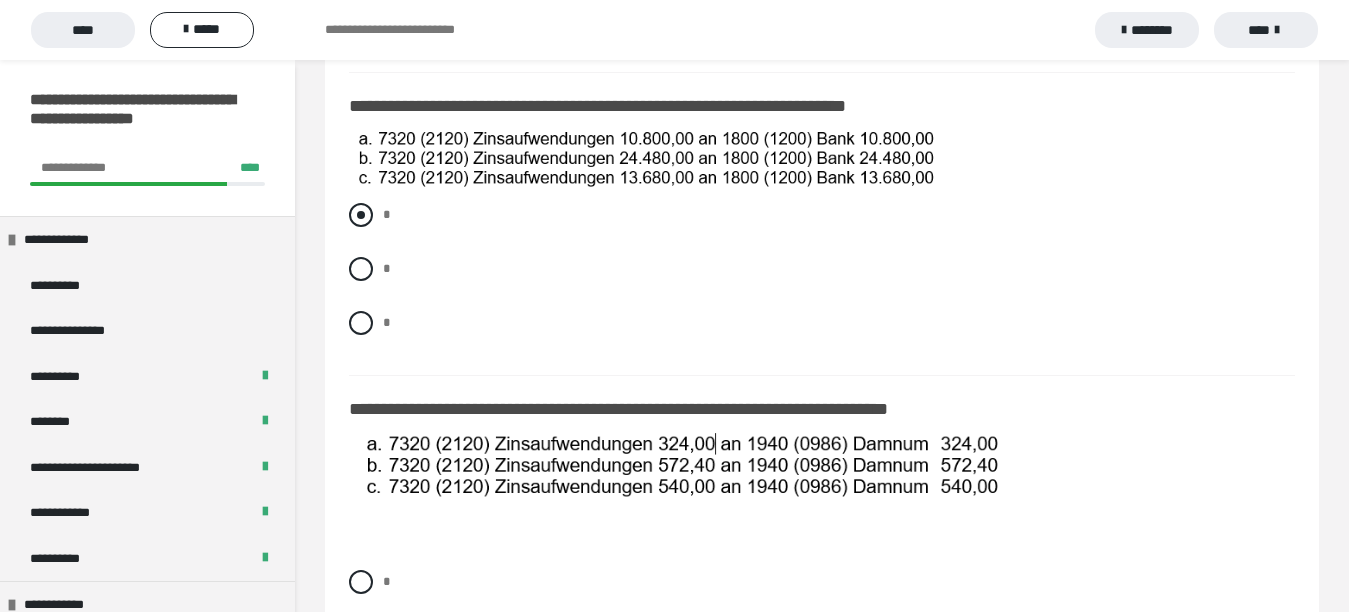 click on "*" at bounding box center (822, 215) 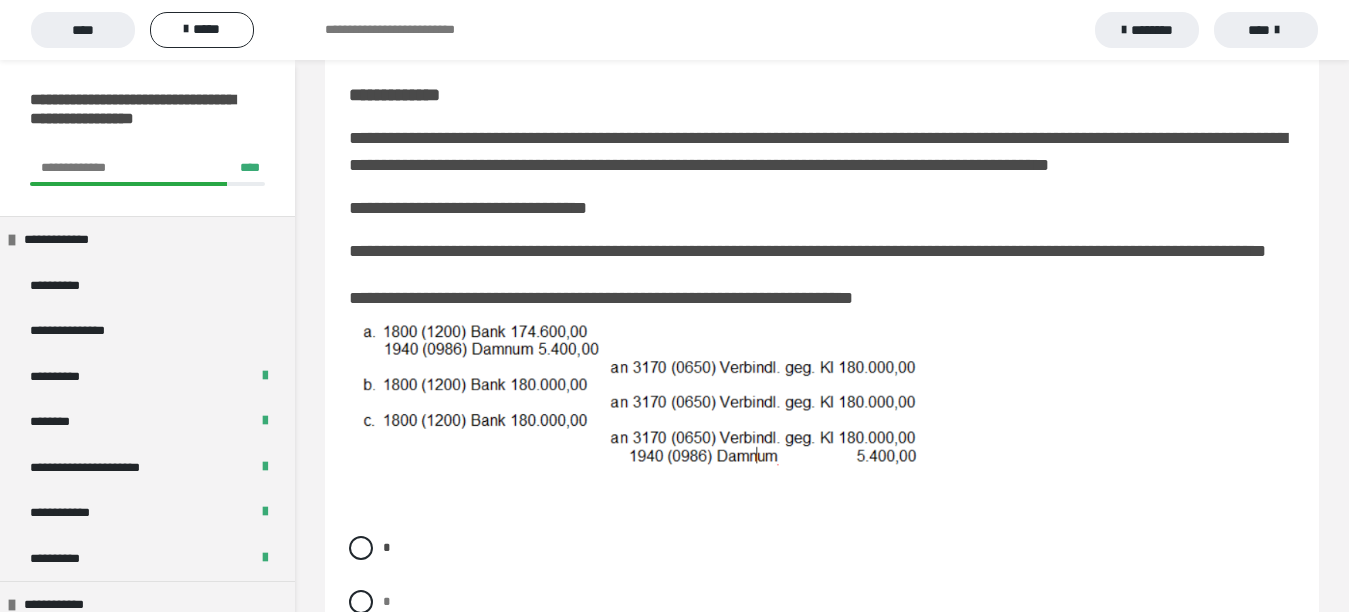 scroll, scrollTop: 255, scrollLeft: 0, axis: vertical 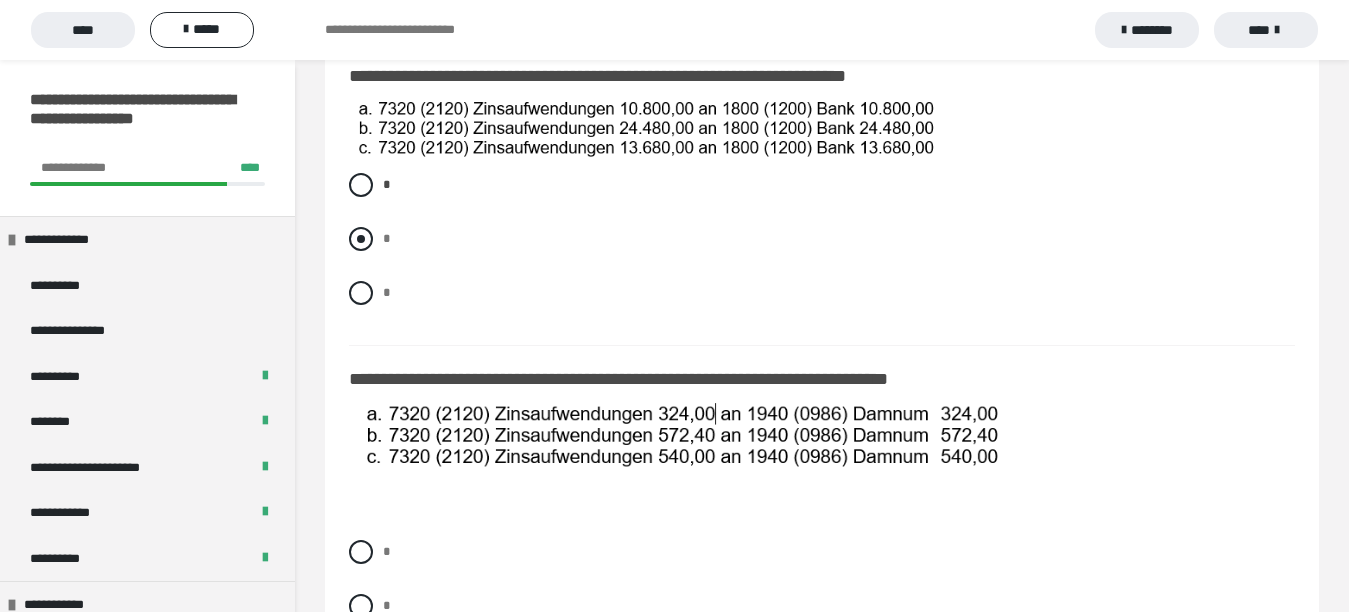 click at bounding box center (361, 239) 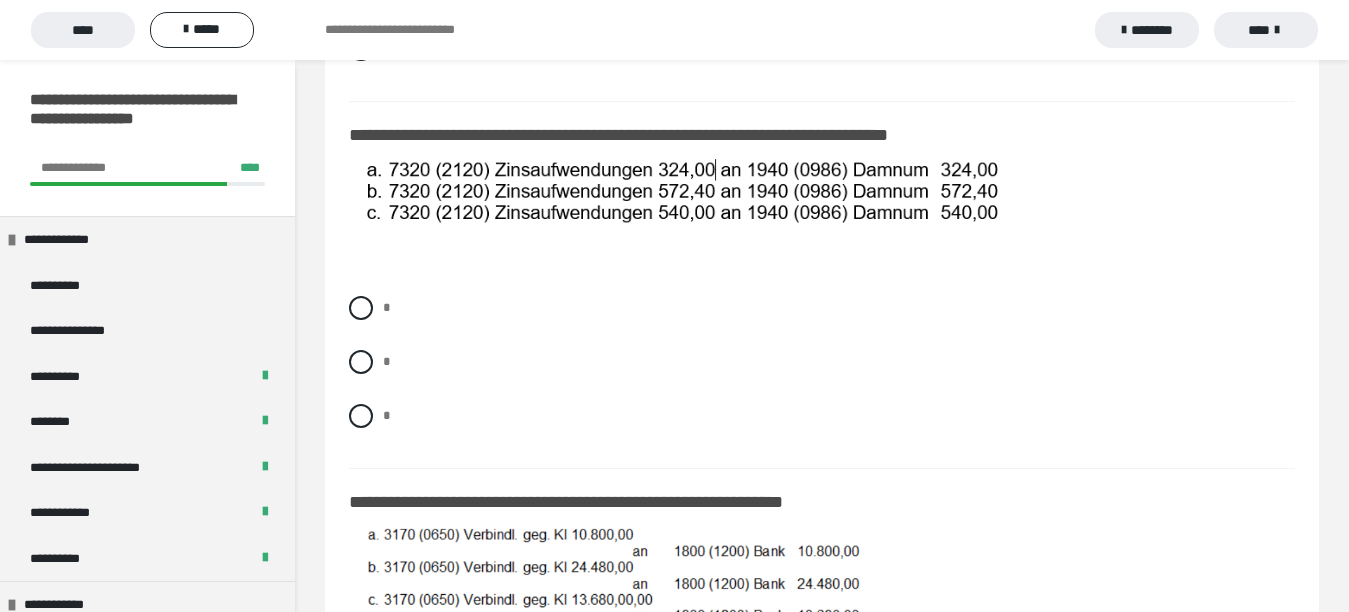 scroll, scrollTop: 1135, scrollLeft: 0, axis: vertical 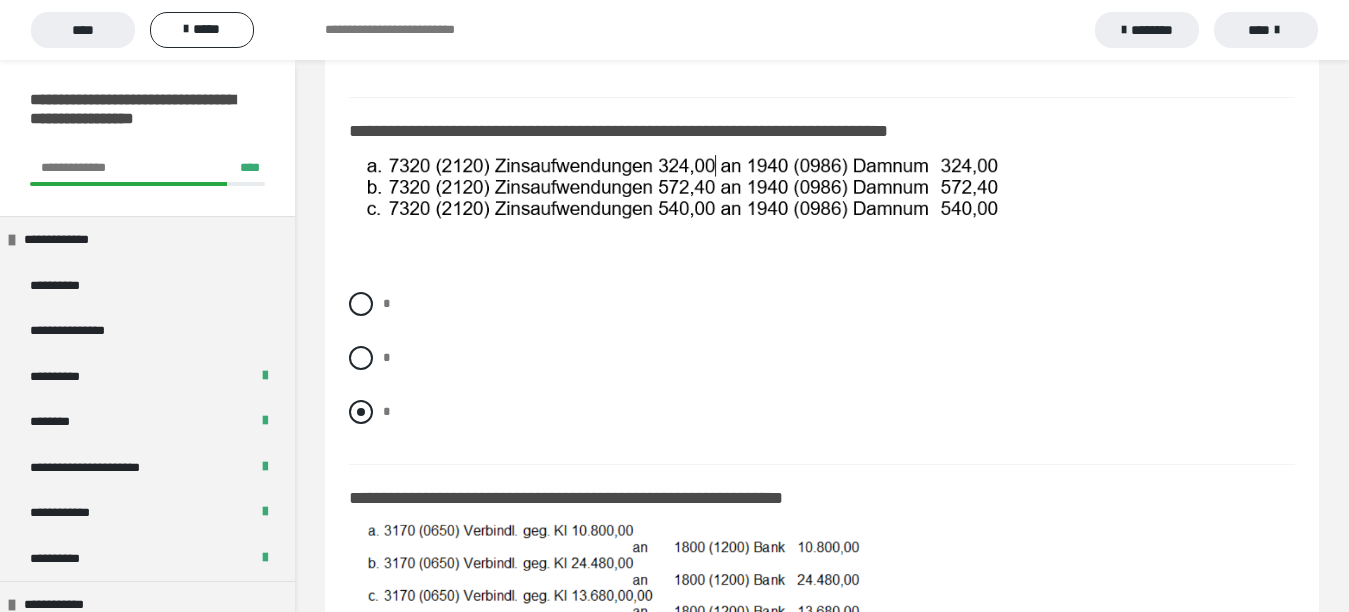 click on "*" at bounding box center [387, 411] 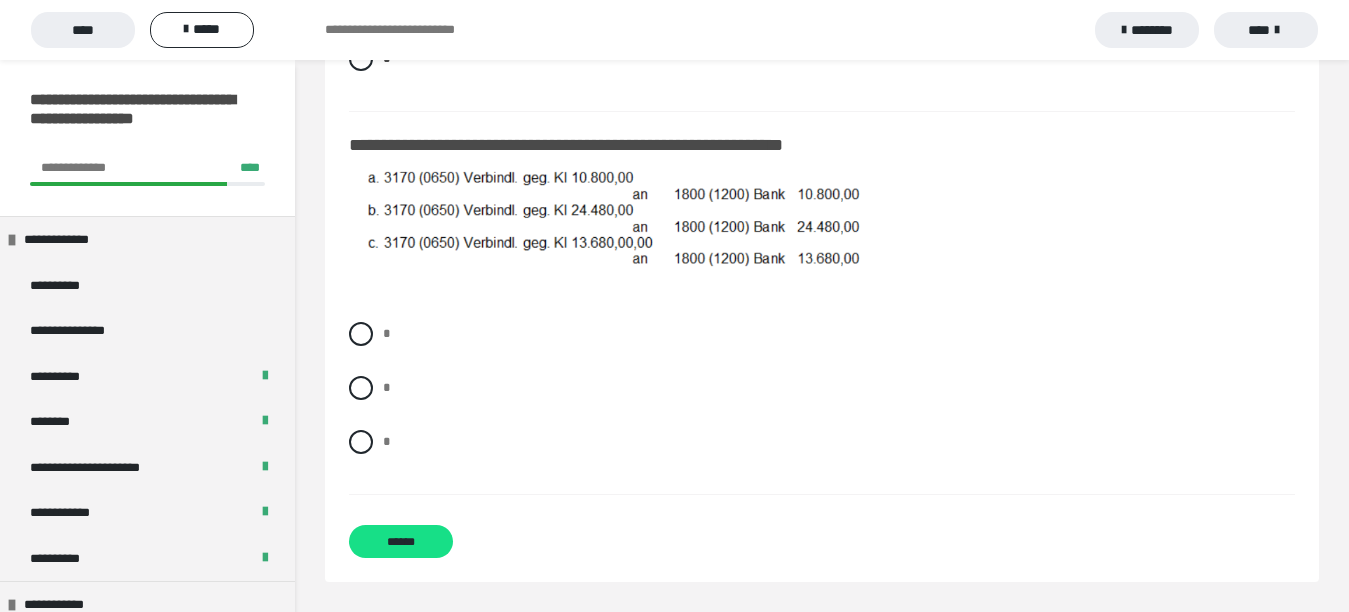 scroll, scrollTop: 1573, scrollLeft: 0, axis: vertical 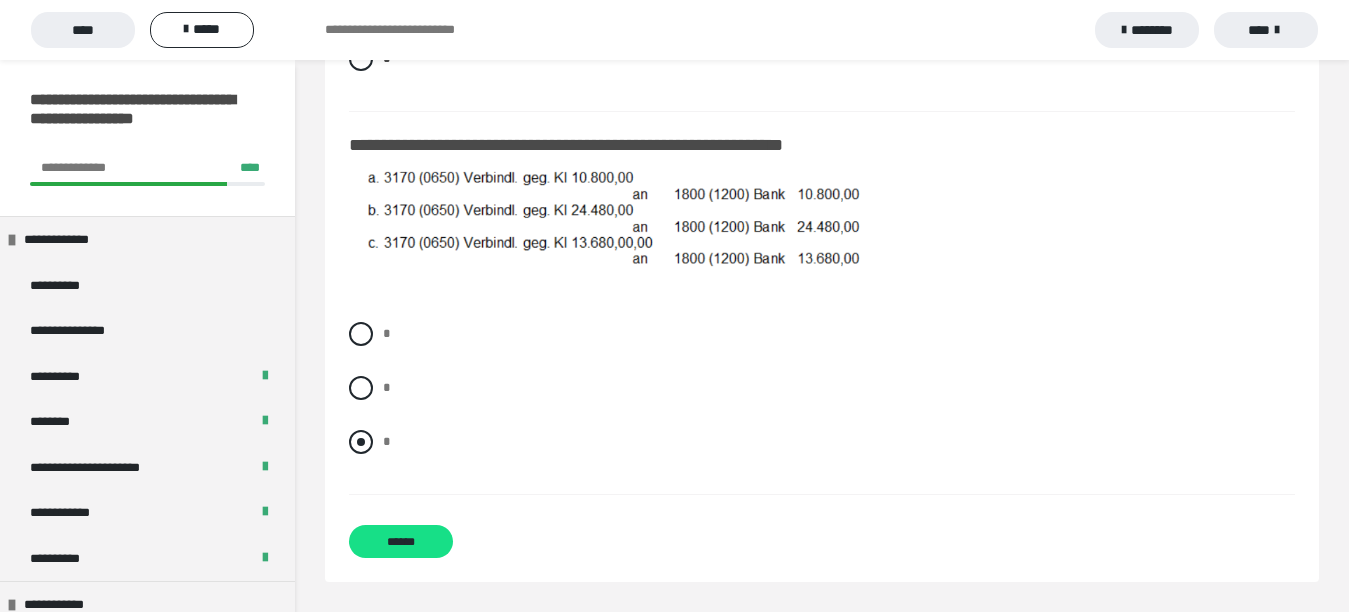 click at bounding box center [361, 442] 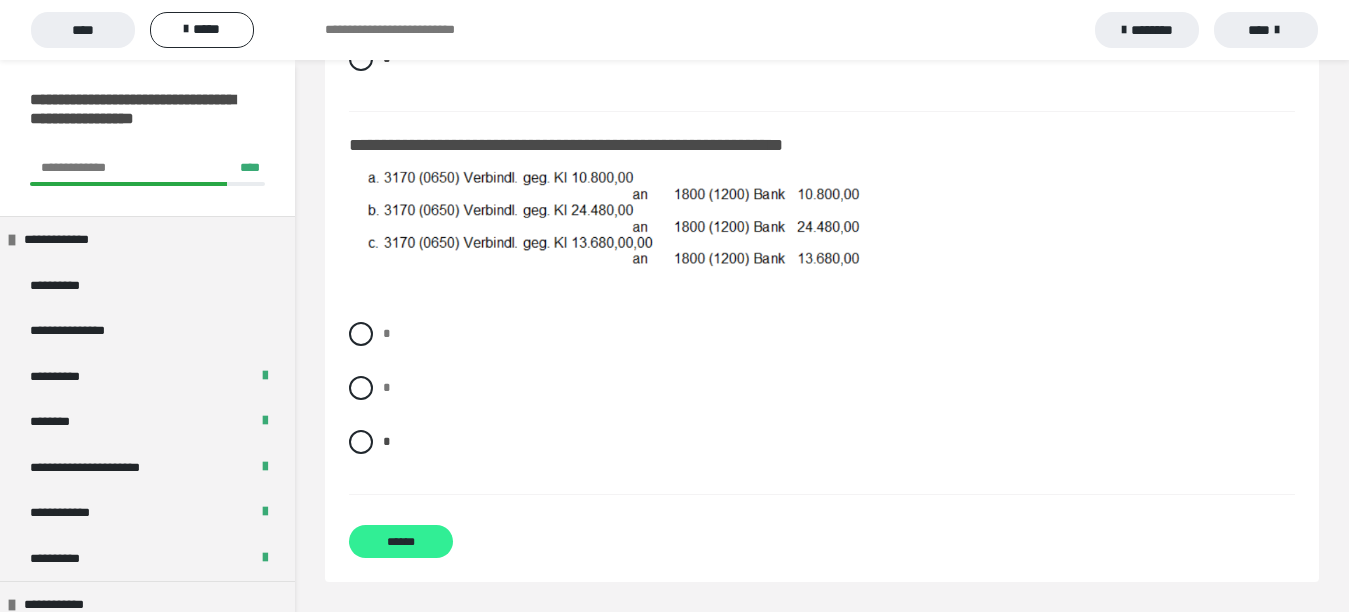 drag, startPoint x: 407, startPoint y: 544, endPoint x: 386, endPoint y: 560, distance: 26.400757 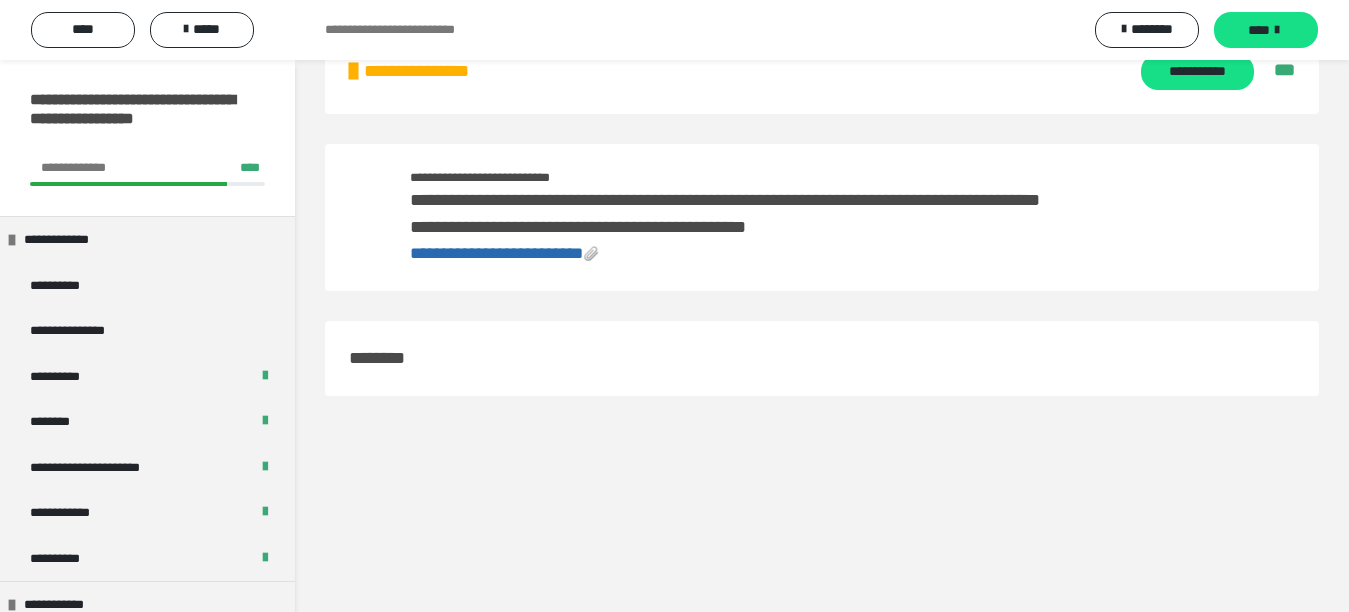scroll, scrollTop: 60, scrollLeft: 0, axis: vertical 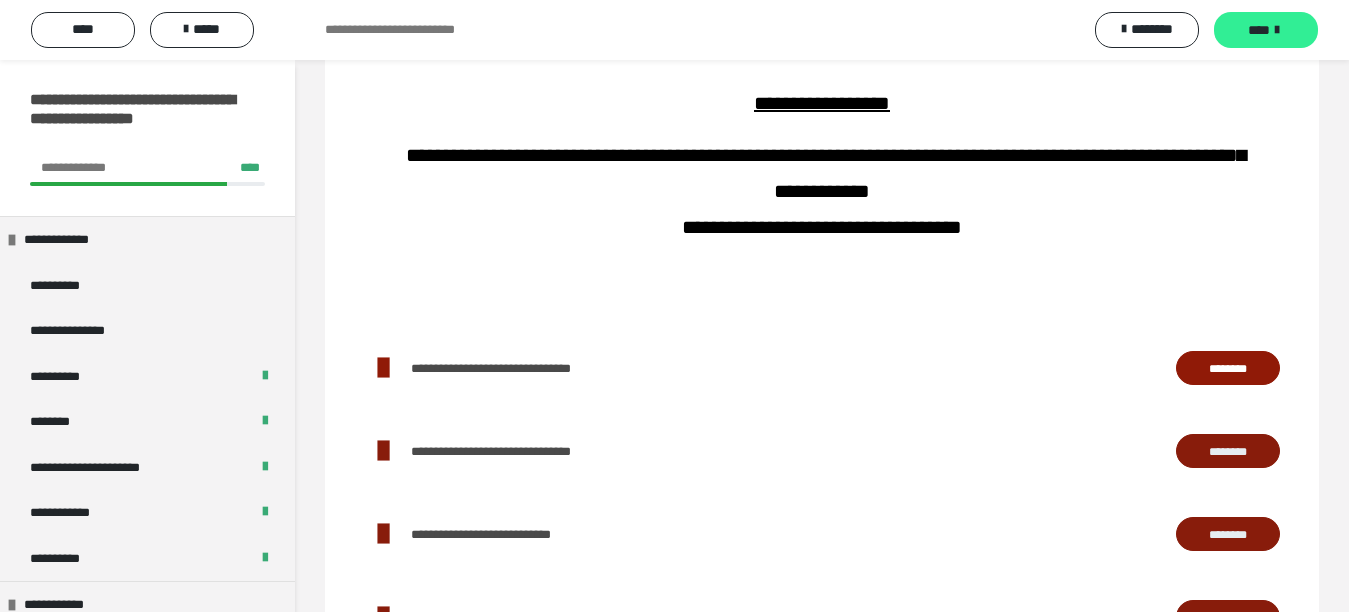 click on "****" at bounding box center [1266, 30] 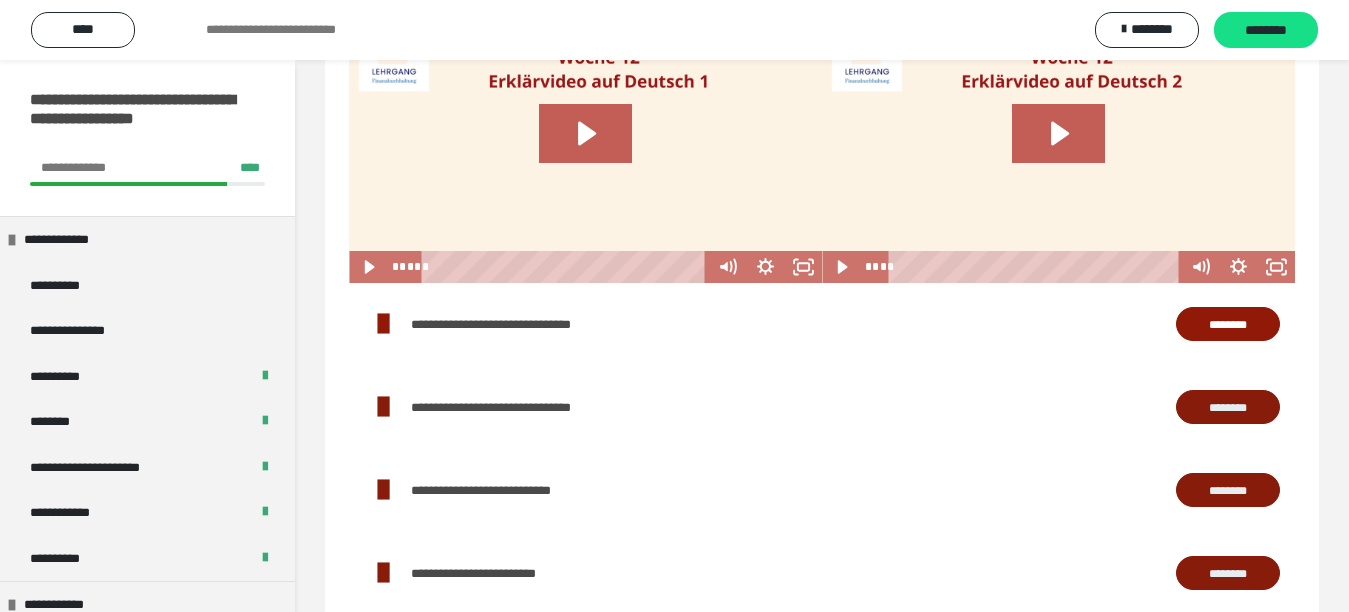 scroll, scrollTop: 1283, scrollLeft: 0, axis: vertical 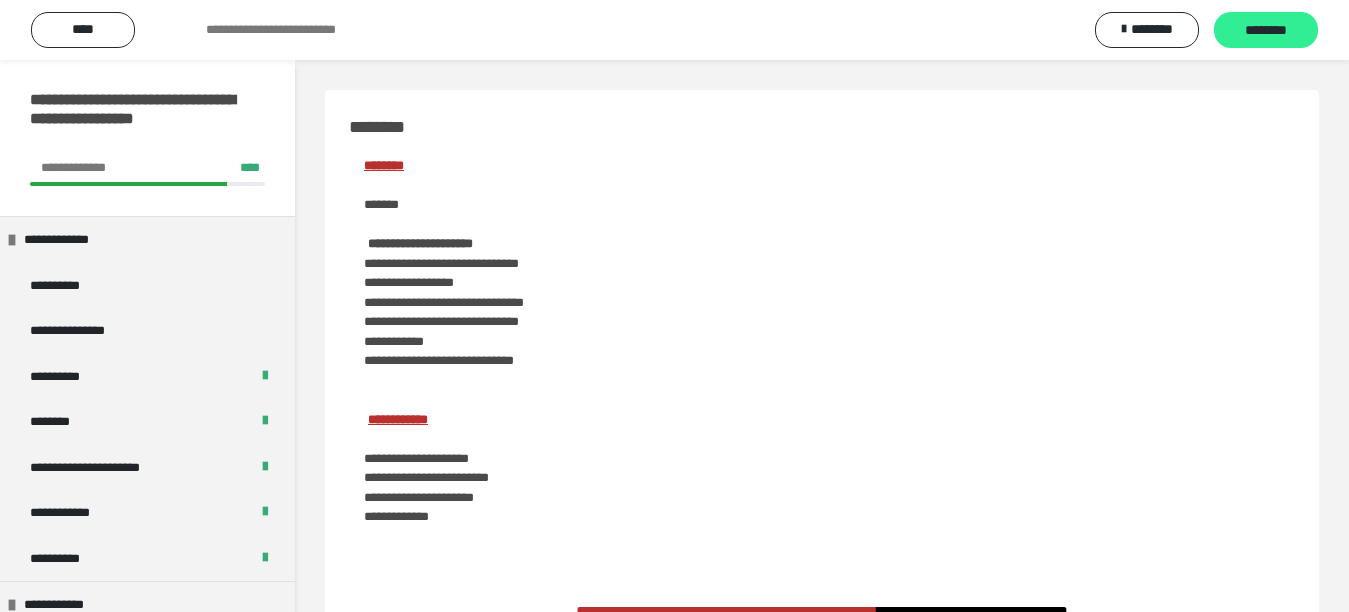 click on "********" at bounding box center [1266, 30] 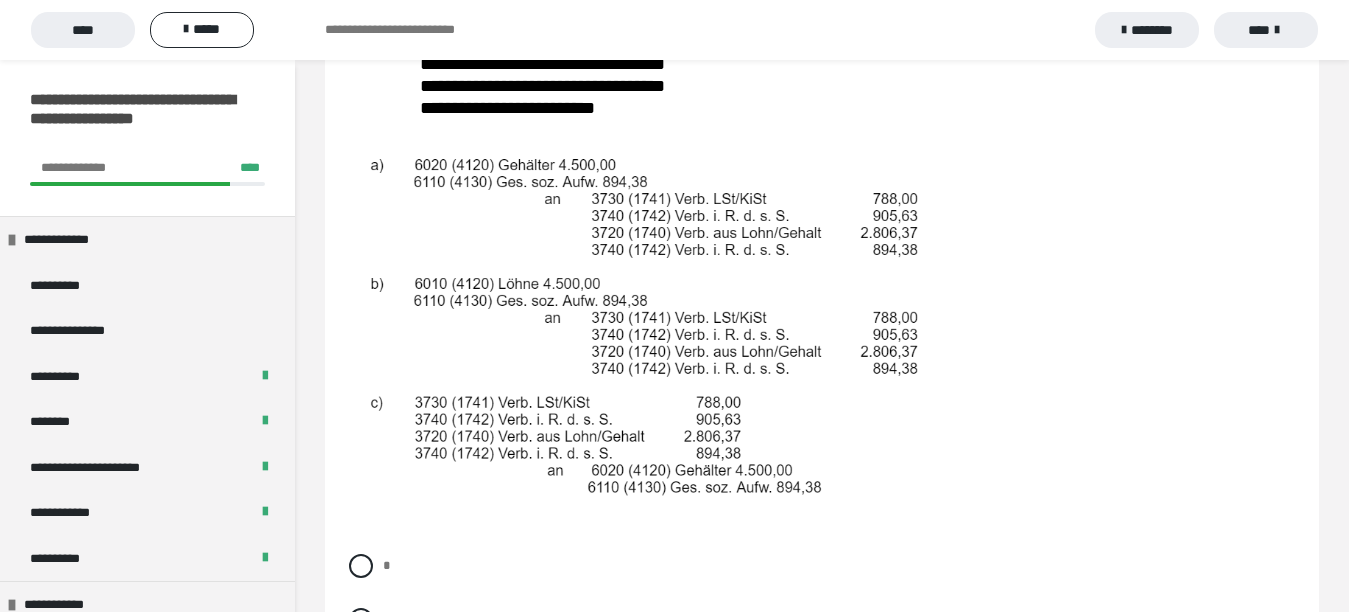scroll, scrollTop: 367, scrollLeft: 0, axis: vertical 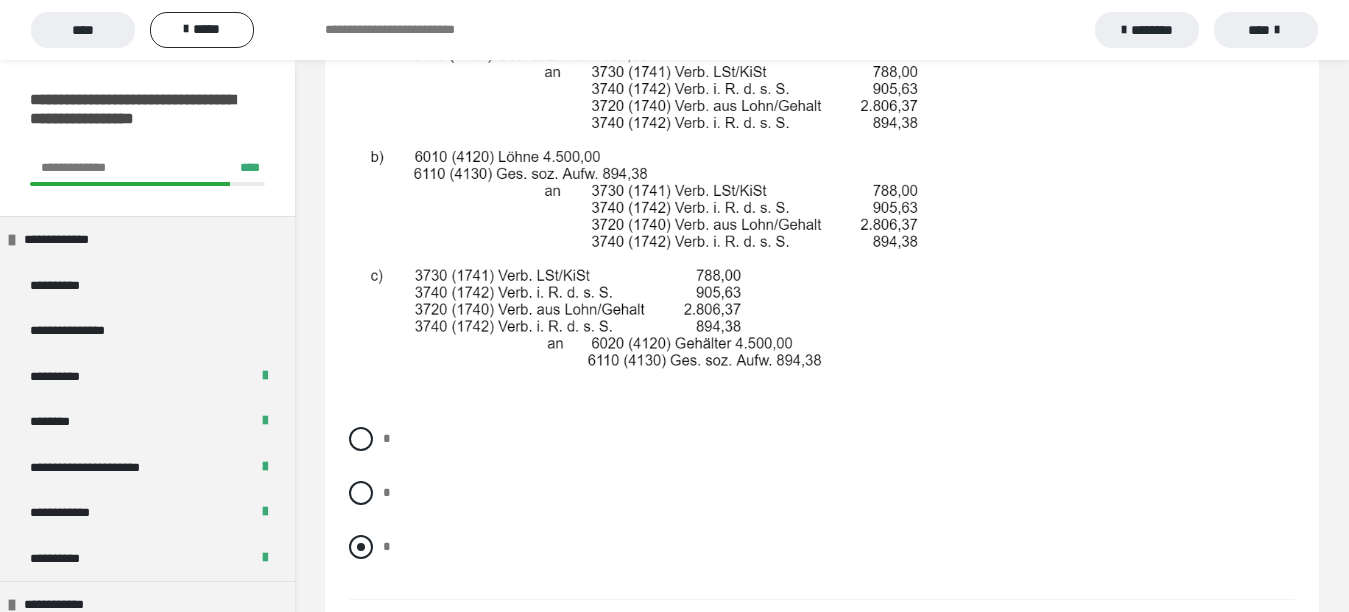click at bounding box center [361, 547] 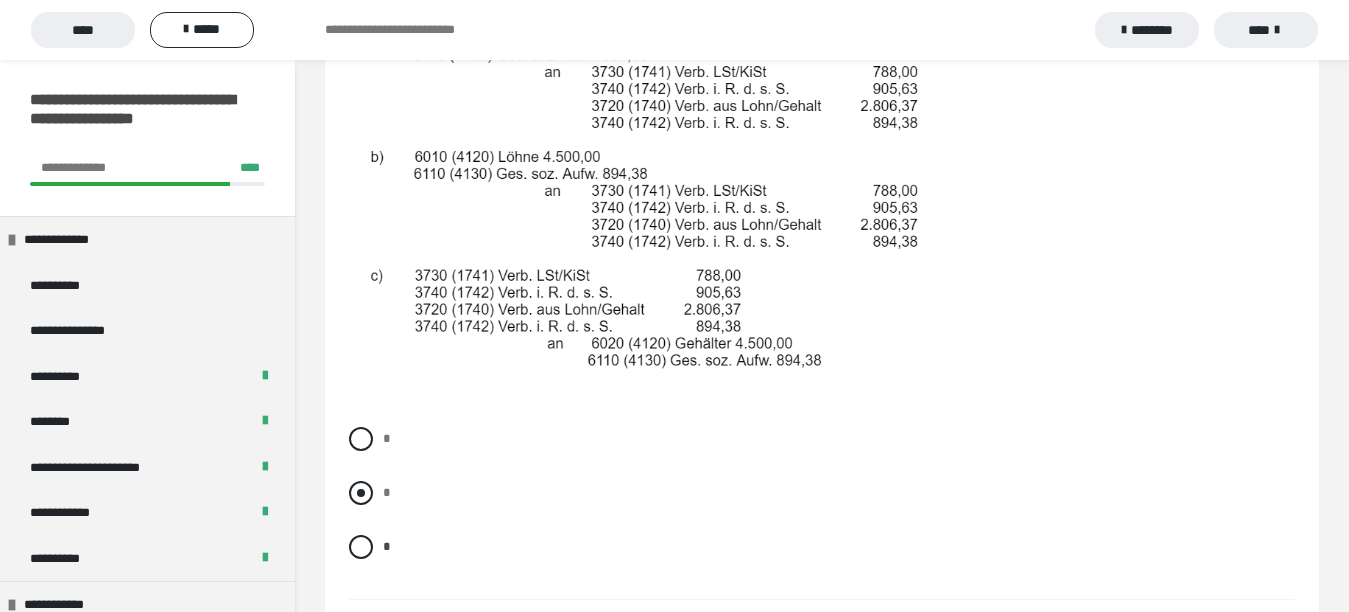 click at bounding box center (361, 493) 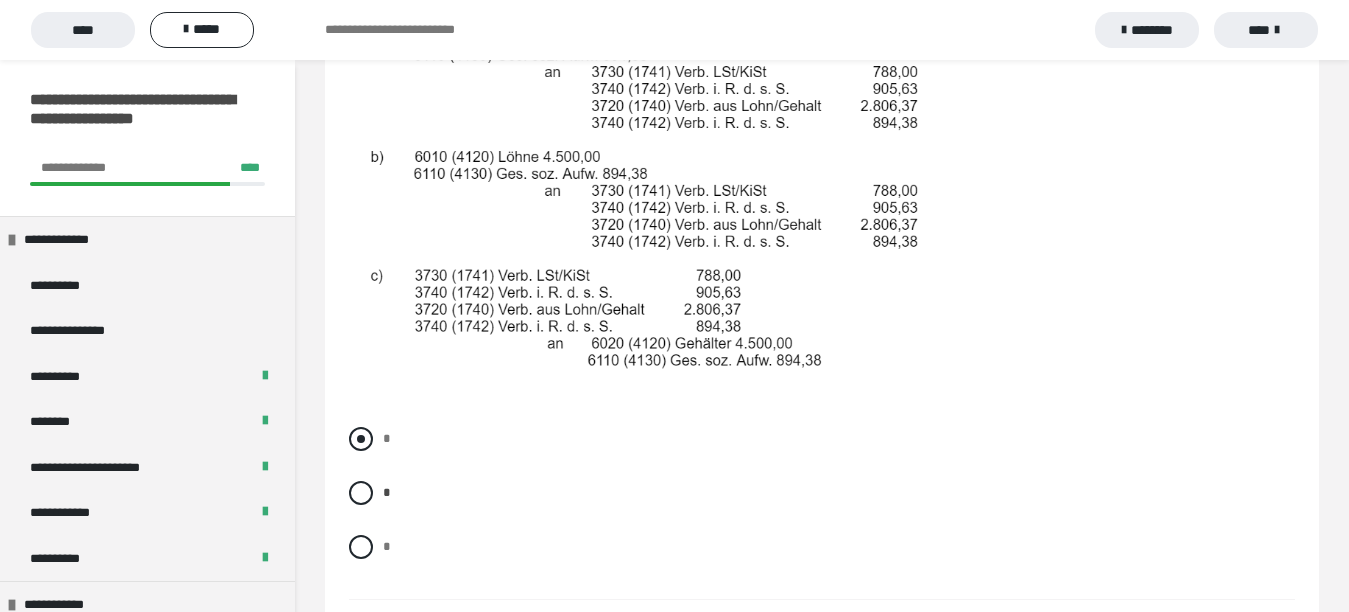 click at bounding box center [361, 439] 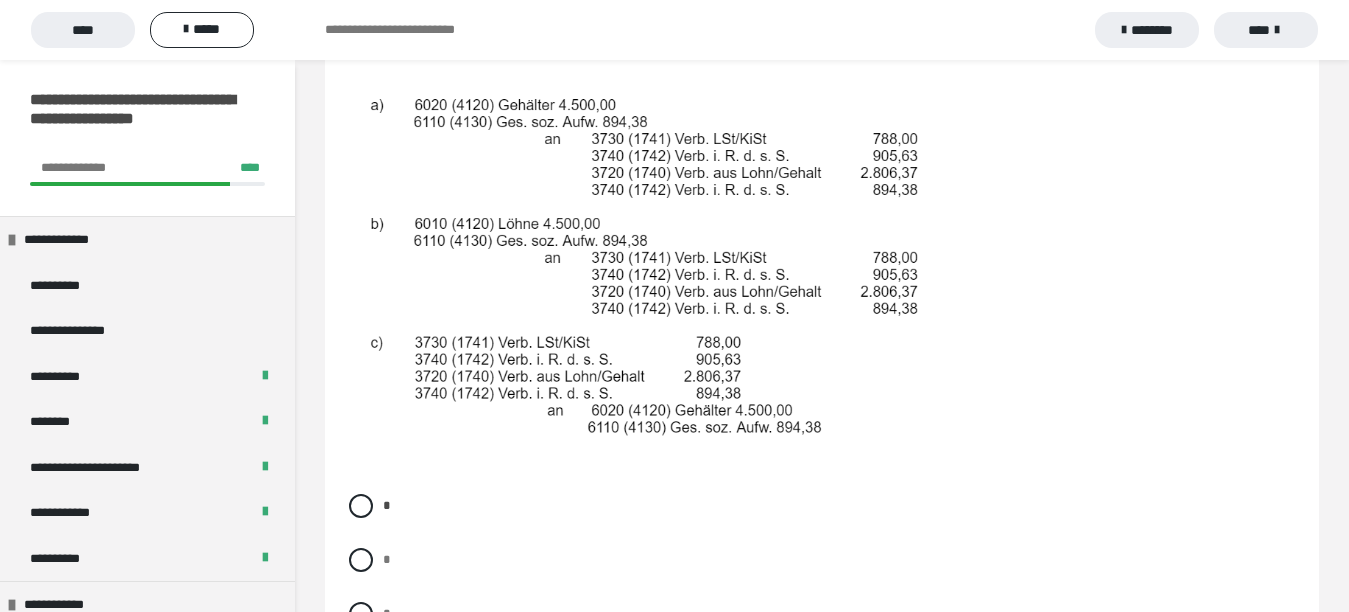 scroll, scrollTop: 421, scrollLeft: 0, axis: vertical 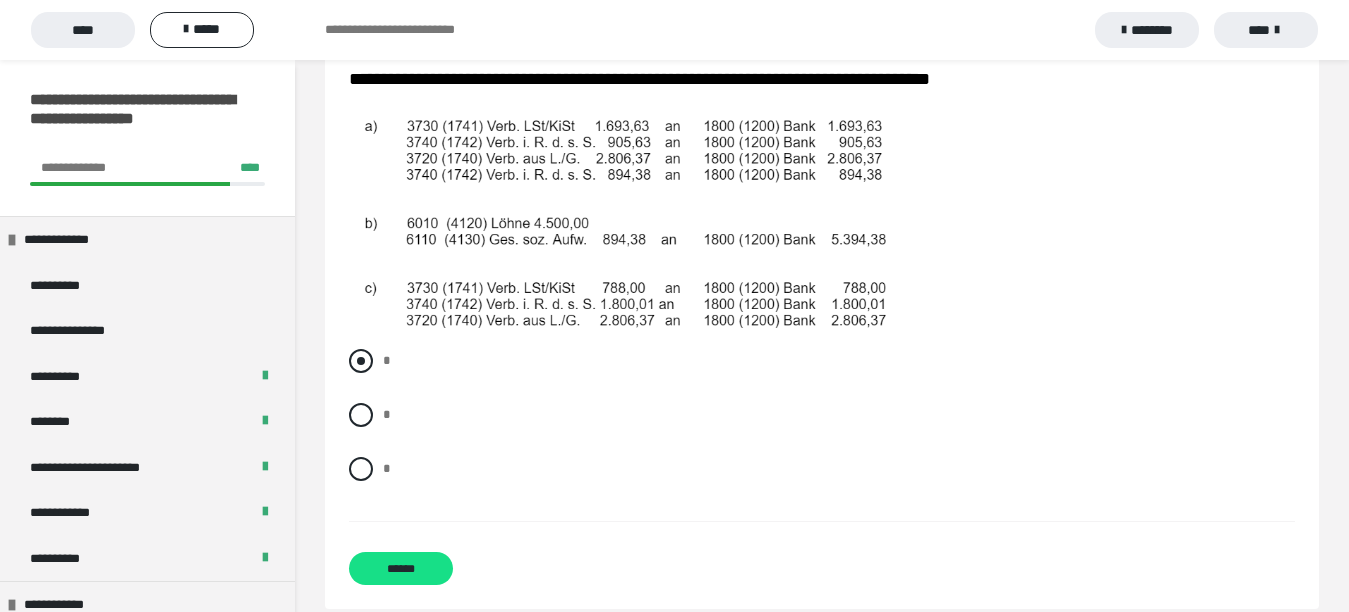 click on "*" at bounding box center [389, 355] 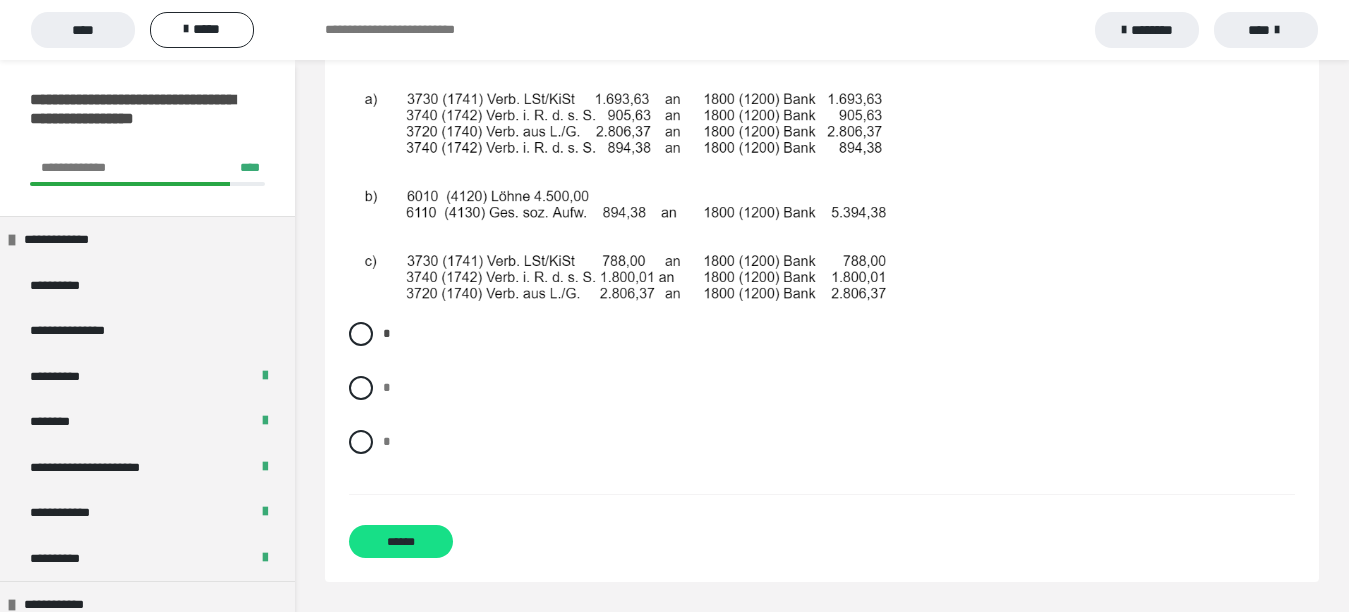 scroll, scrollTop: 1123, scrollLeft: 0, axis: vertical 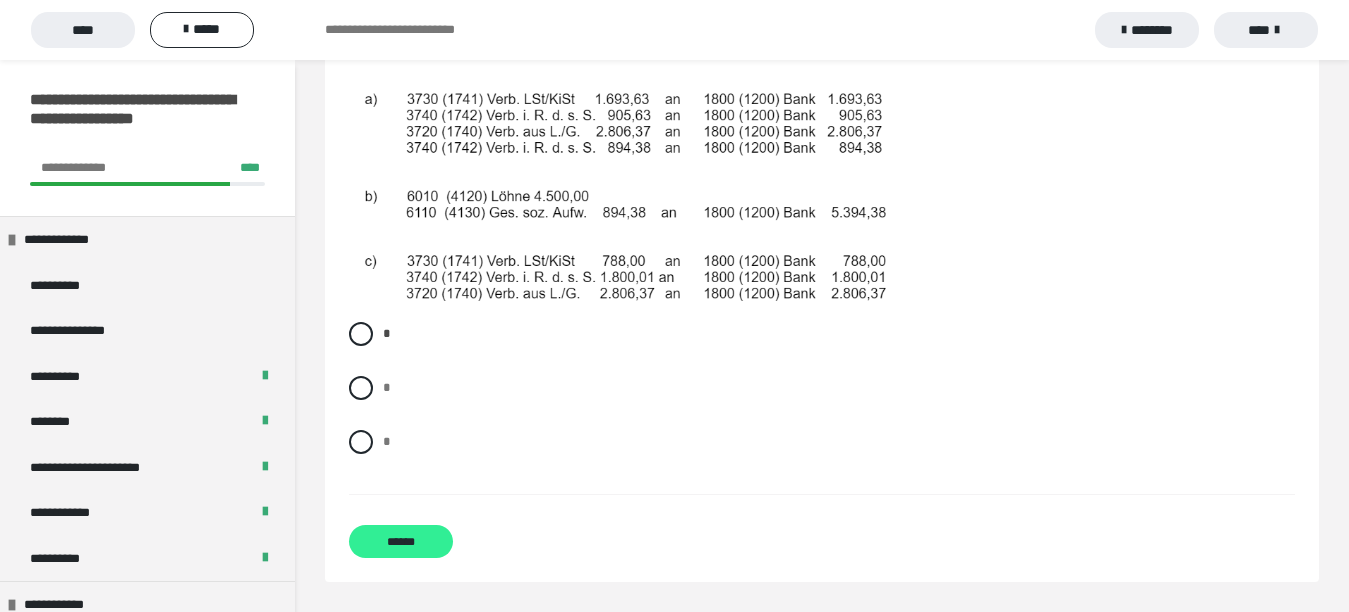 click on "******" at bounding box center (401, 541) 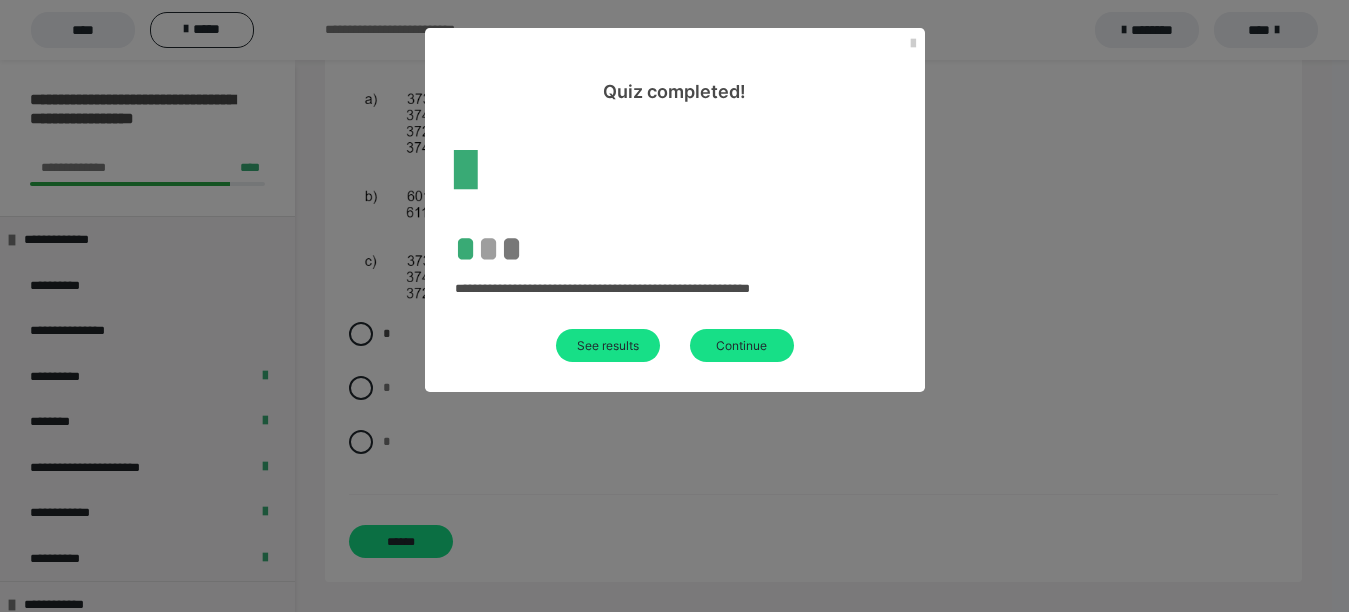 scroll, scrollTop: 60, scrollLeft: 0, axis: vertical 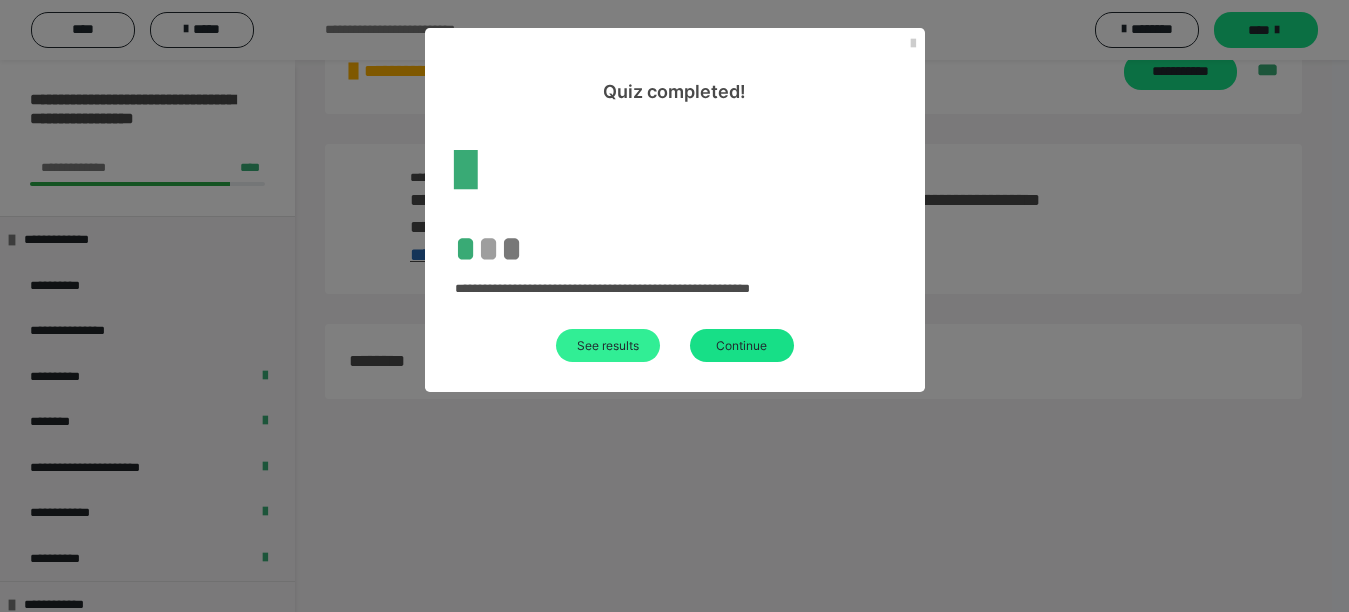 click on "See results" at bounding box center [608, 345] 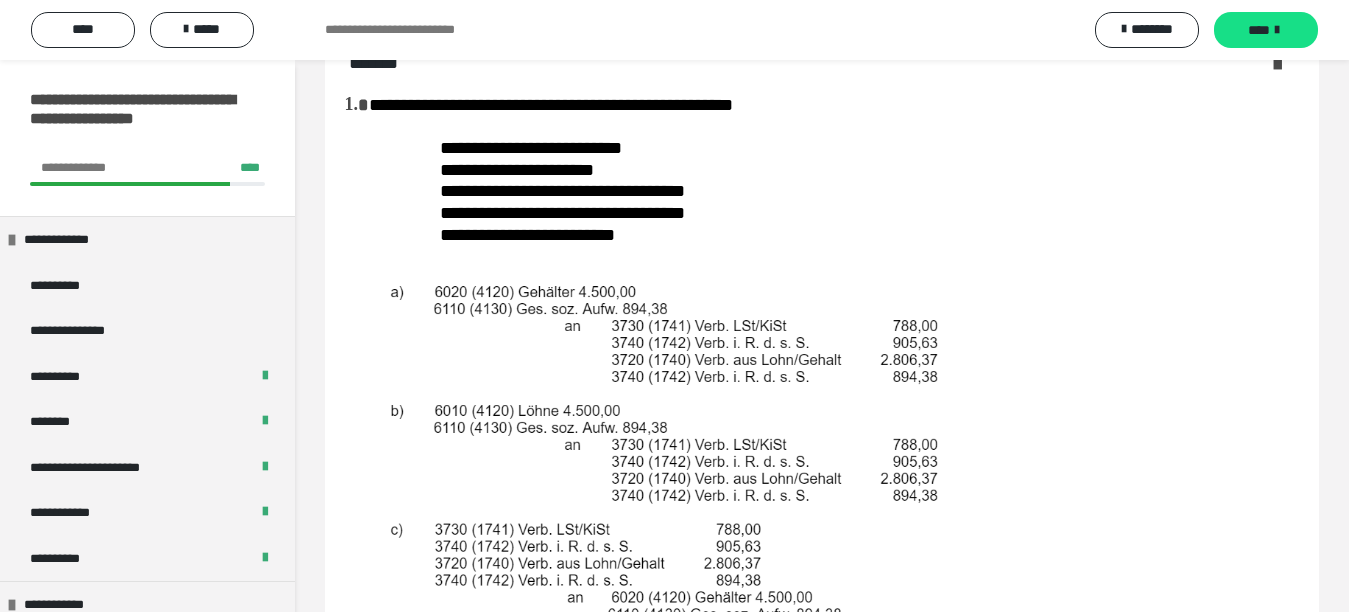 click on "**********" at bounding box center (822, 1568) 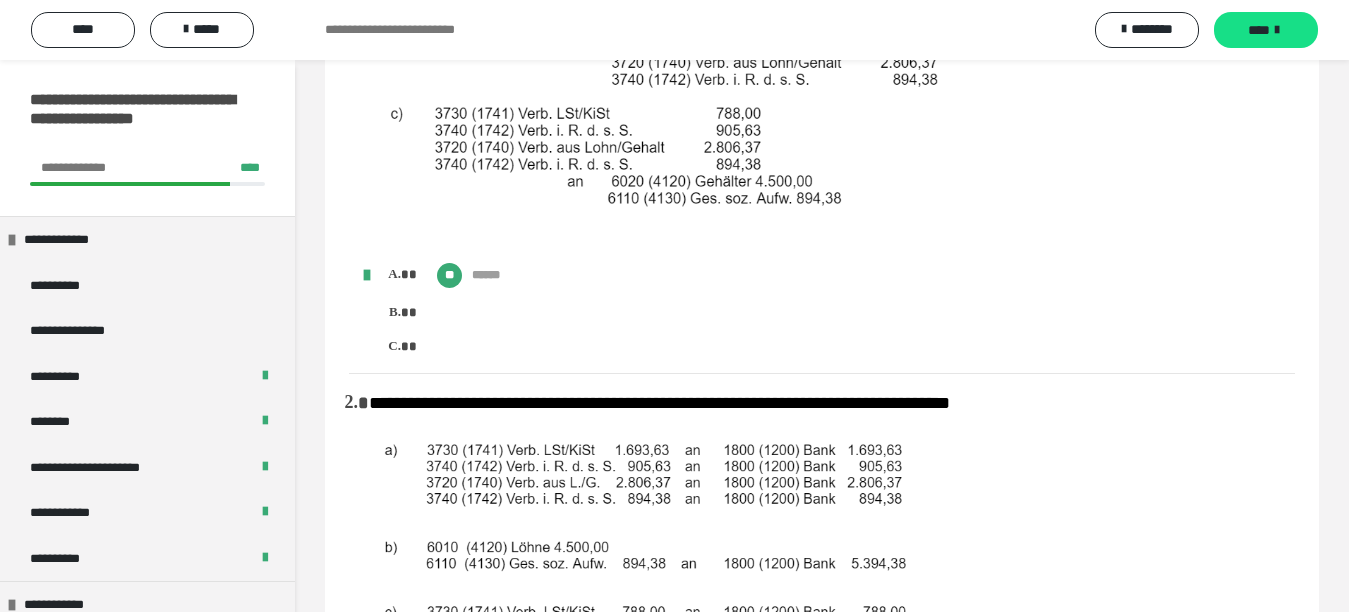 scroll, scrollTop: 0, scrollLeft: 0, axis: both 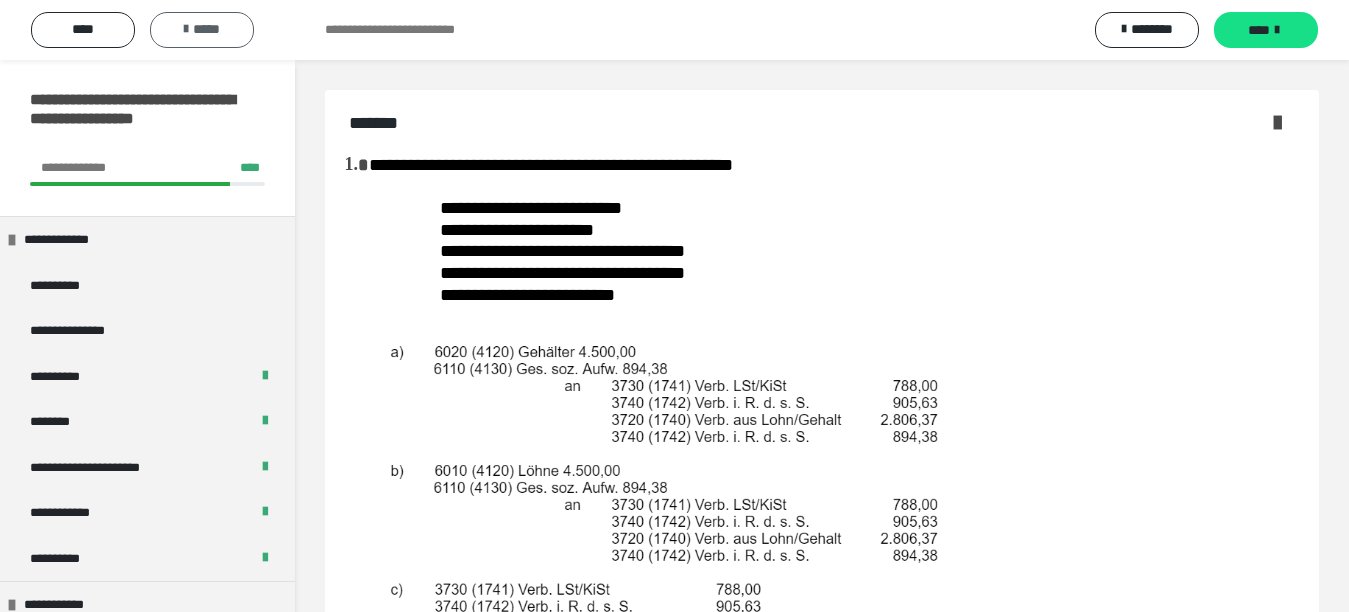 click at bounding box center [186, 29] 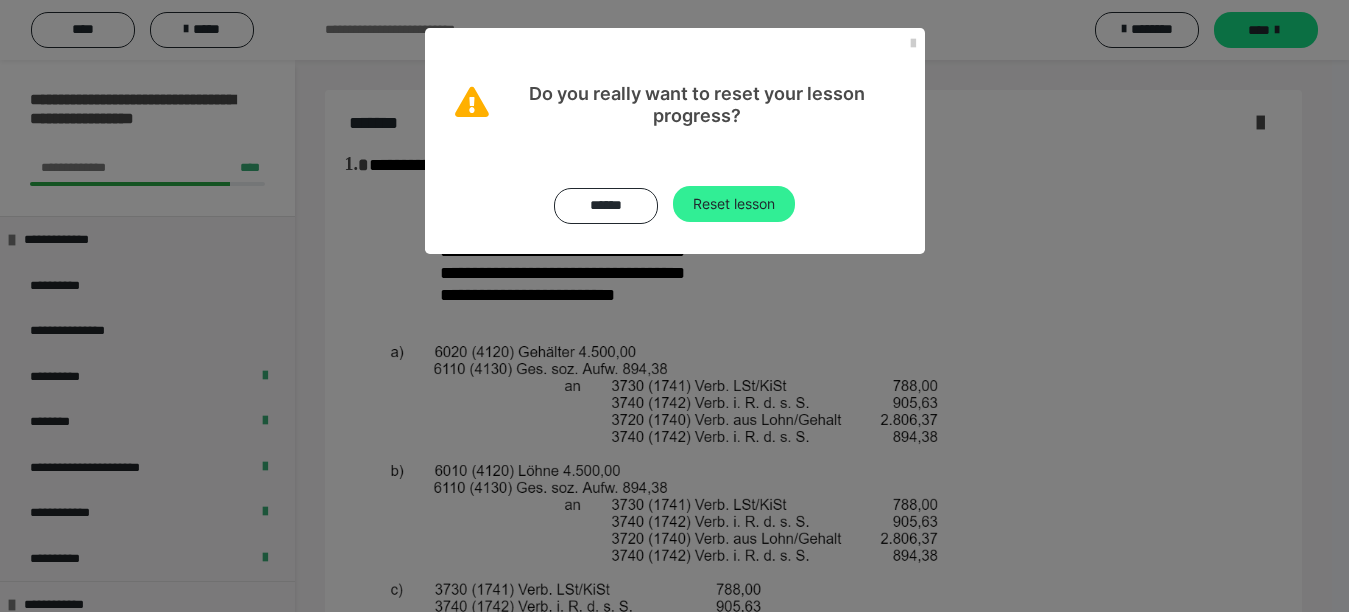click on "Reset lesson" at bounding box center (734, 204) 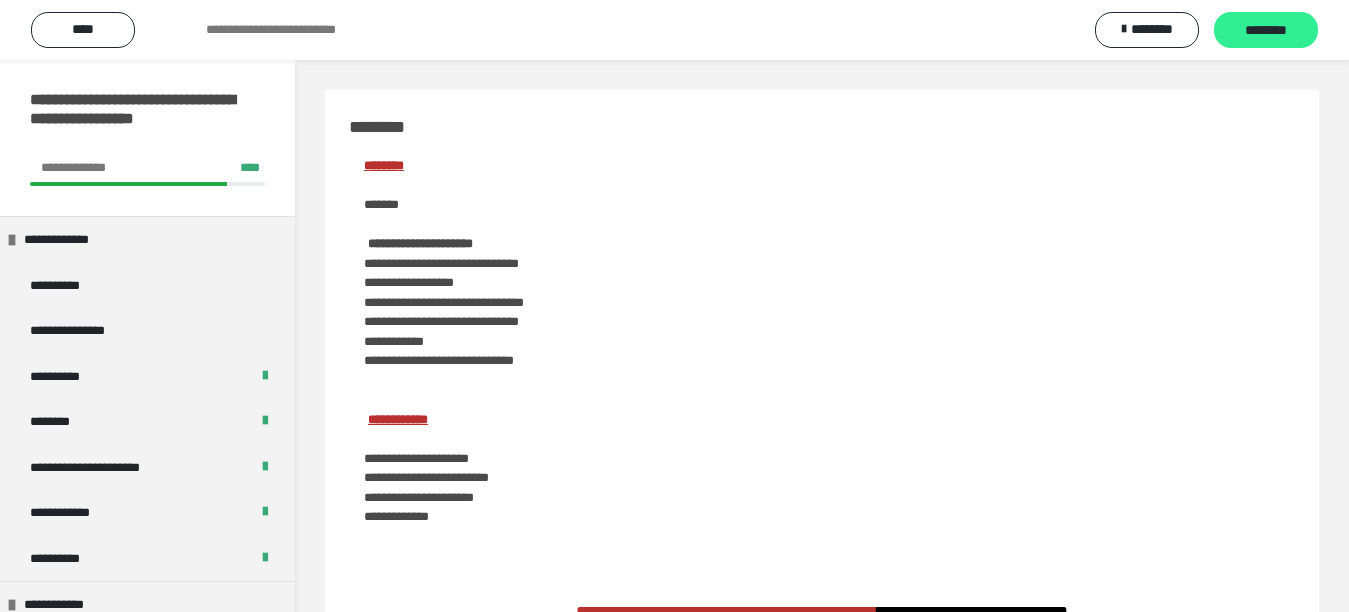 click on "********" at bounding box center [1266, 30] 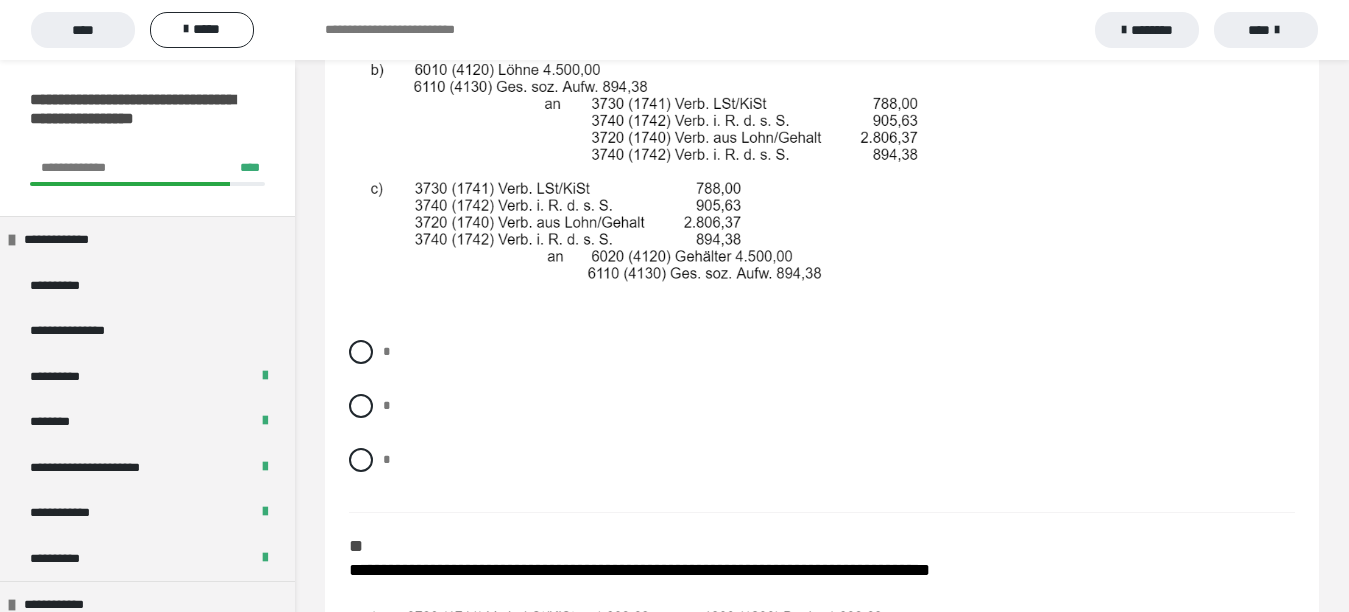 scroll, scrollTop: 575, scrollLeft: 0, axis: vertical 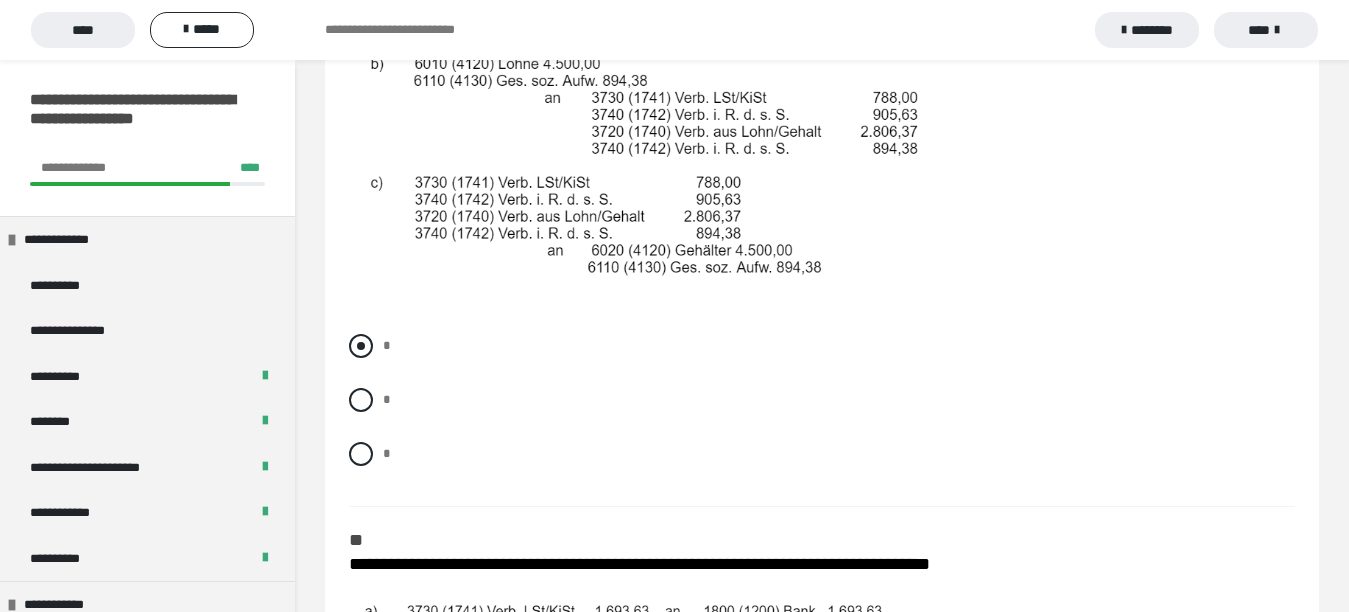 click at bounding box center [361, 346] 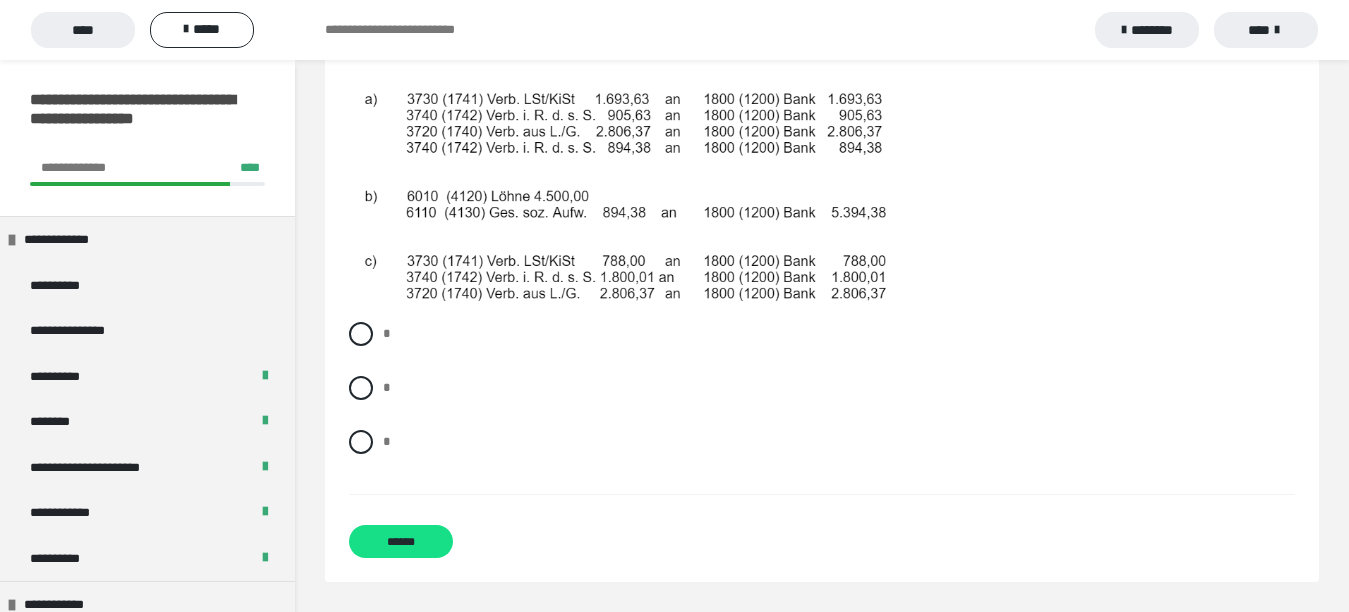 scroll, scrollTop: 1126, scrollLeft: 0, axis: vertical 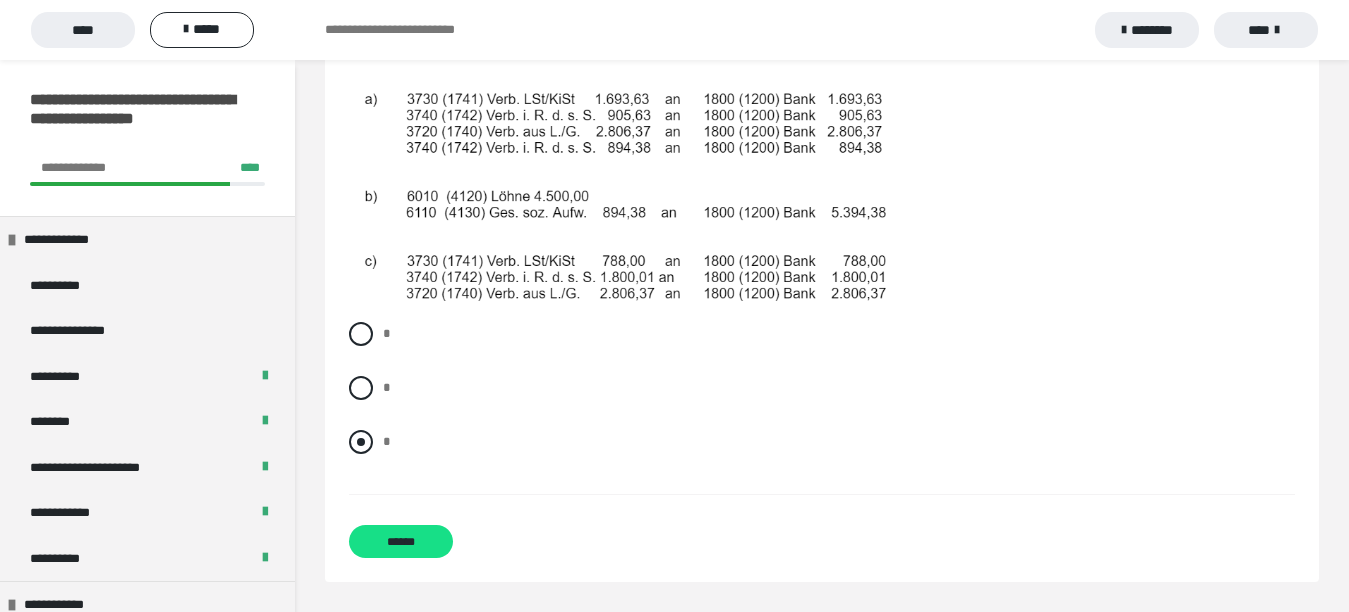 click at bounding box center [361, 442] 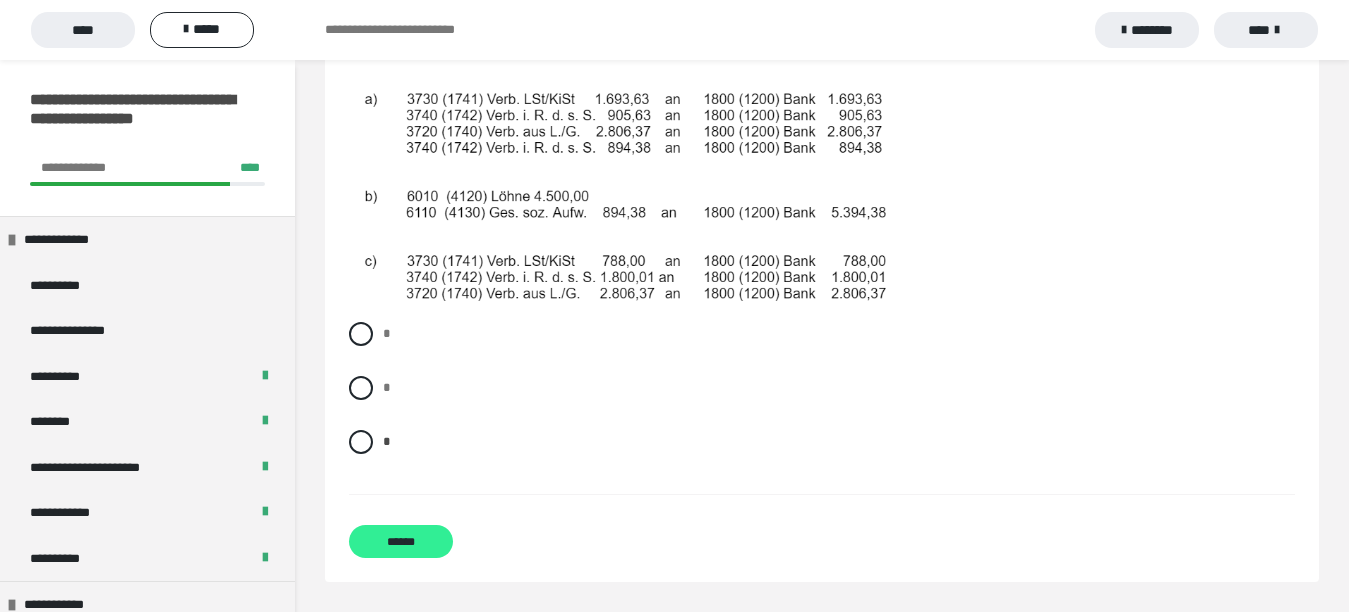 click on "******" at bounding box center [401, 541] 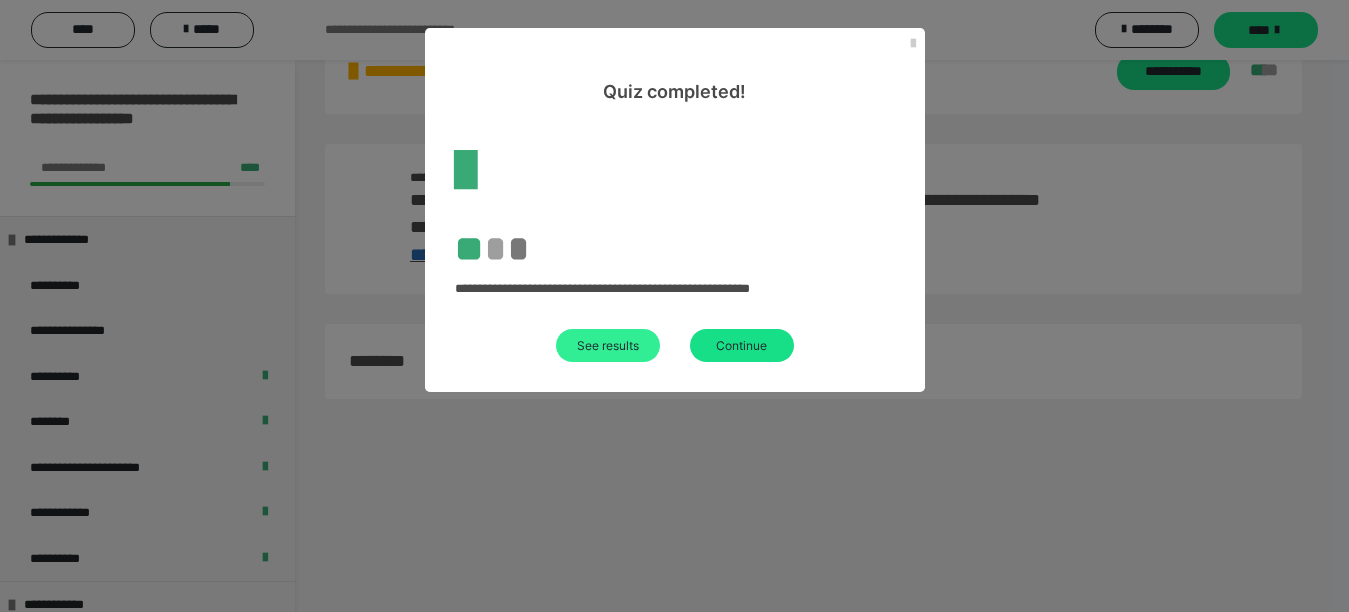 scroll, scrollTop: 60, scrollLeft: 0, axis: vertical 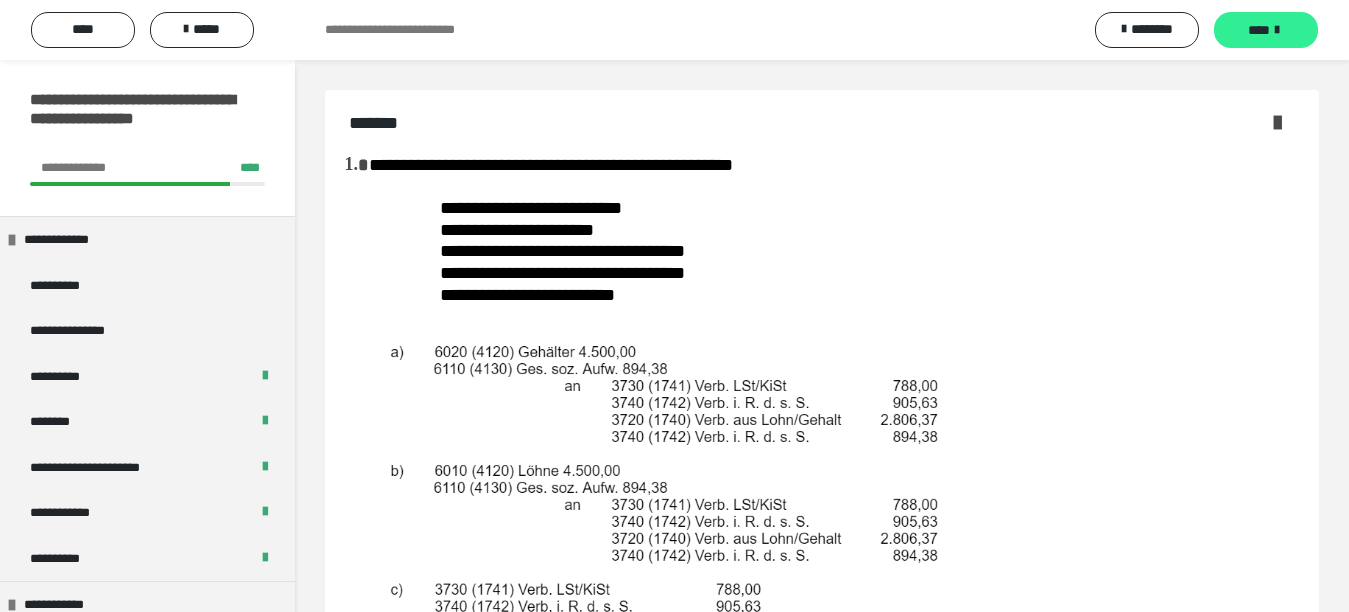 click on "****" at bounding box center [1266, 30] 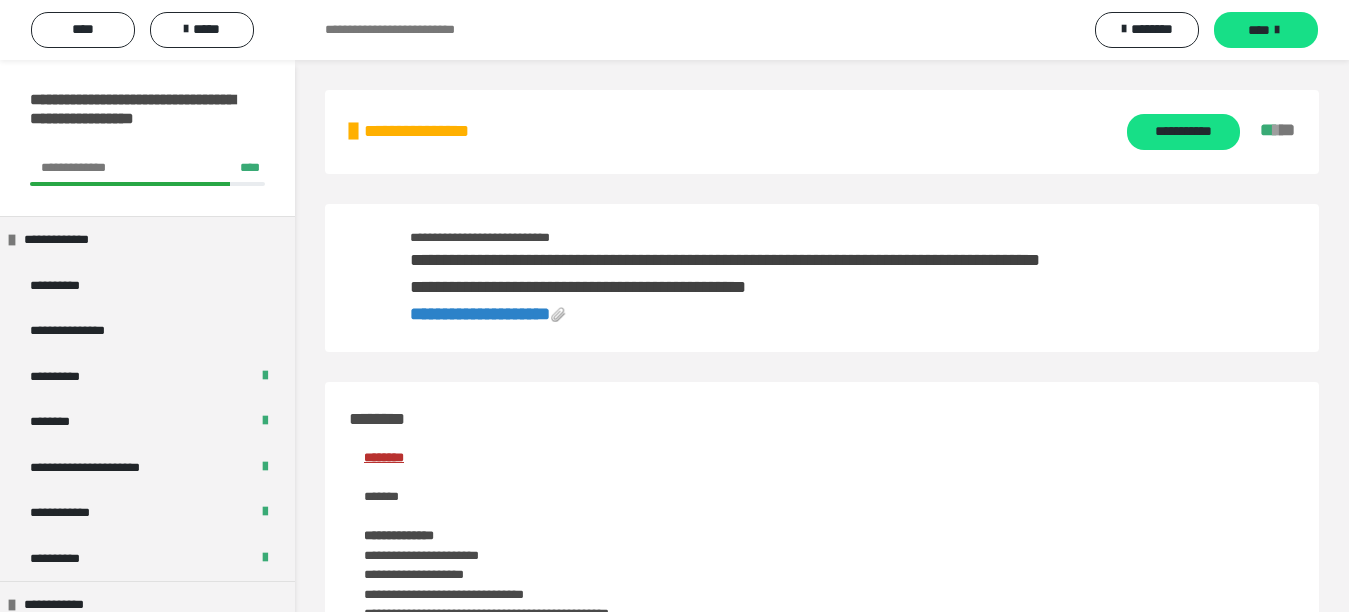 click on "********" at bounding box center [1152, 29] 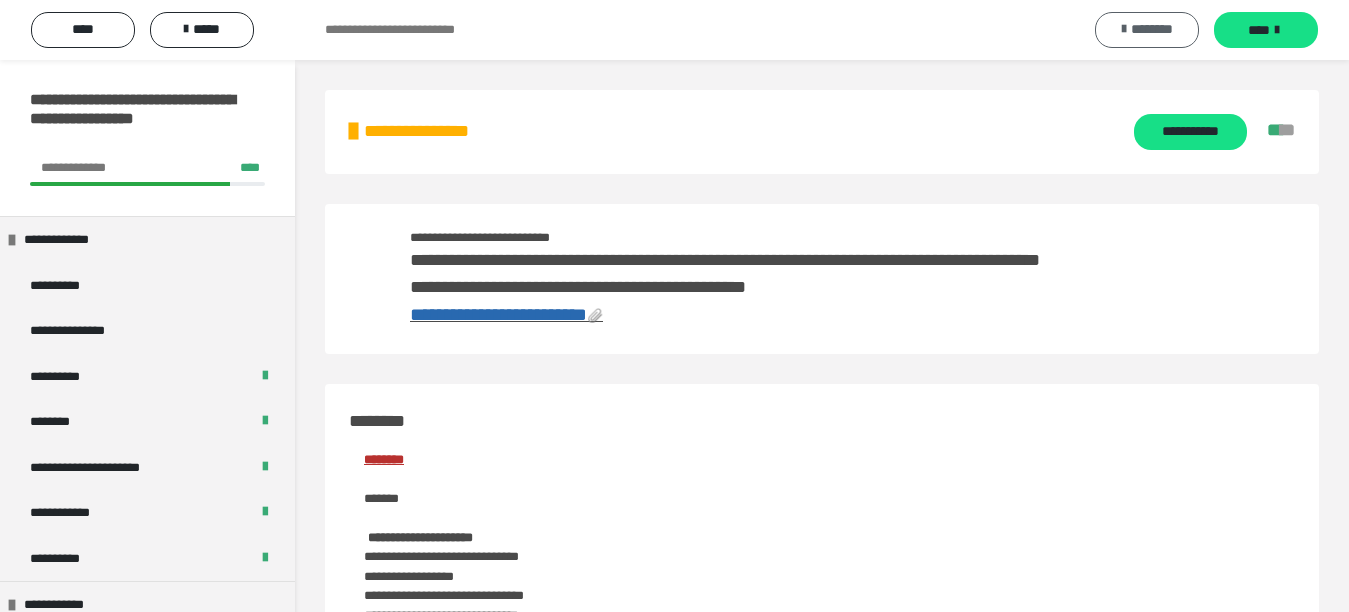 click on "********" at bounding box center (1147, 30) 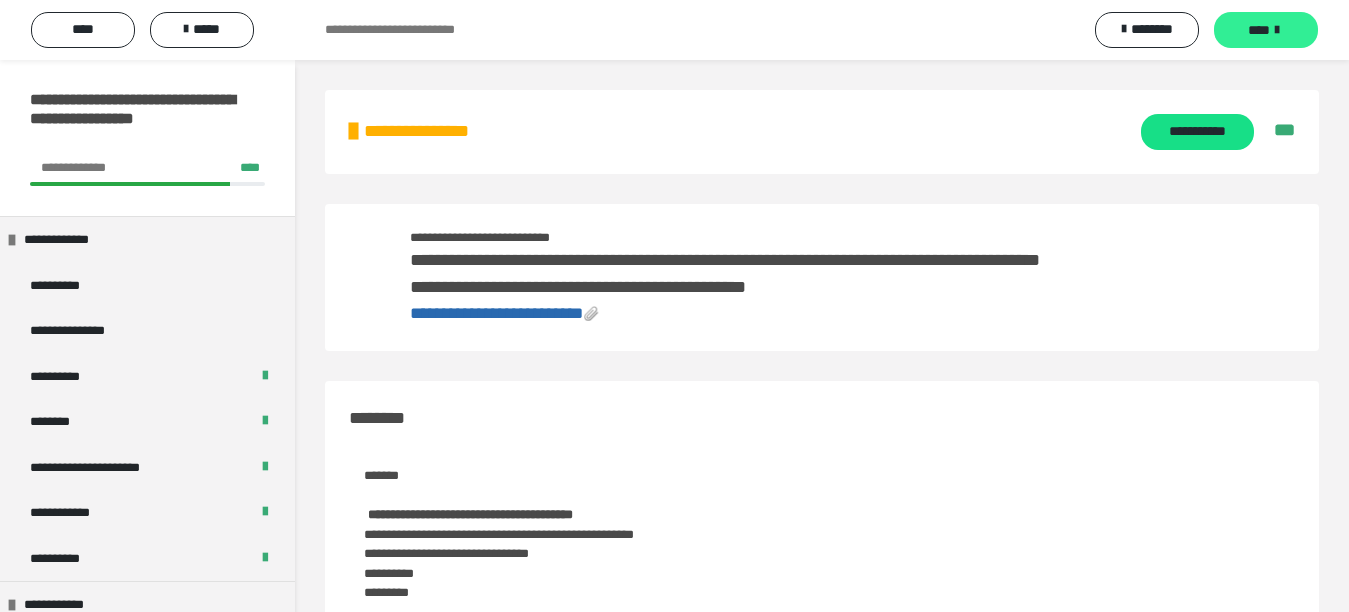 click on "****" at bounding box center [1266, 30] 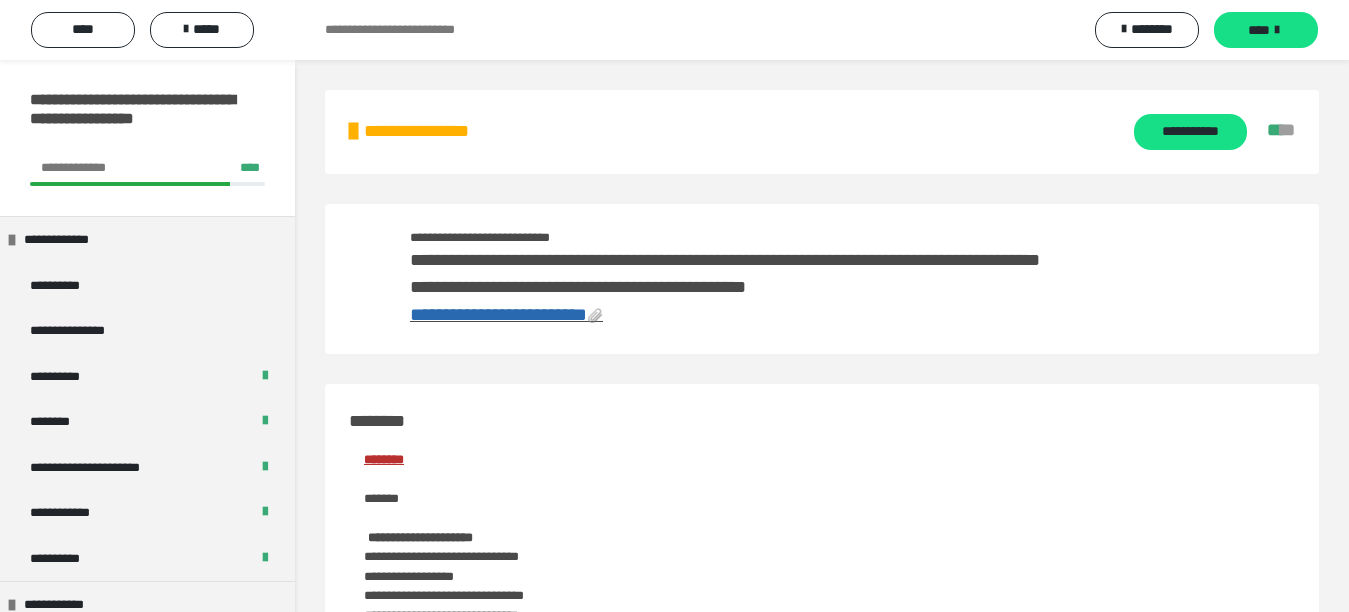click on "**********" at bounding box center [498, 314] 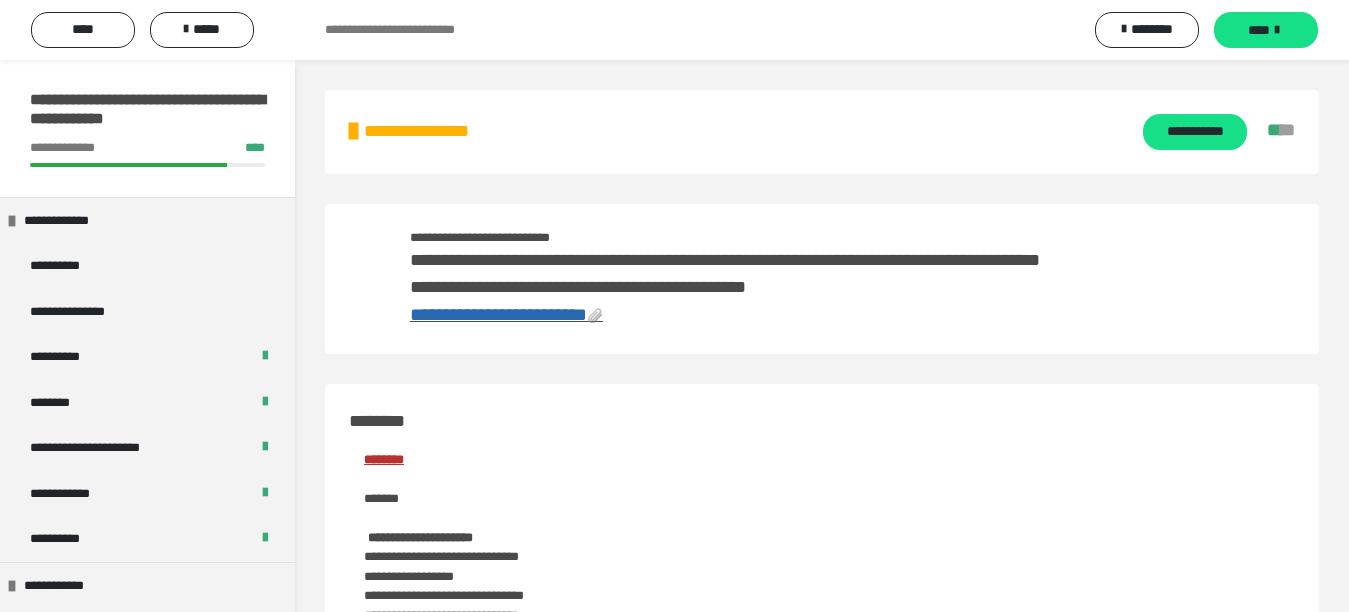 scroll, scrollTop: 0, scrollLeft: 0, axis: both 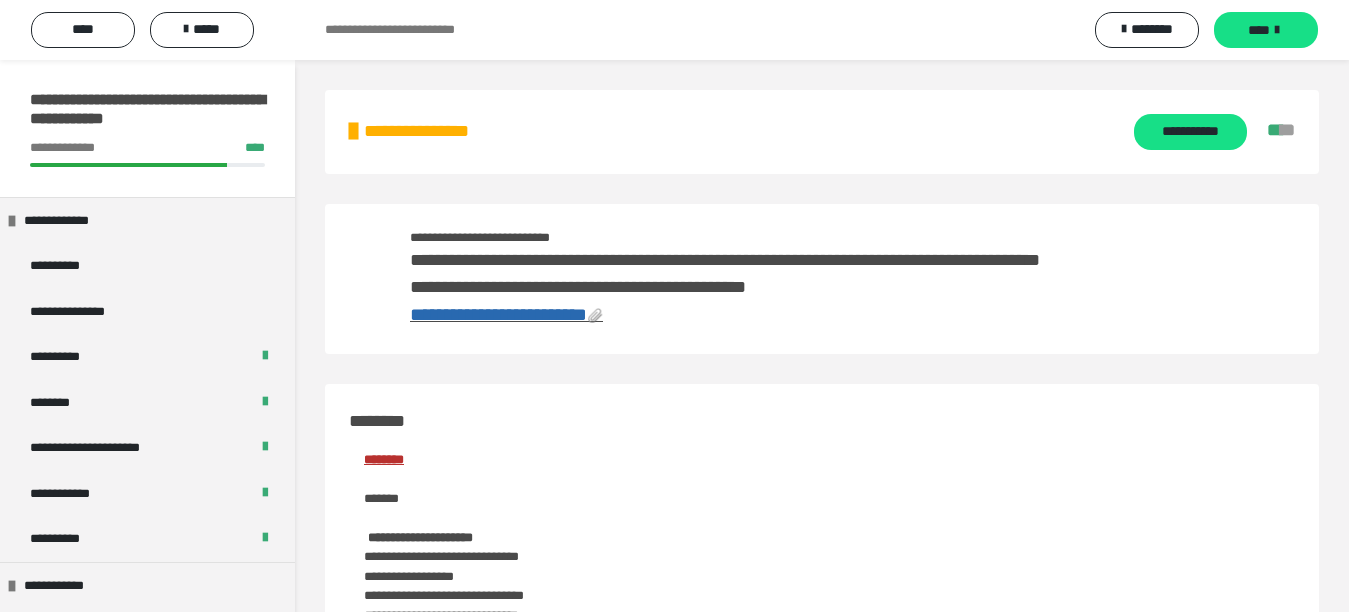 drag, startPoint x: 1249, startPoint y: 38, endPoint x: 993, endPoint y: 253, distance: 334.30673 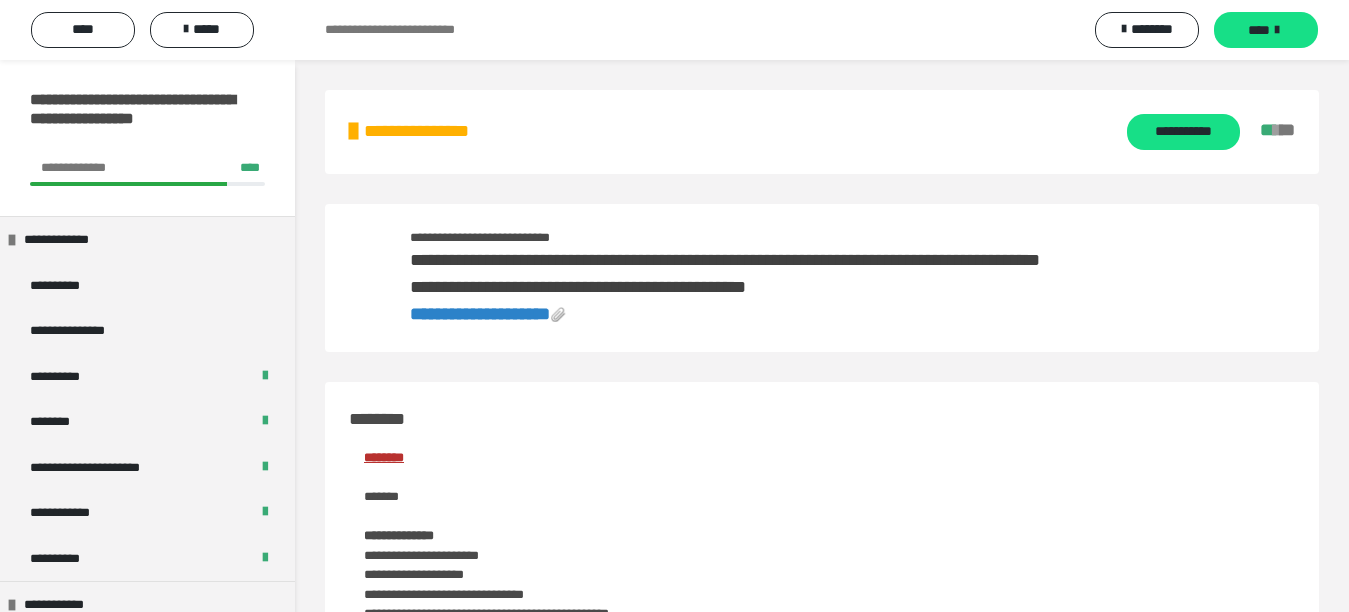 scroll, scrollTop: 0, scrollLeft: 0, axis: both 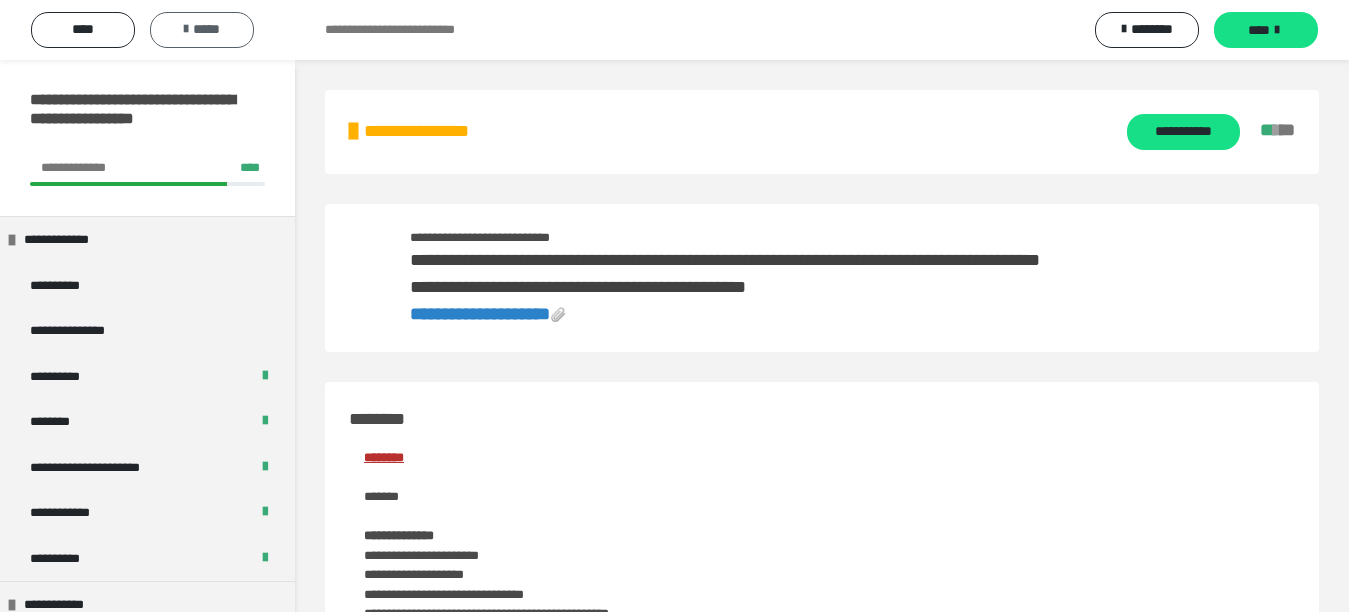 click on "*****" at bounding box center (202, 30) 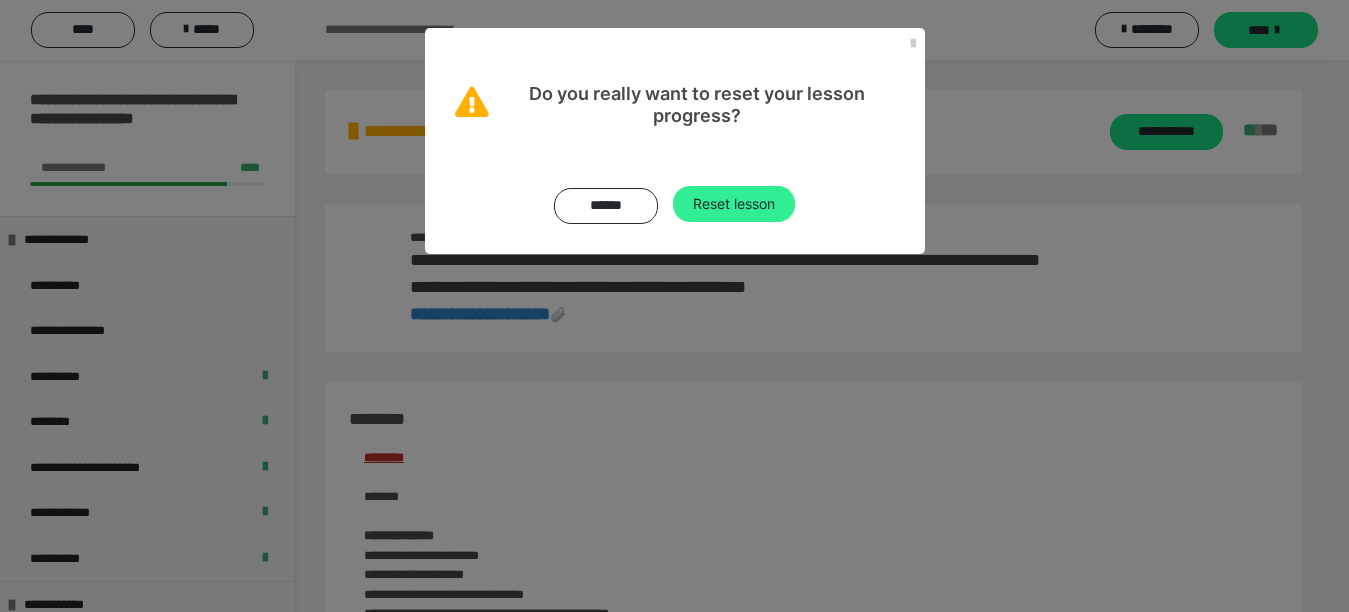 click on "Reset lesson" at bounding box center (734, 204) 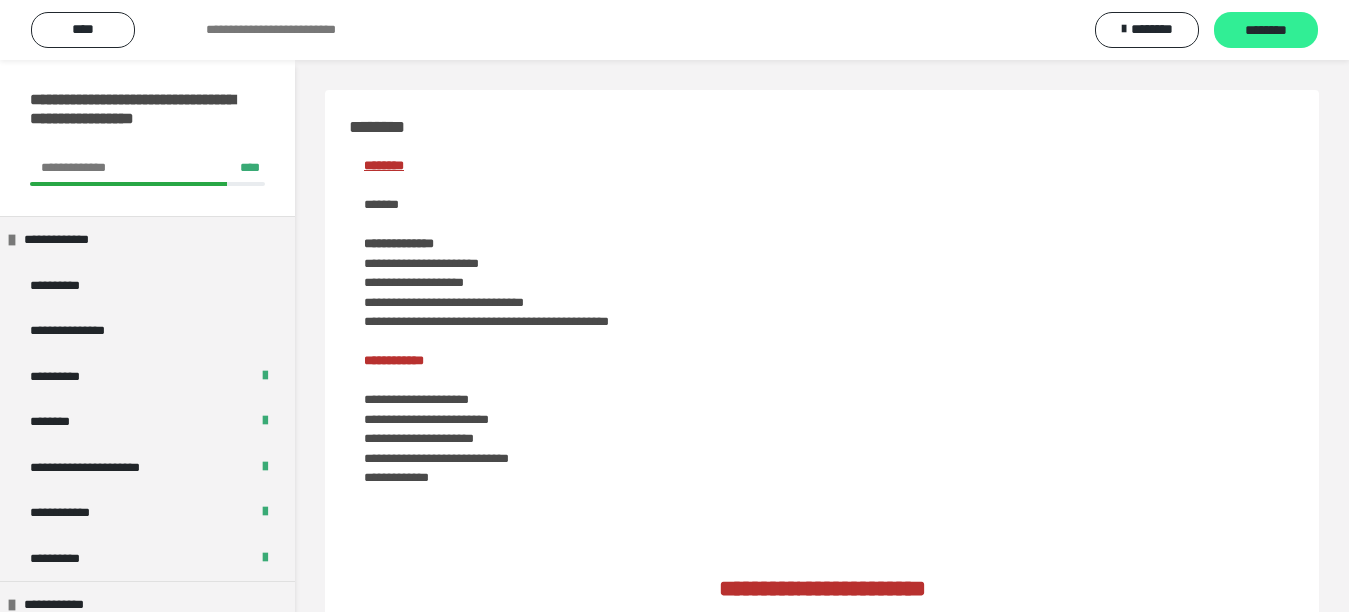 click on "********" at bounding box center (1266, 30) 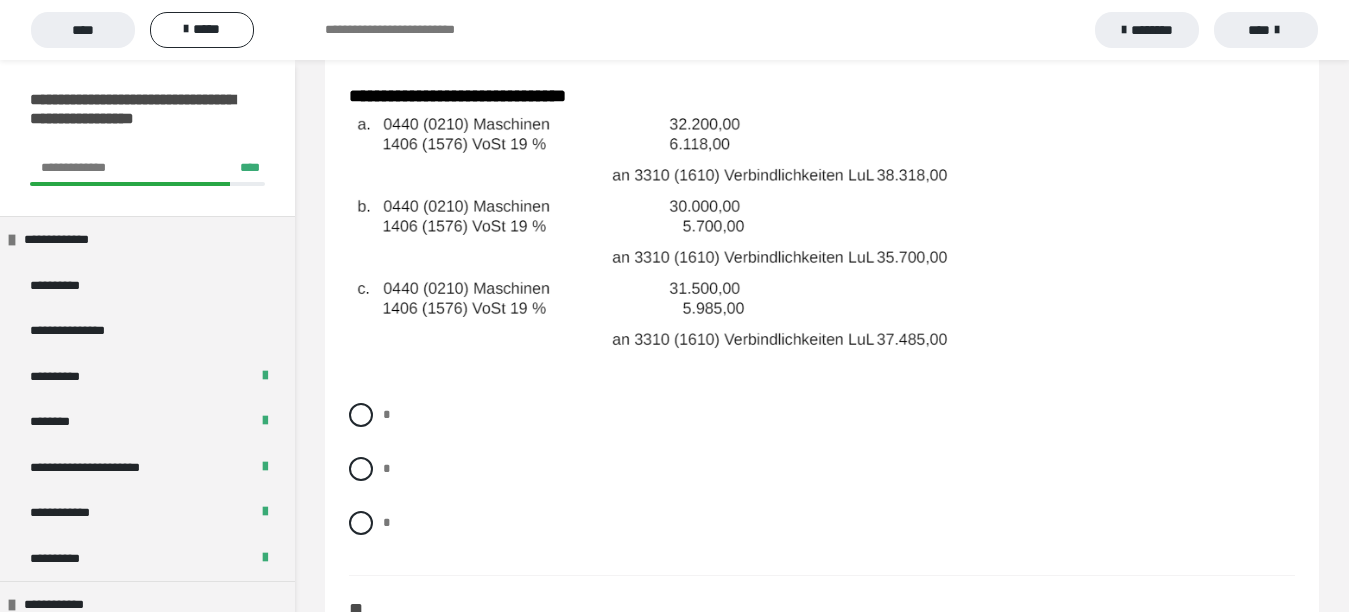 scroll, scrollTop: 343, scrollLeft: 0, axis: vertical 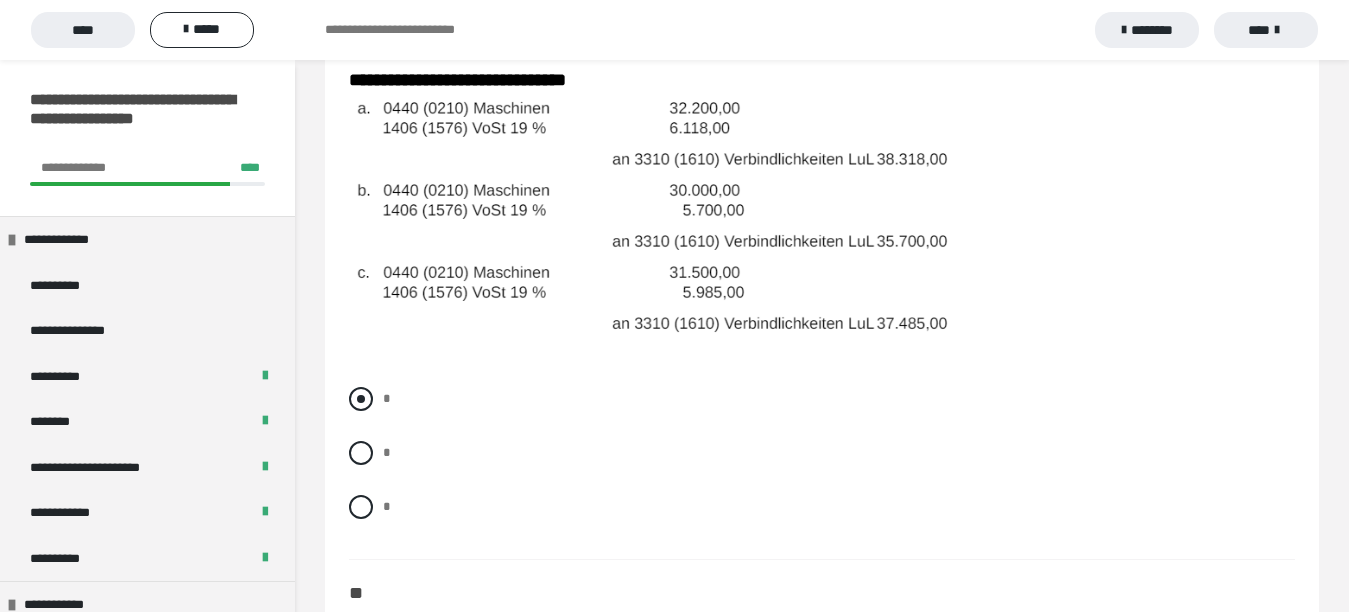 click at bounding box center [361, 399] 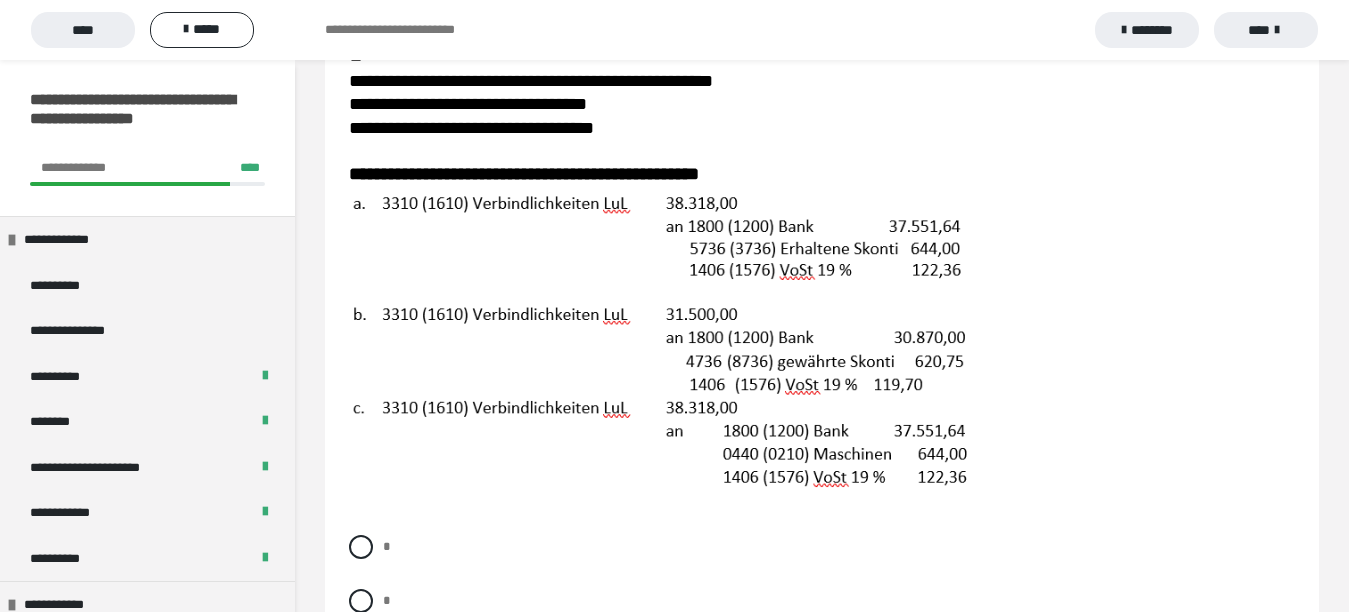 scroll, scrollTop: 880, scrollLeft: 0, axis: vertical 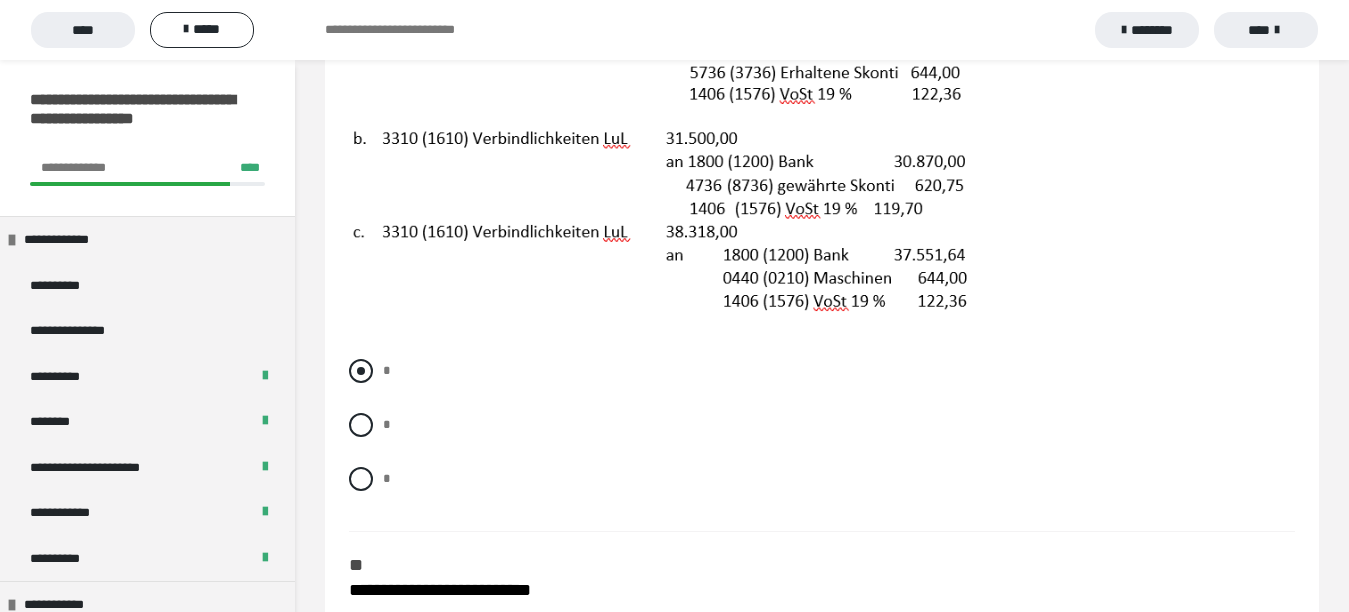 click on "*" at bounding box center [822, 371] 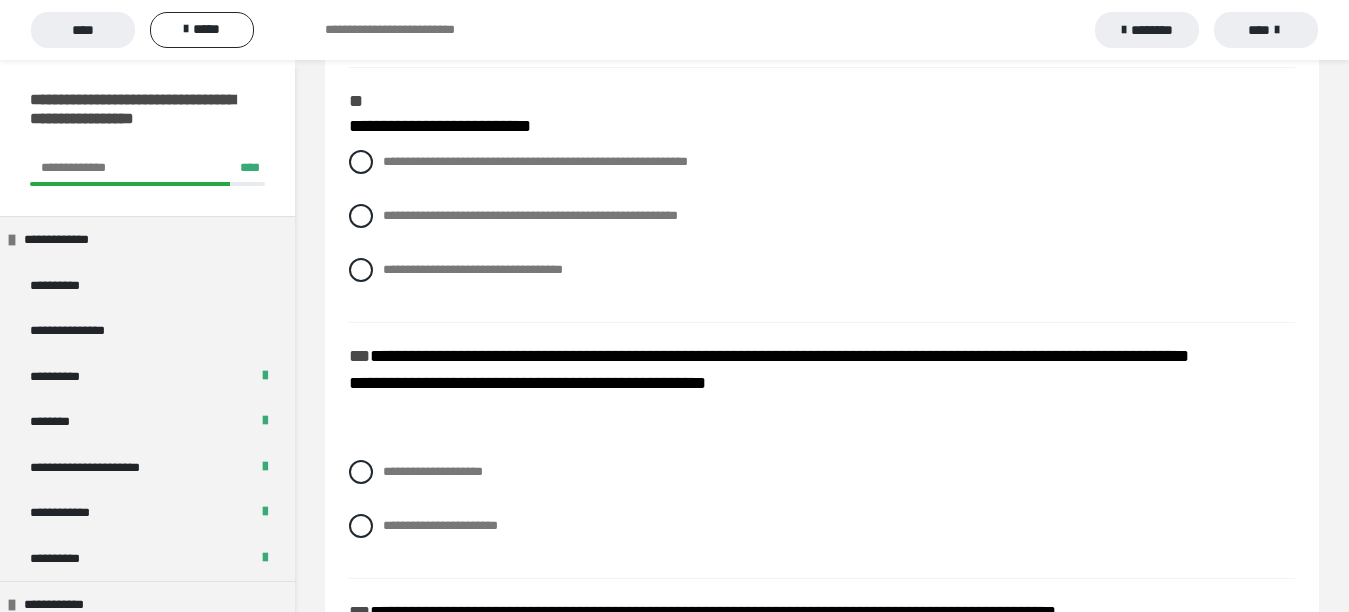 scroll, scrollTop: 1544, scrollLeft: 0, axis: vertical 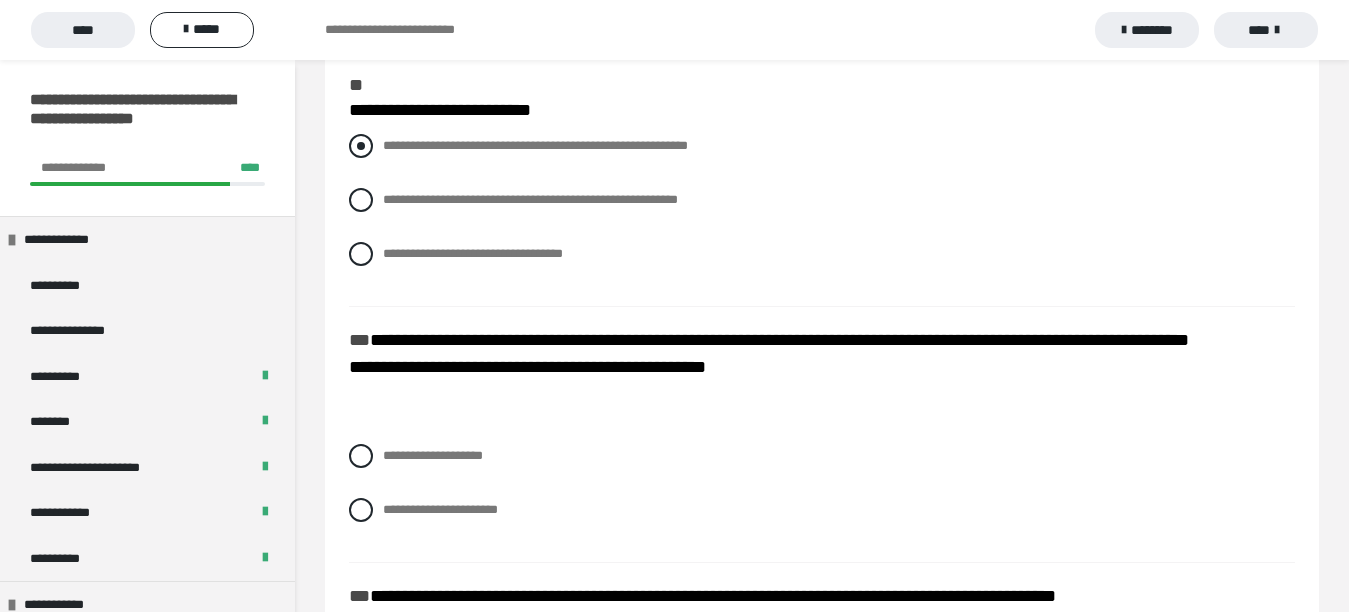 click on "**********" at bounding box center [535, 145] 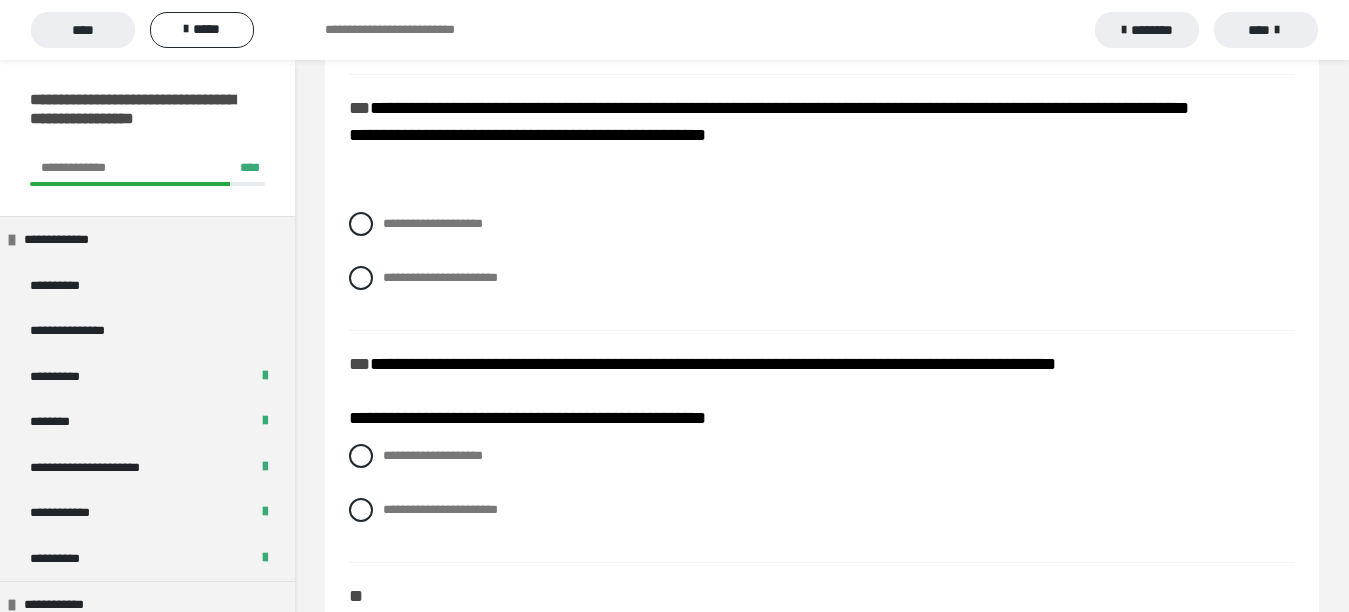 scroll, scrollTop: 1792, scrollLeft: 0, axis: vertical 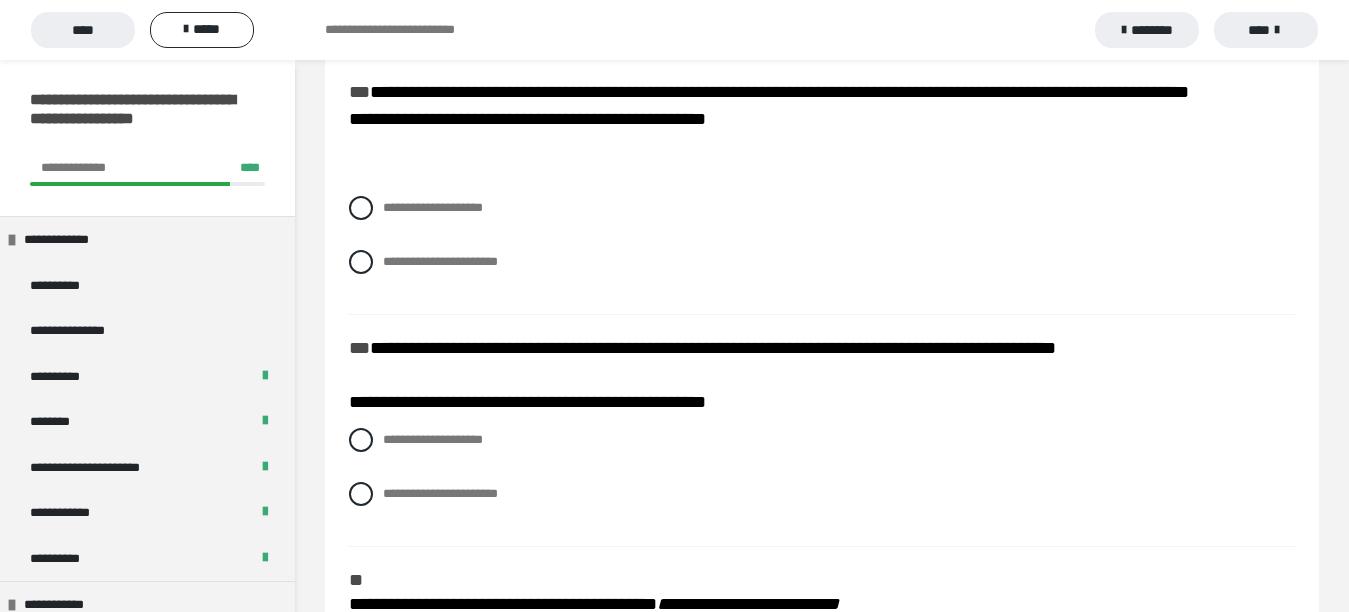 click on "**********" at bounding box center [822, 250] 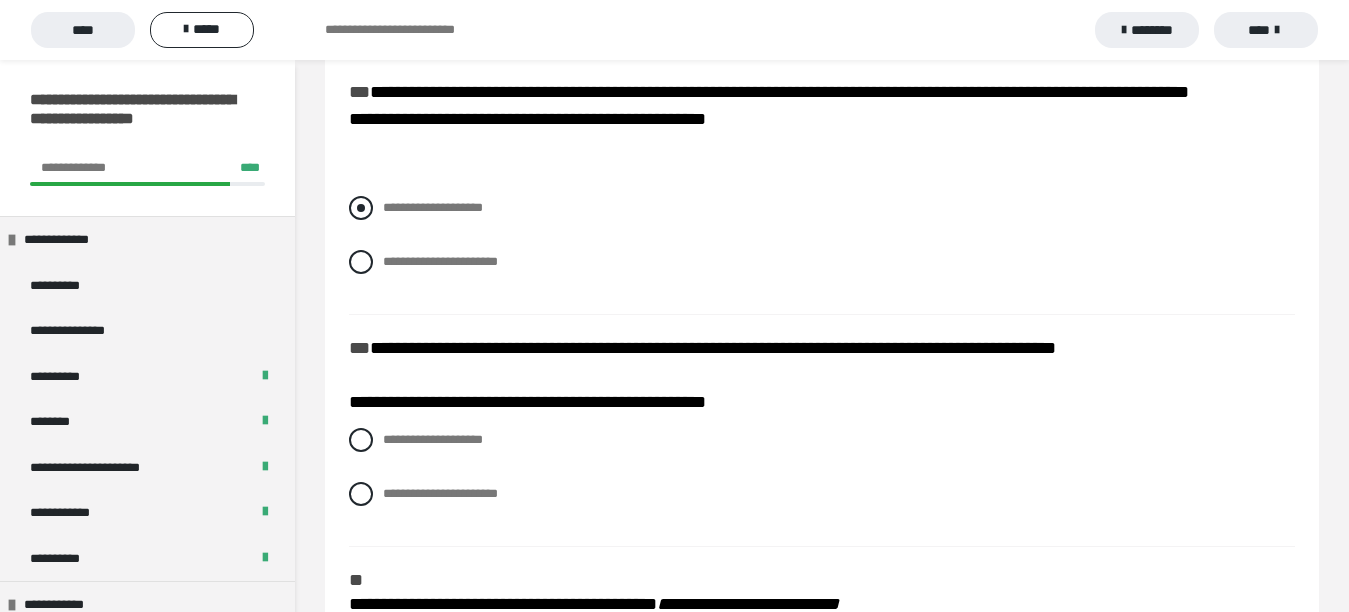 click on "**********" at bounding box center (433, 207) 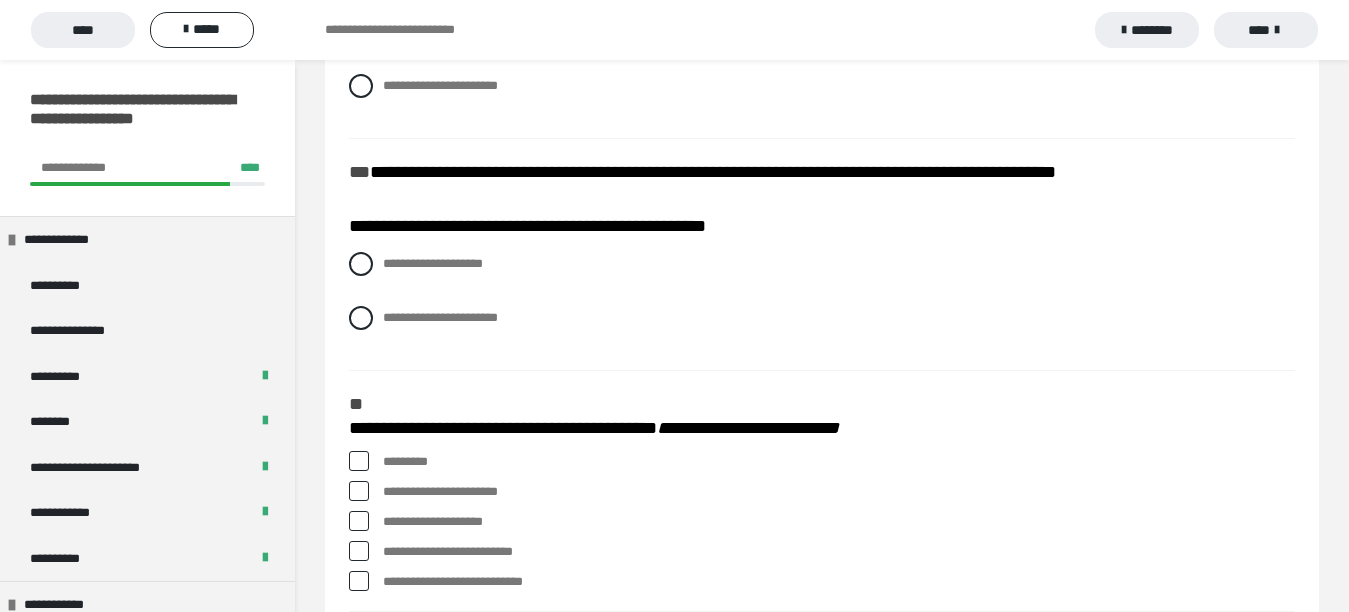 scroll, scrollTop: 1992, scrollLeft: 0, axis: vertical 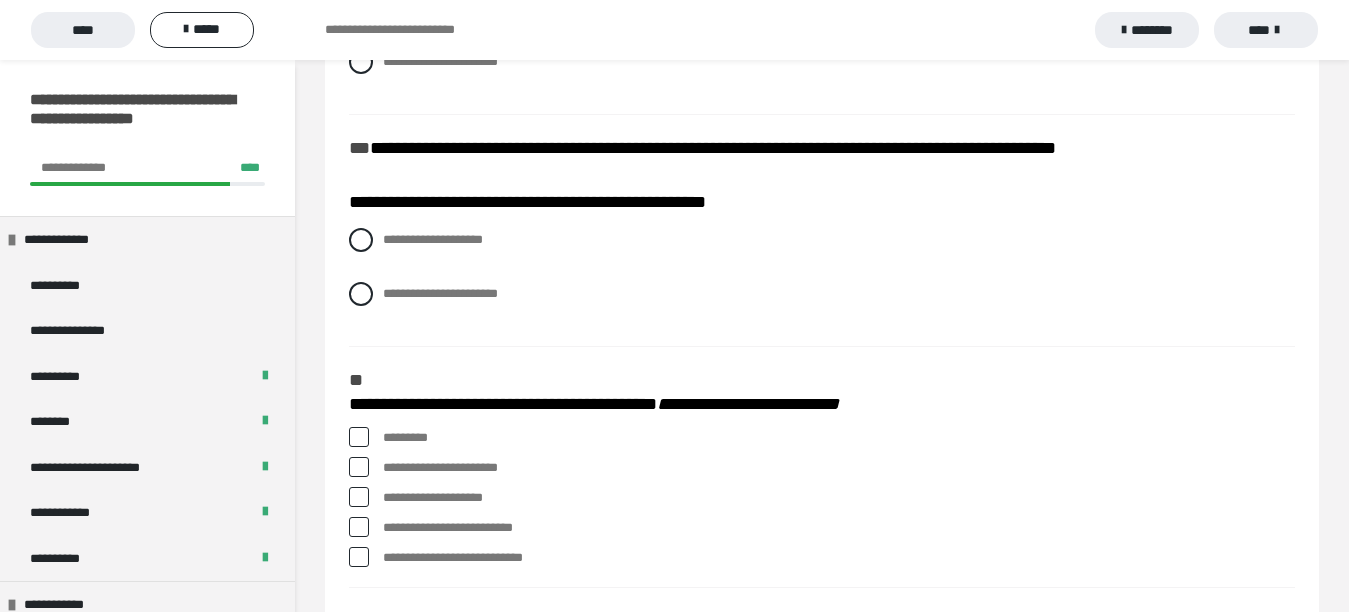 click on "**********" at bounding box center [822, 282] 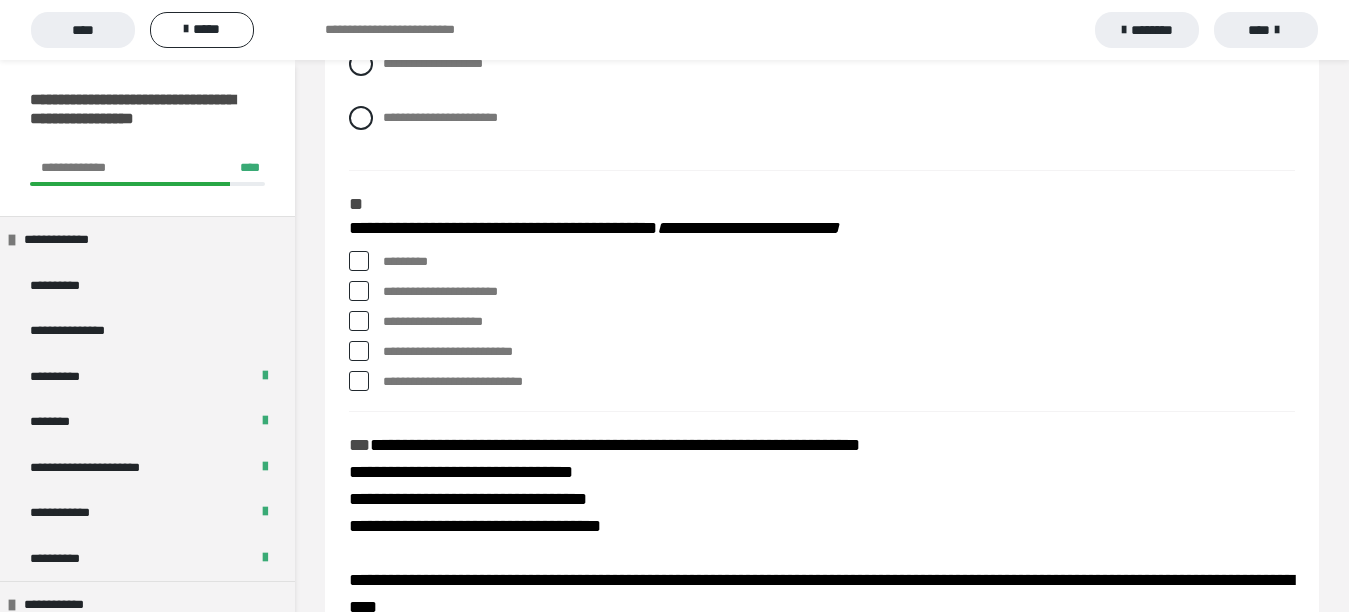 scroll, scrollTop: 2304, scrollLeft: 0, axis: vertical 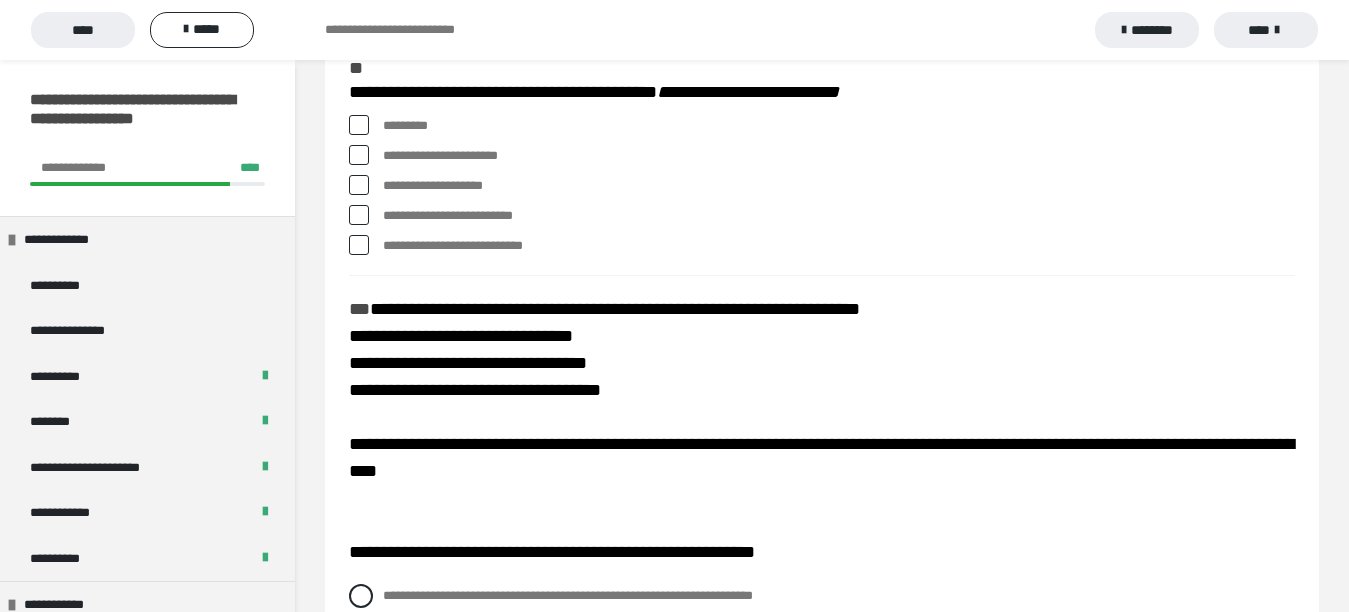click on "*********" at bounding box center [389, 121] 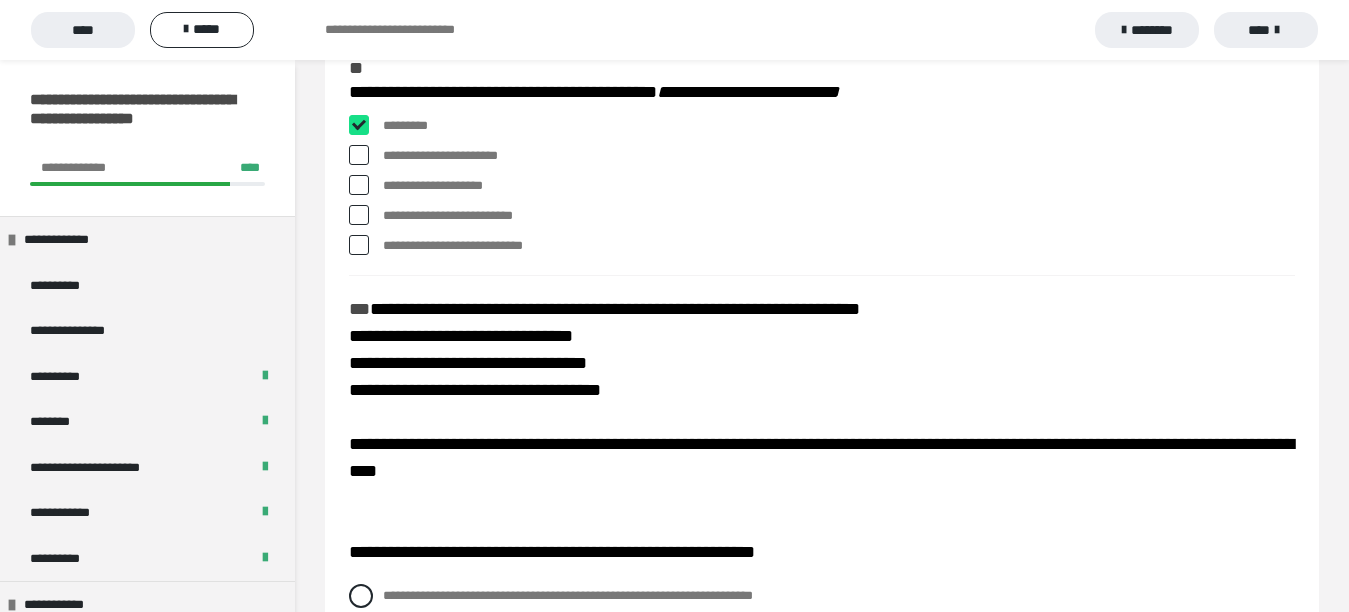 checkbox on "****" 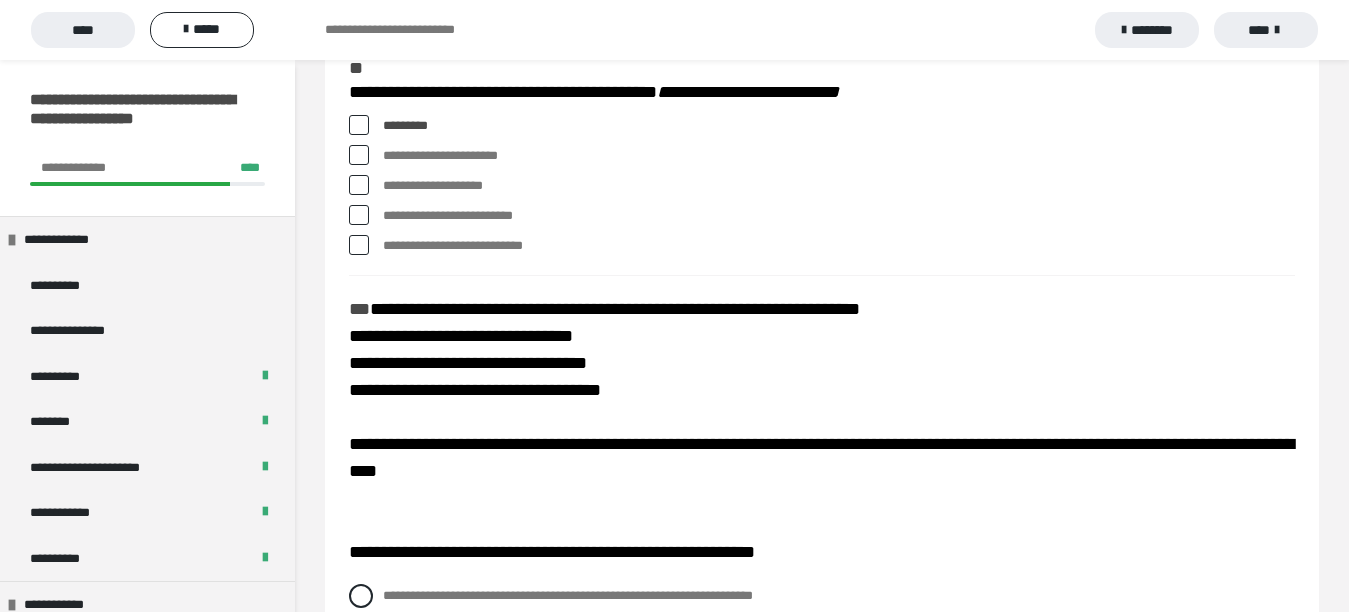 click on "**********" at bounding box center [389, 151] 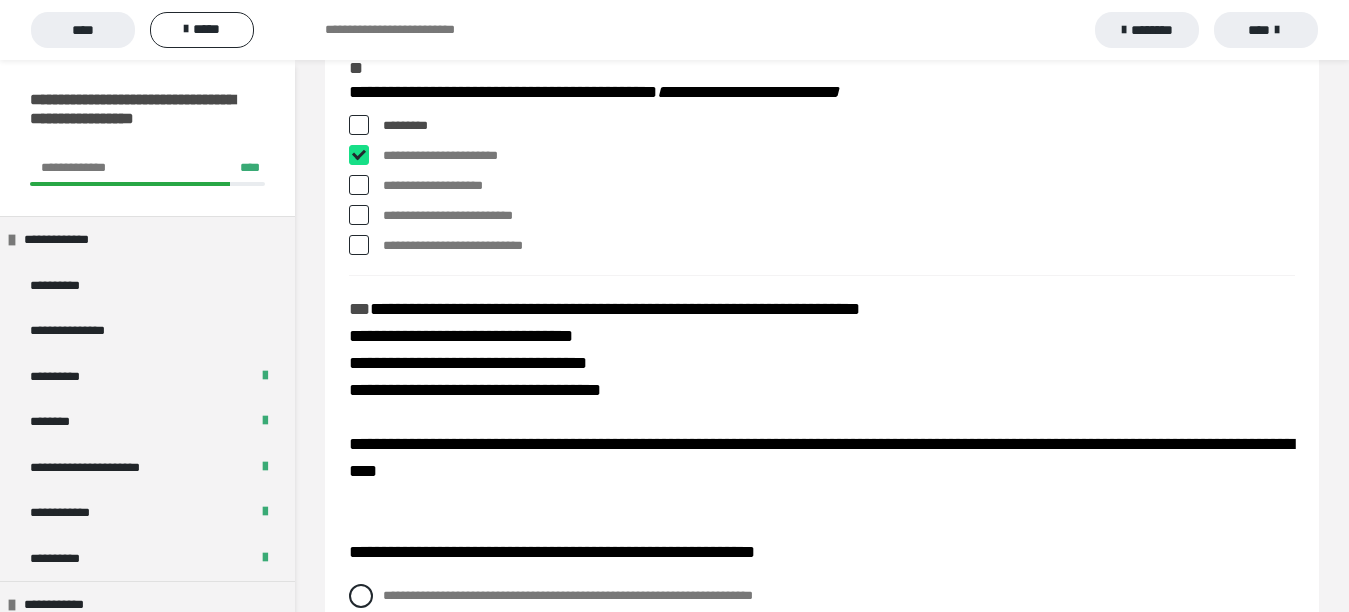 checkbox on "****" 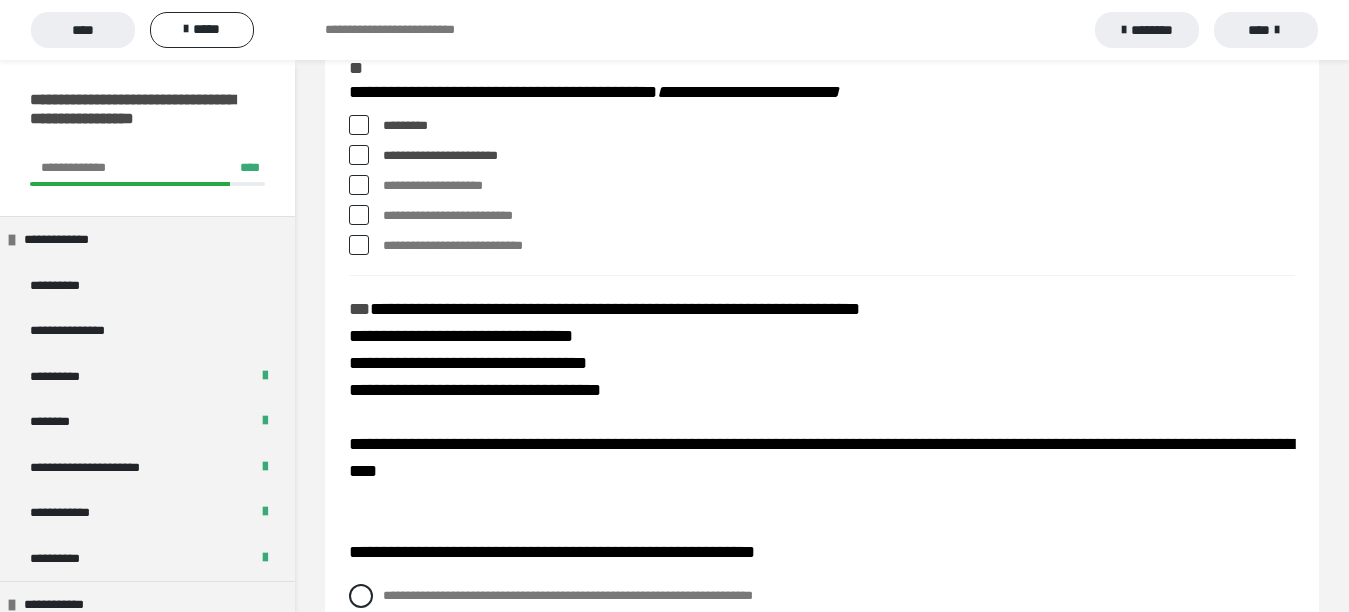 click on "**********" at bounding box center (839, 216) 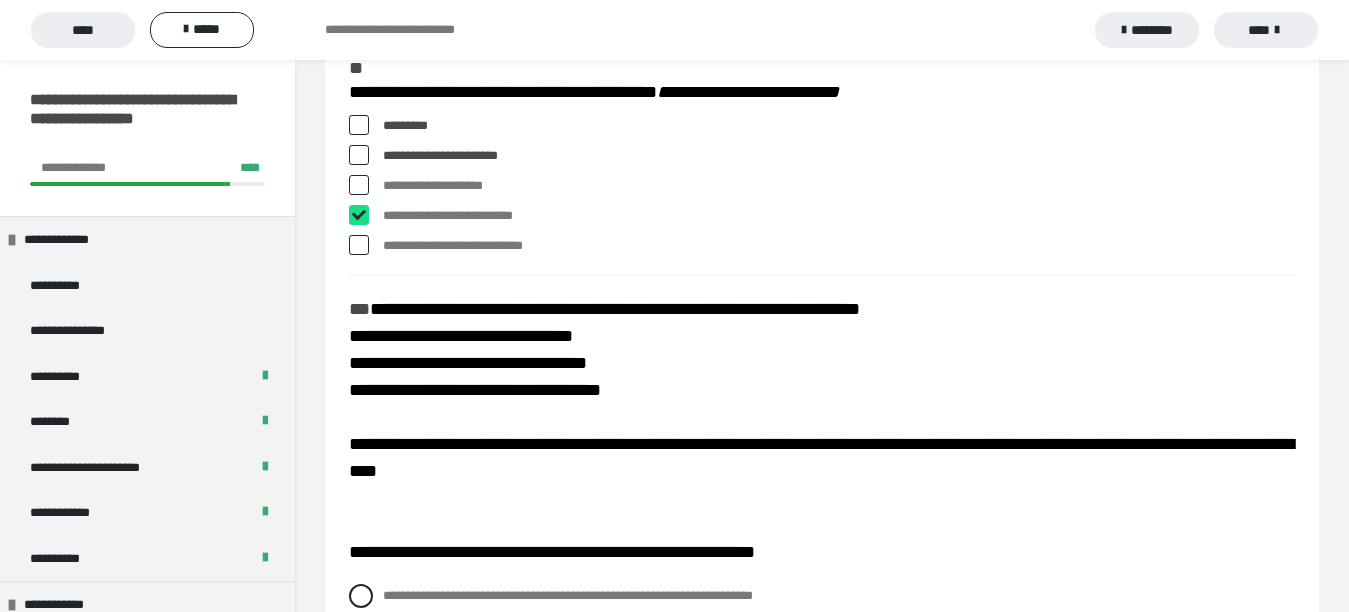 checkbox on "****" 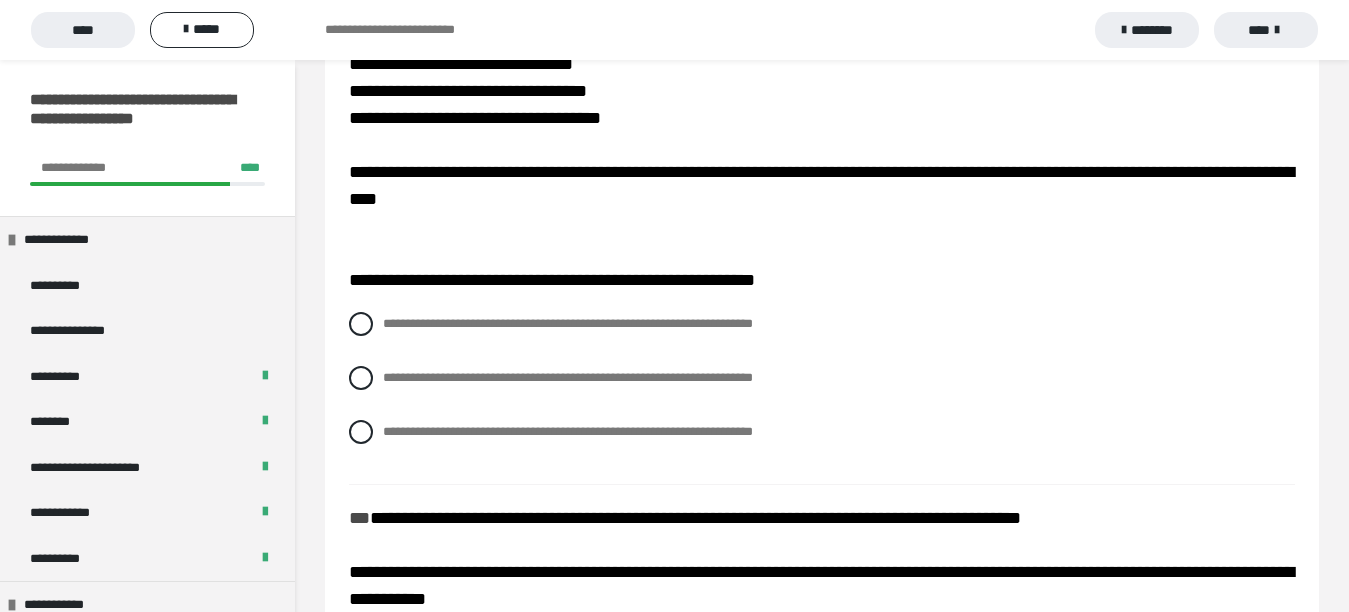 scroll, scrollTop: 2536, scrollLeft: 0, axis: vertical 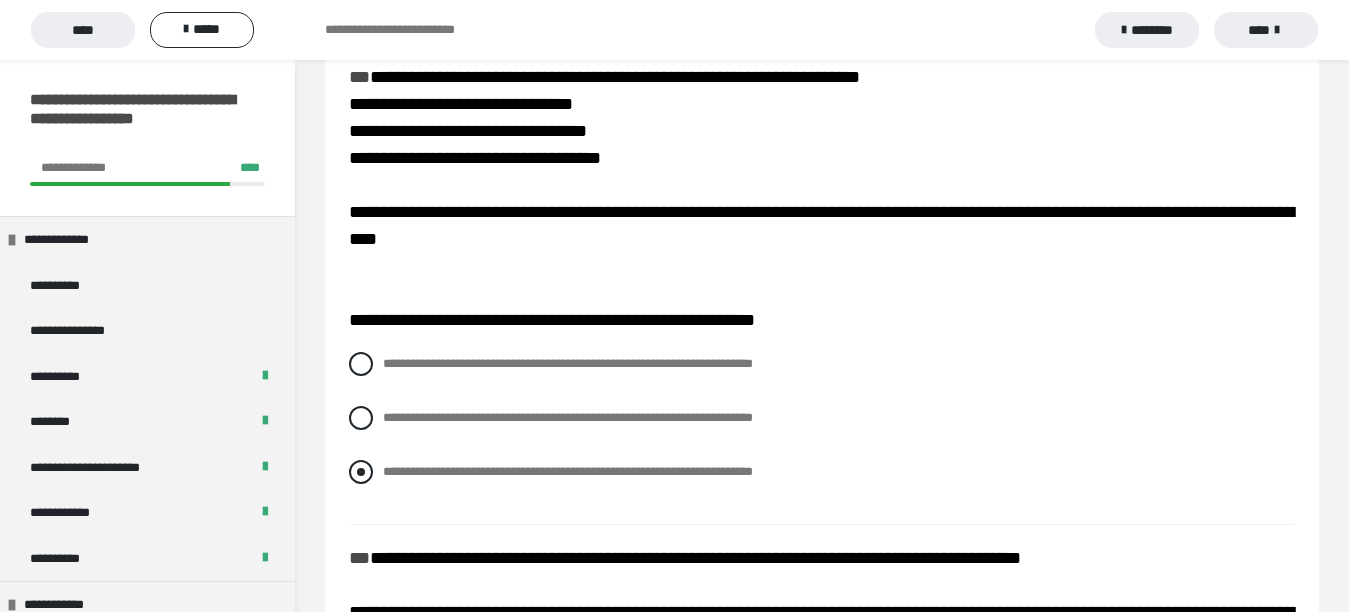 click on "**********" at bounding box center (568, 471) 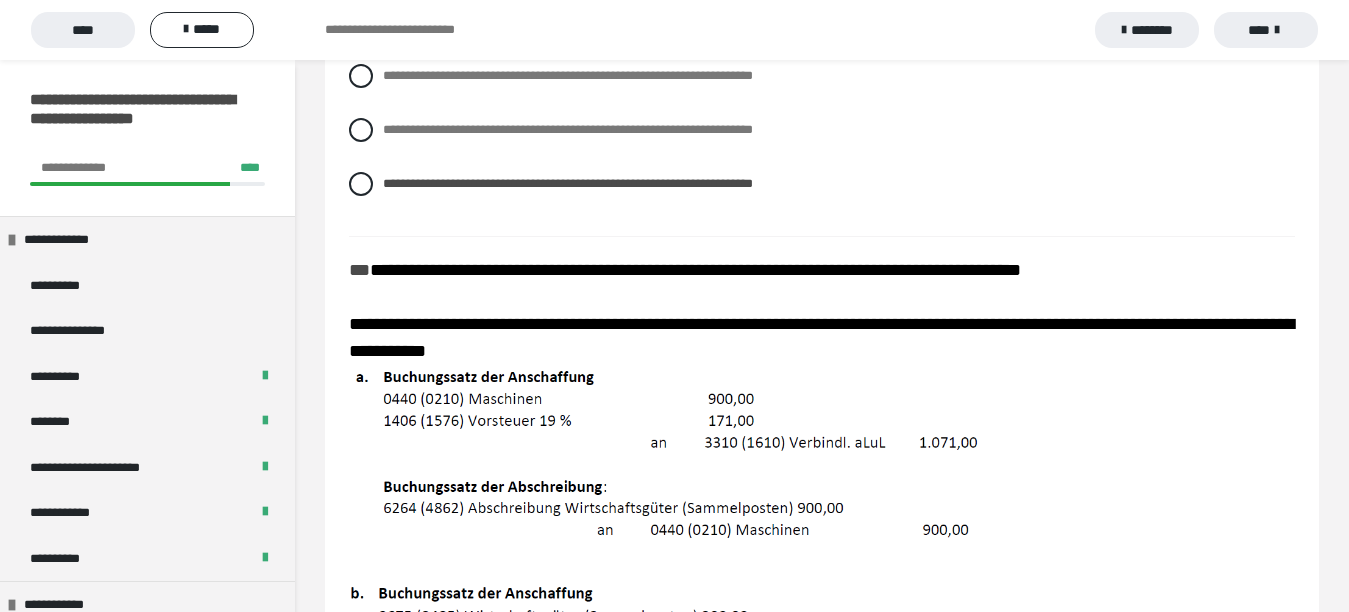 scroll, scrollTop: 2848, scrollLeft: 0, axis: vertical 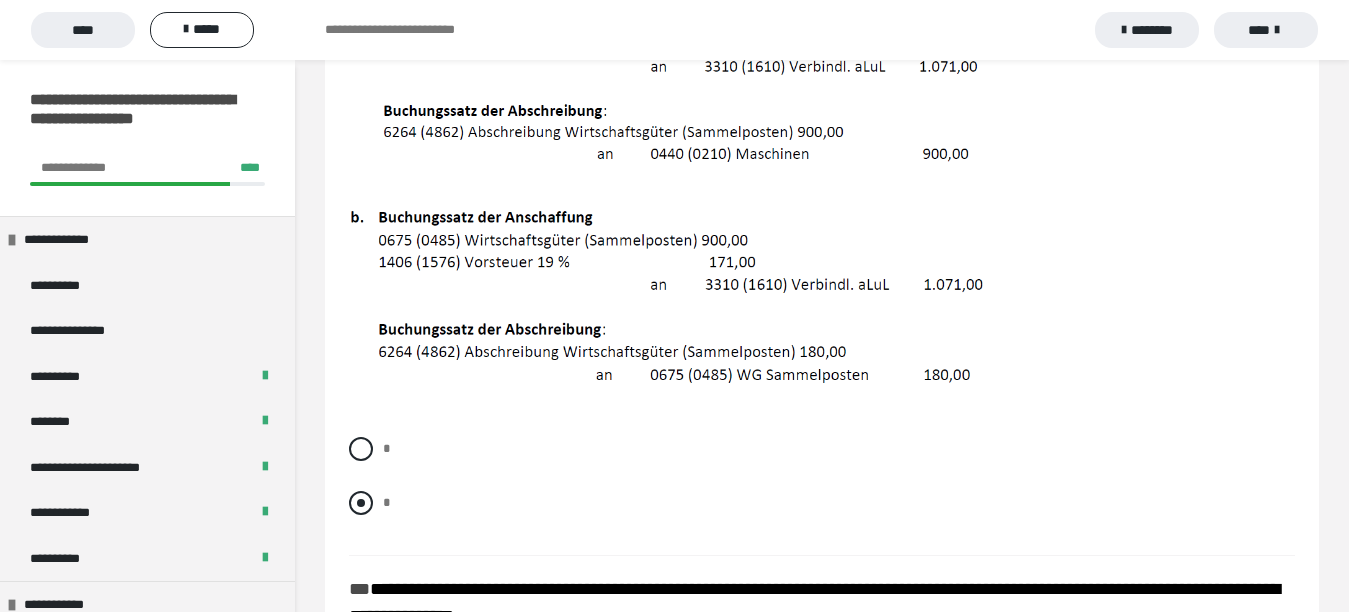 click on "*" at bounding box center (822, 503) 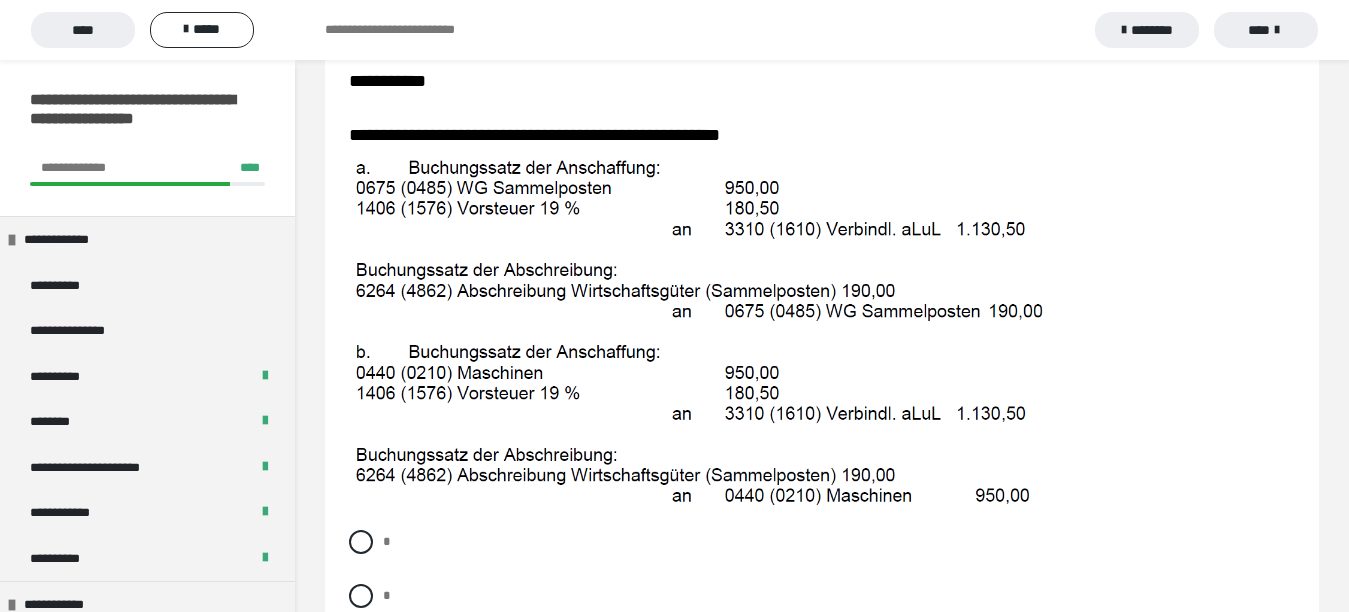 scroll, scrollTop: 3800, scrollLeft: 0, axis: vertical 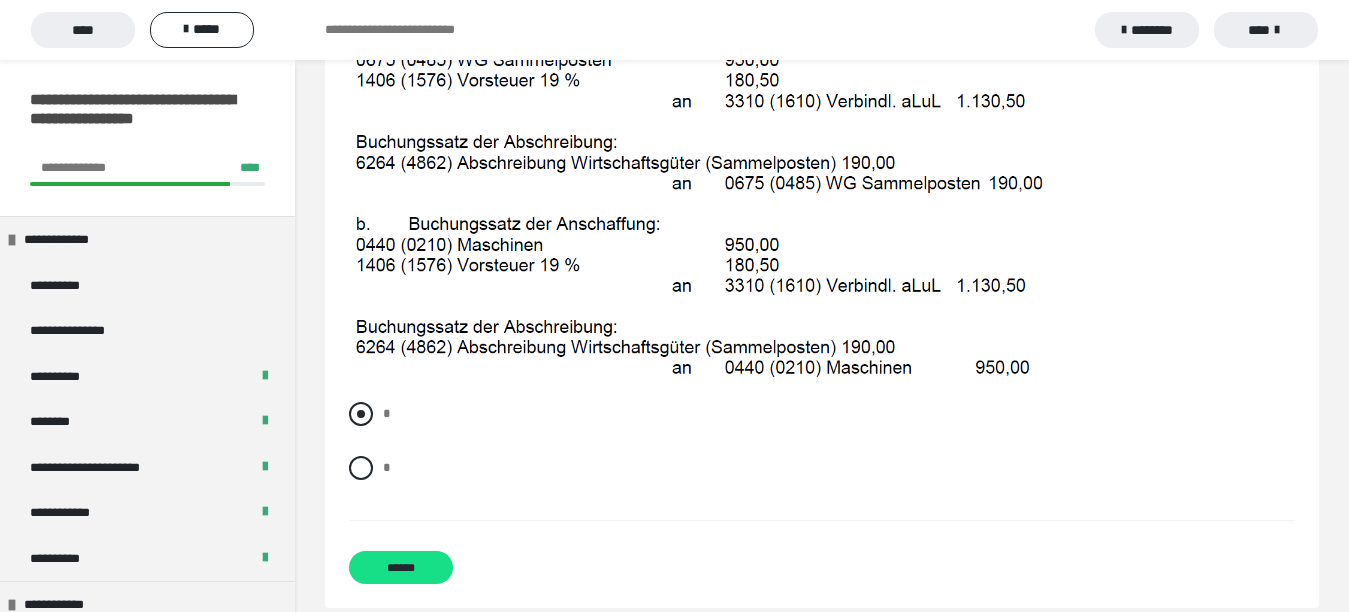 click on "*" at bounding box center [822, 414] 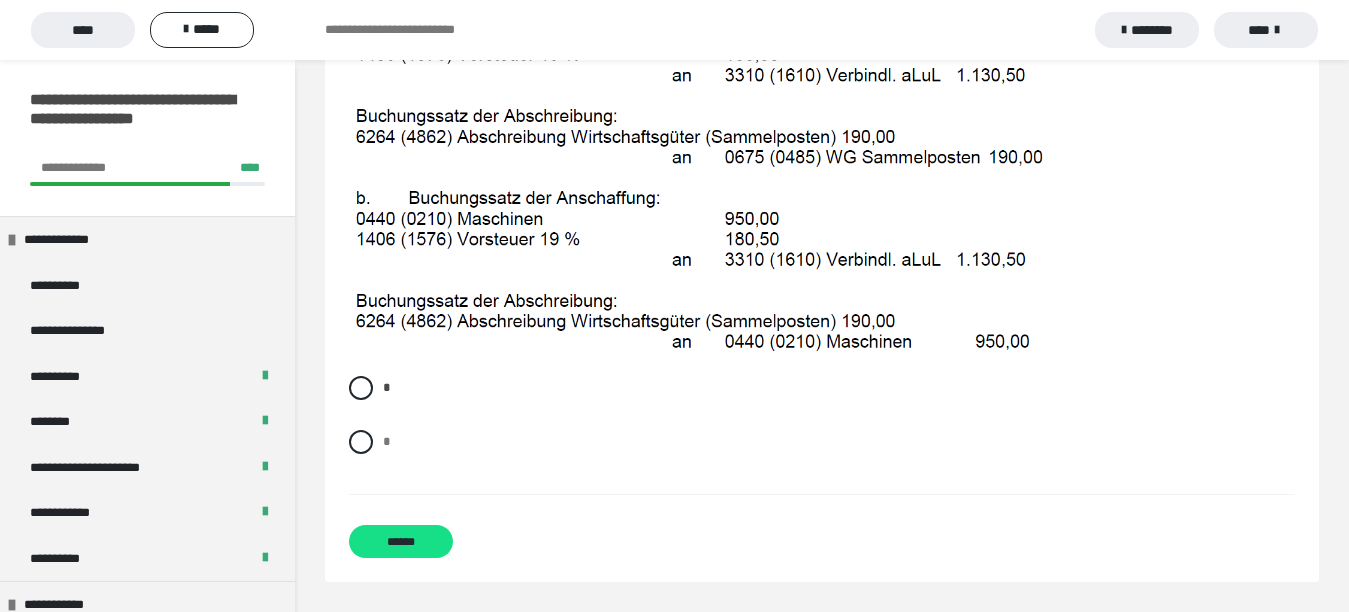 scroll, scrollTop: 4009, scrollLeft: 0, axis: vertical 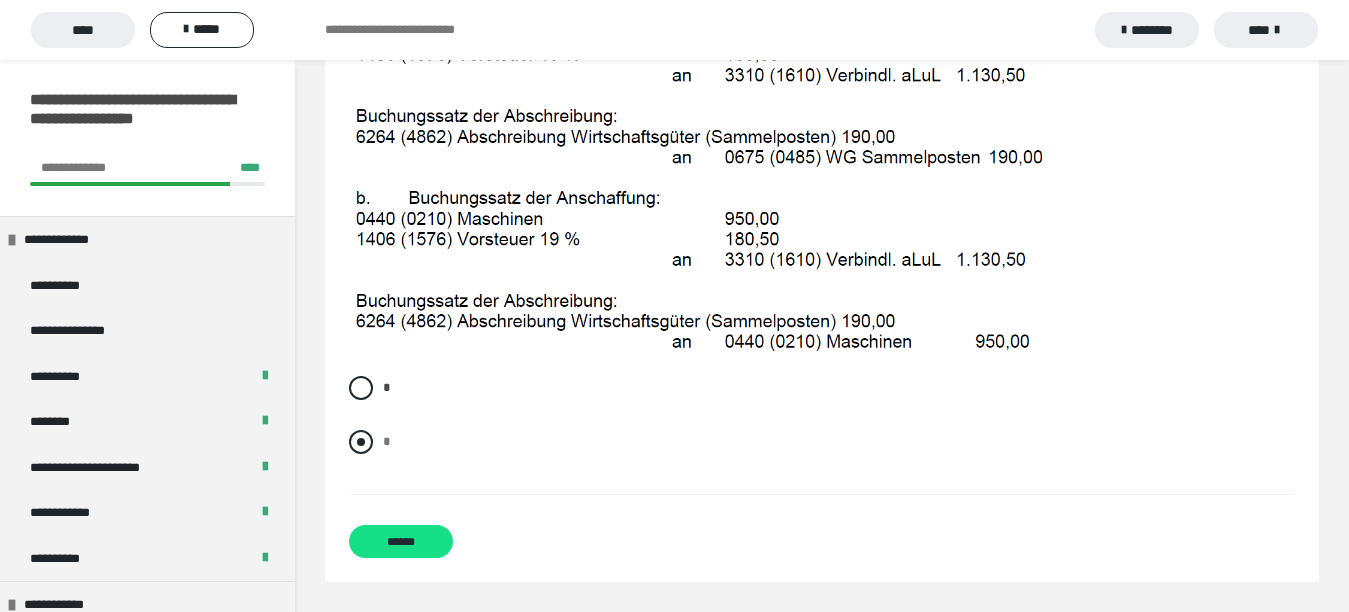 click at bounding box center (361, 442) 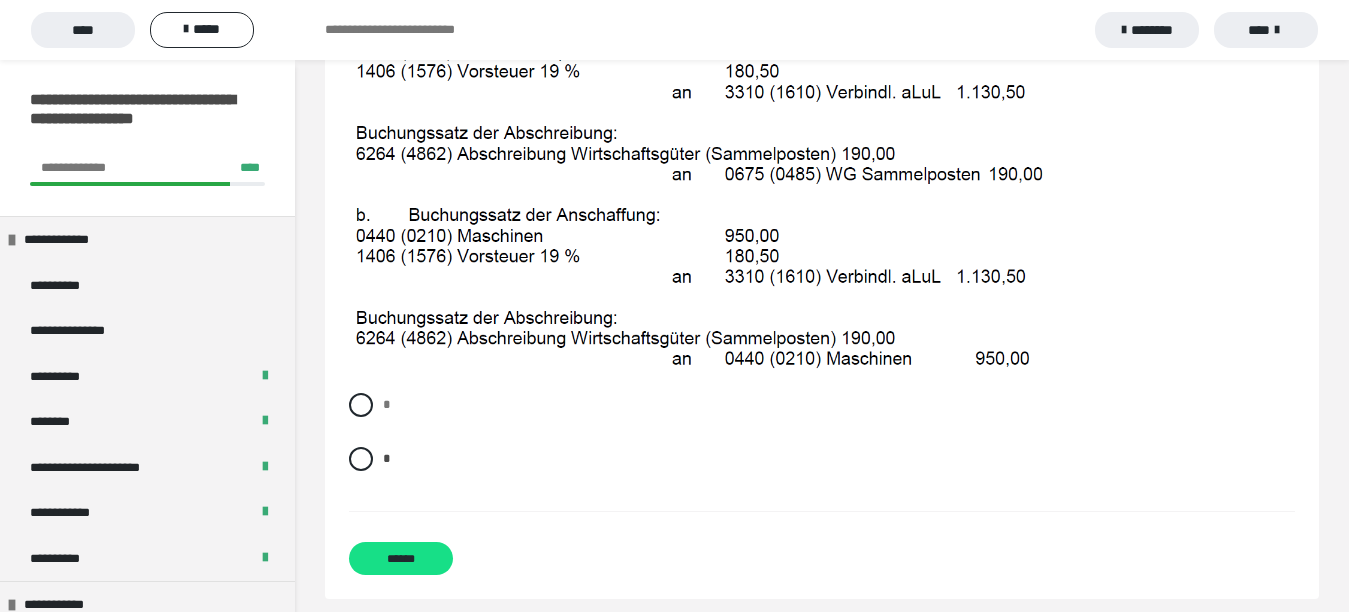 scroll, scrollTop: 4009, scrollLeft: 0, axis: vertical 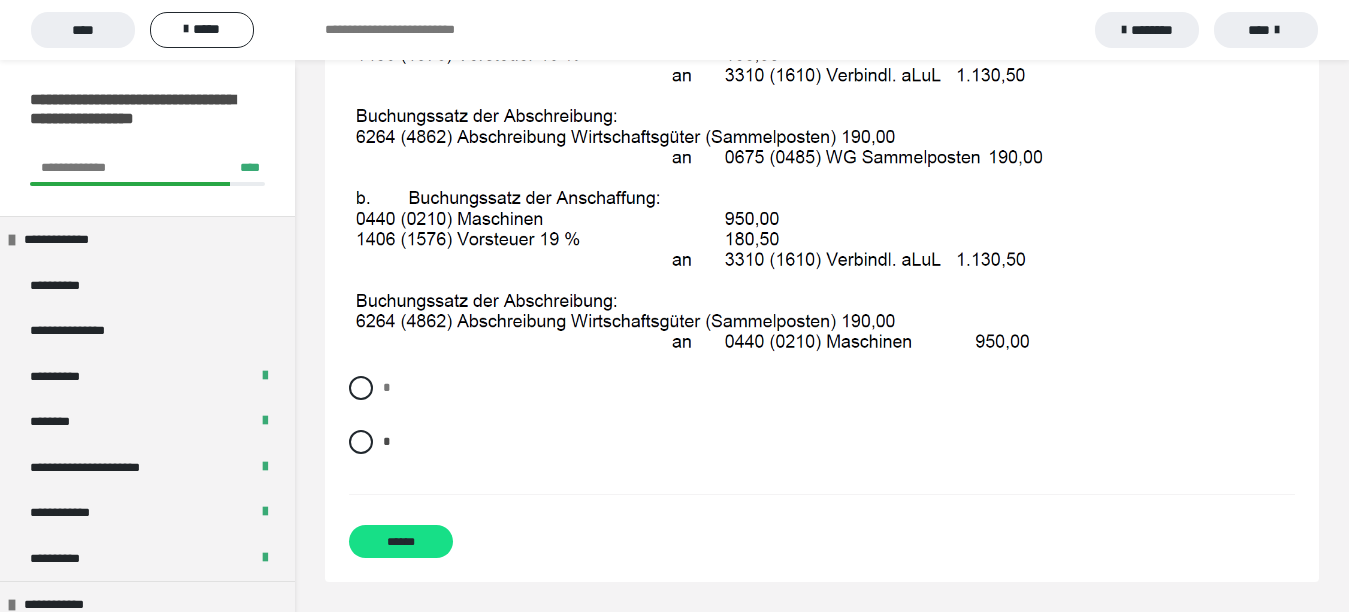 drag, startPoint x: 1348, startPoint y: 552, endPoint x: 1354, endPoint y: 527, distance: 25.70992 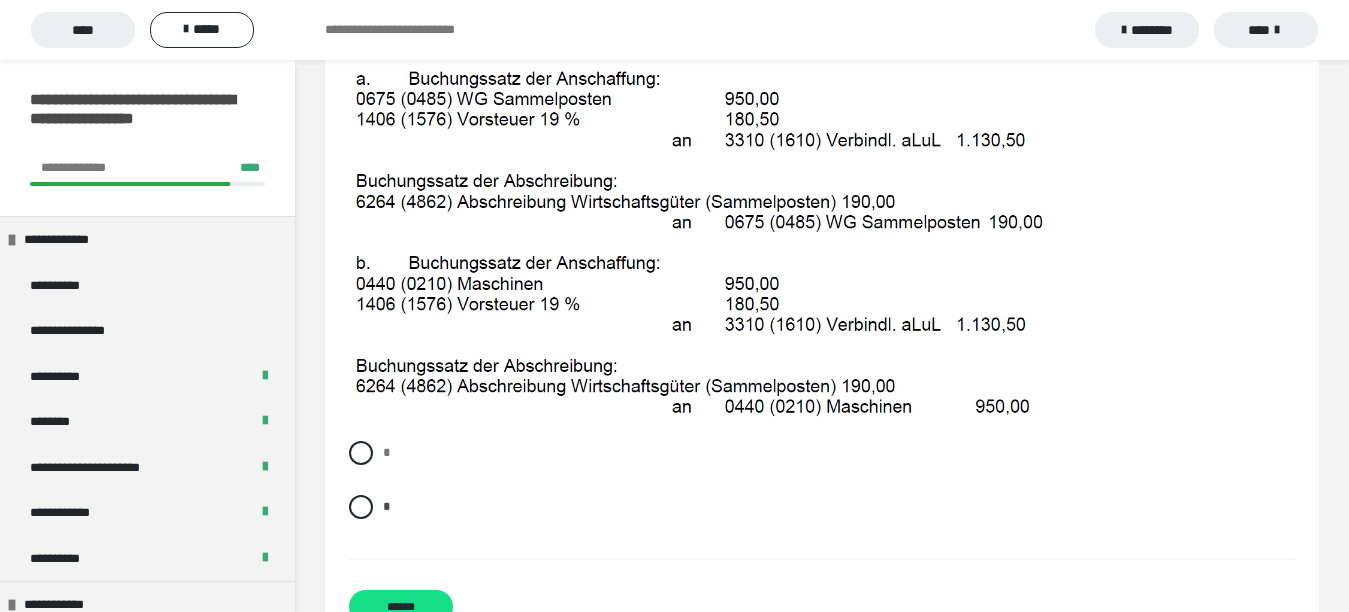 scroll, scrollTop: 3929, scrollLeft: 0, axis: vertical 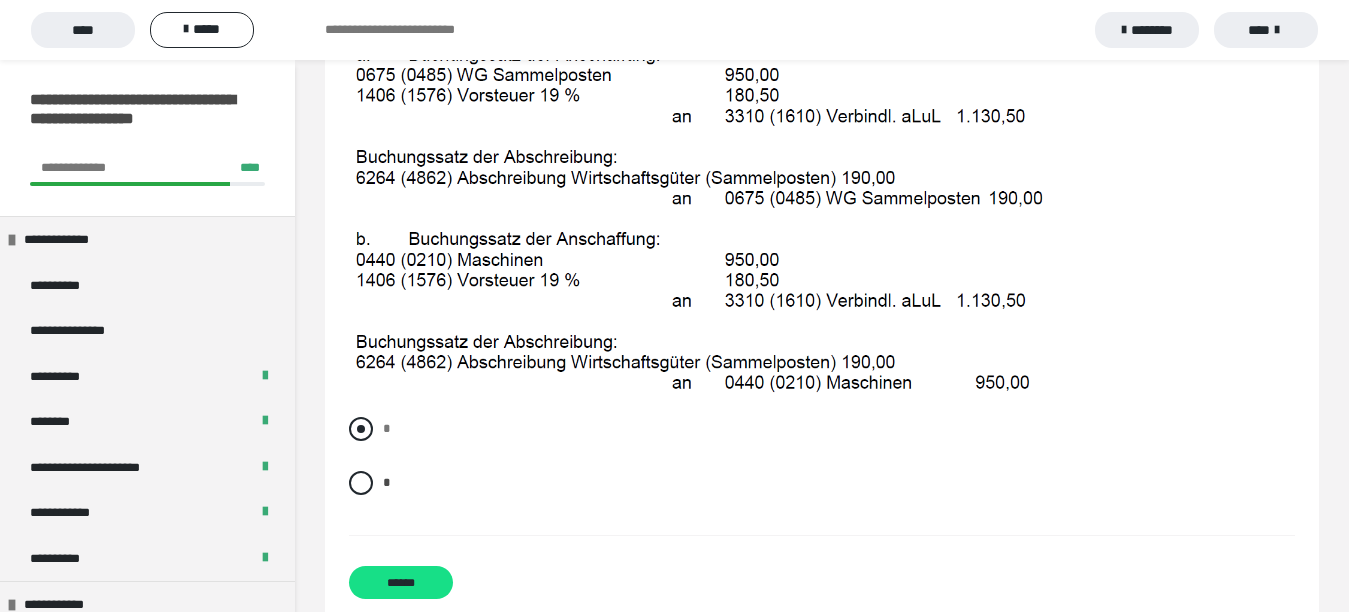click on "*" at bounding box center (822, 429) 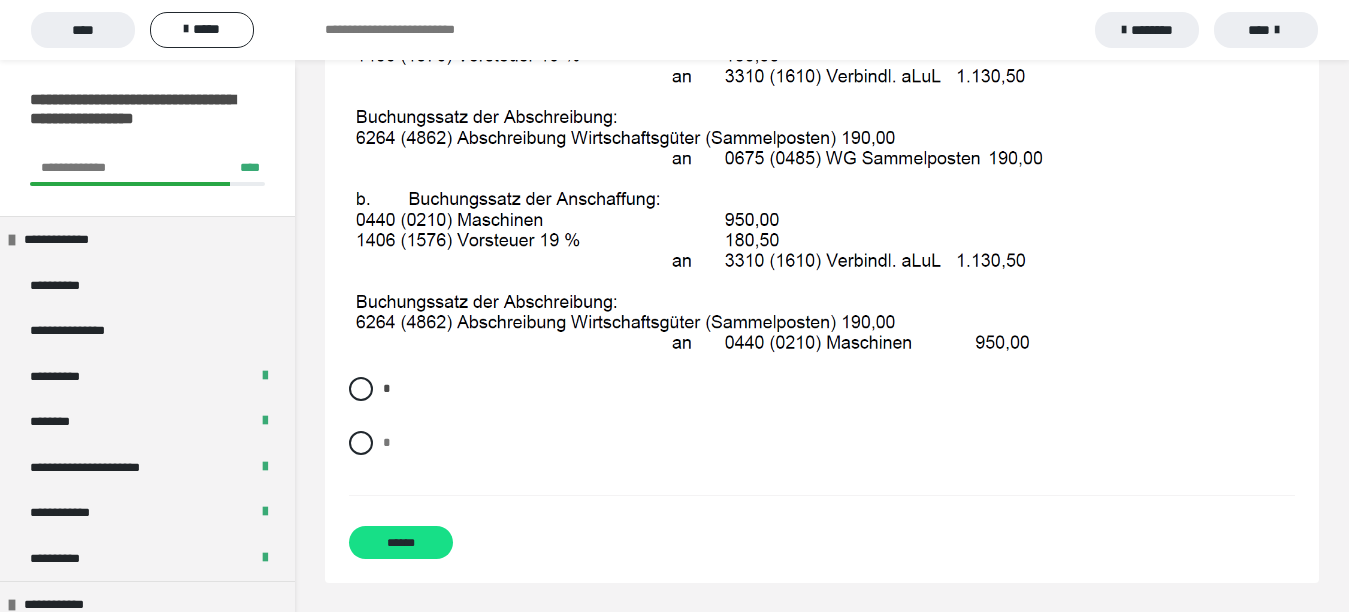 scroll, scrollTop: 4009, scrollLeft: 0, axis: vertical 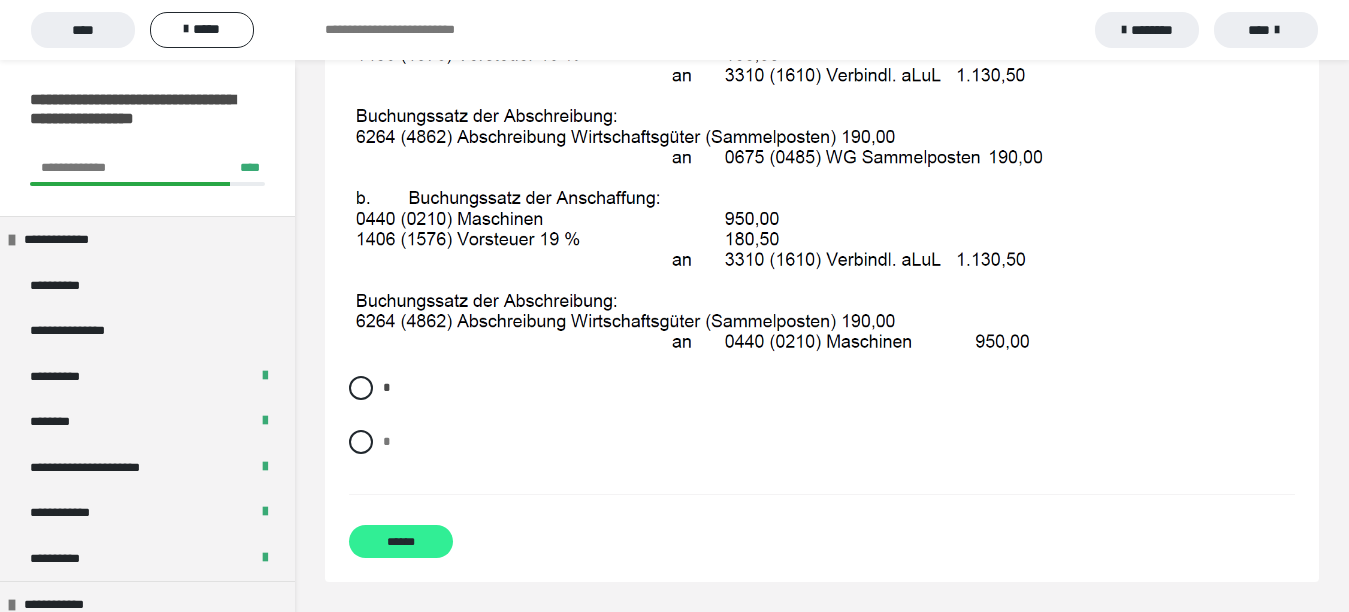 click on "******" at bounding box center (401, 541) 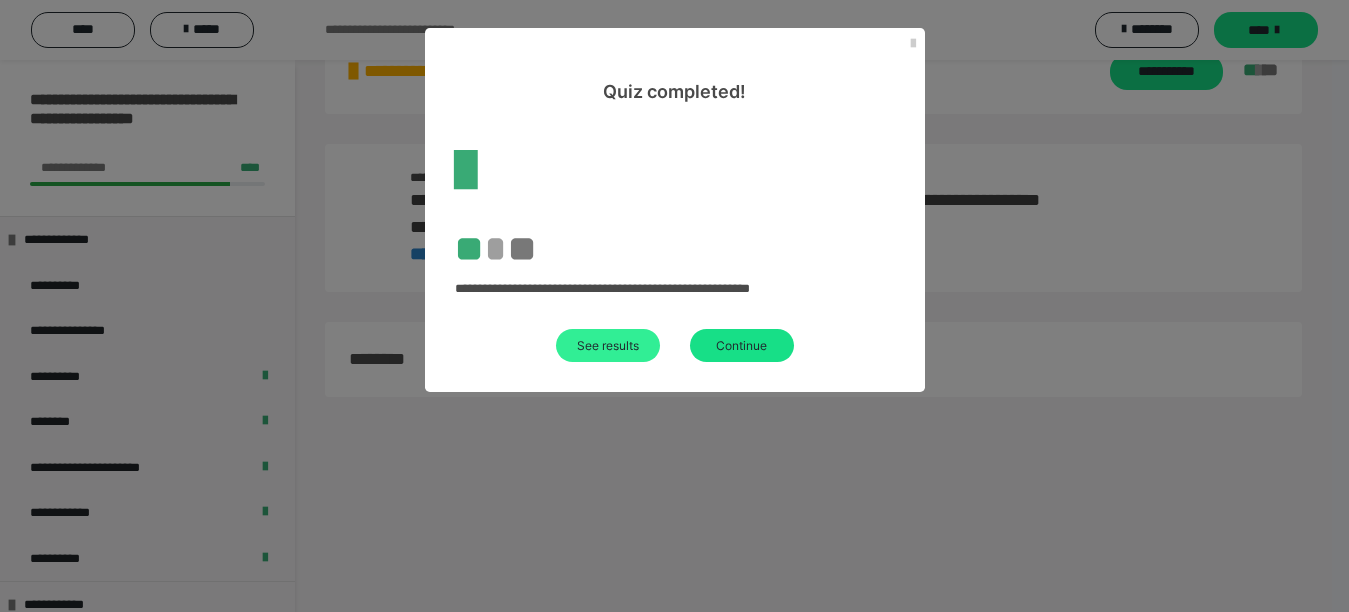 scroll, scrollTop: 60, scrollLeft: 0, axis: vertical 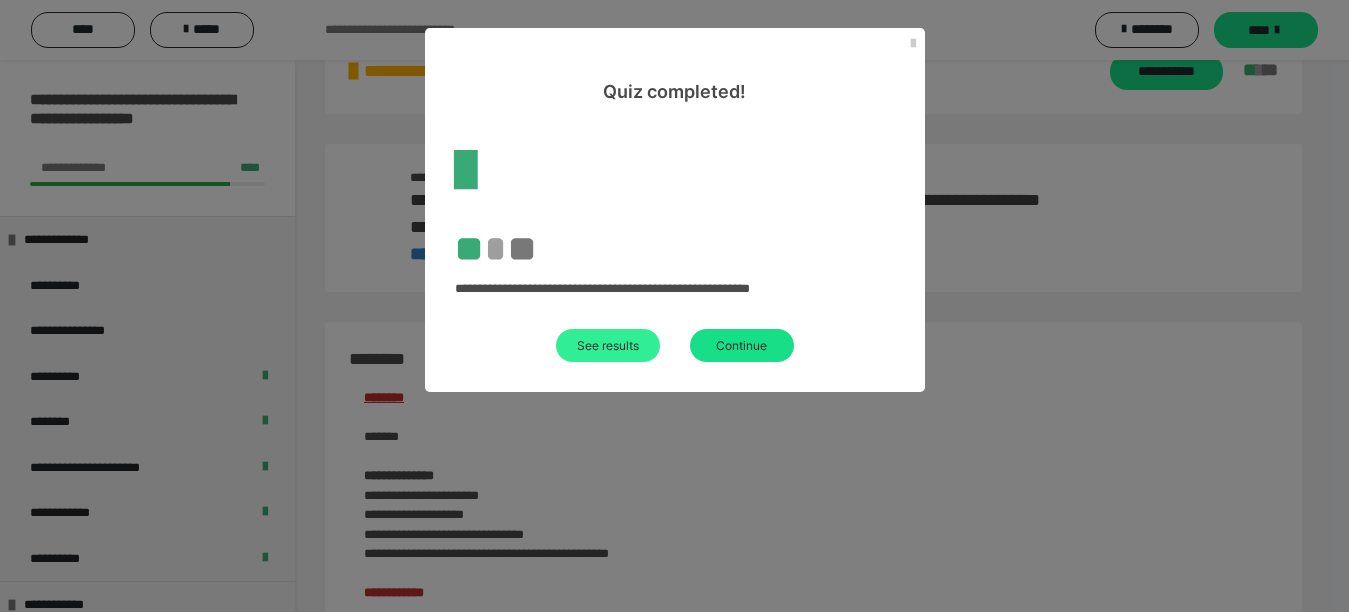 click on "See results" at bounding box center (608, 345) 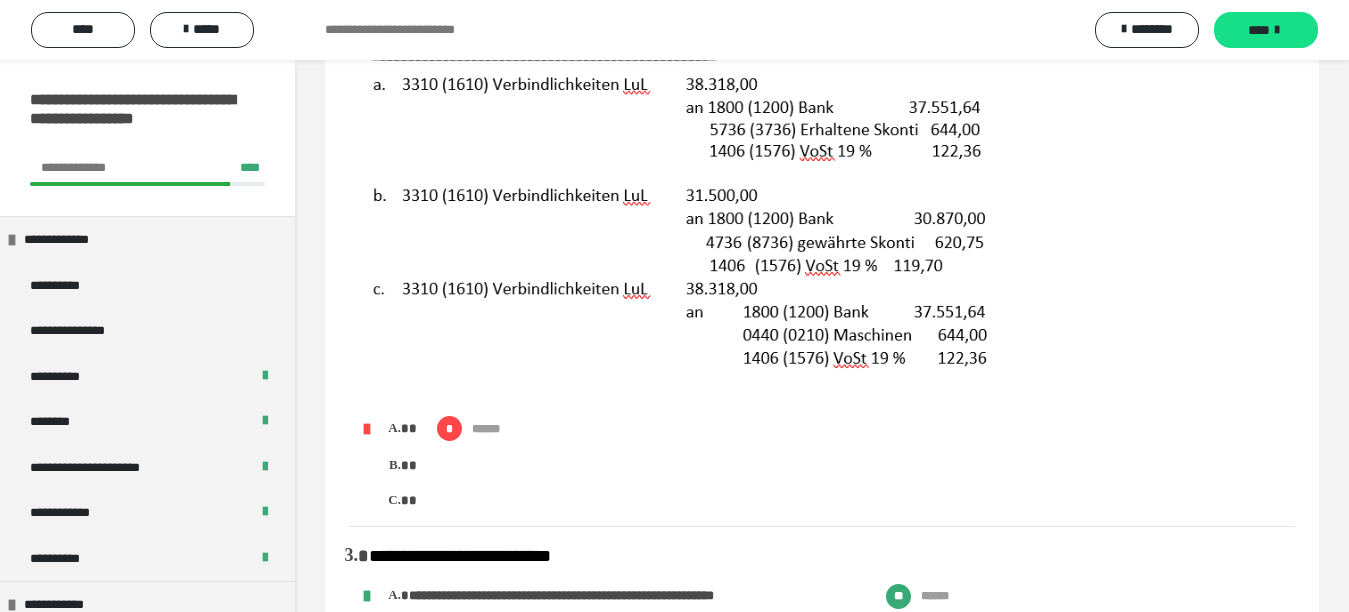 scroll, scrollTop: 719, scrollLeft: 0, axis: vertical 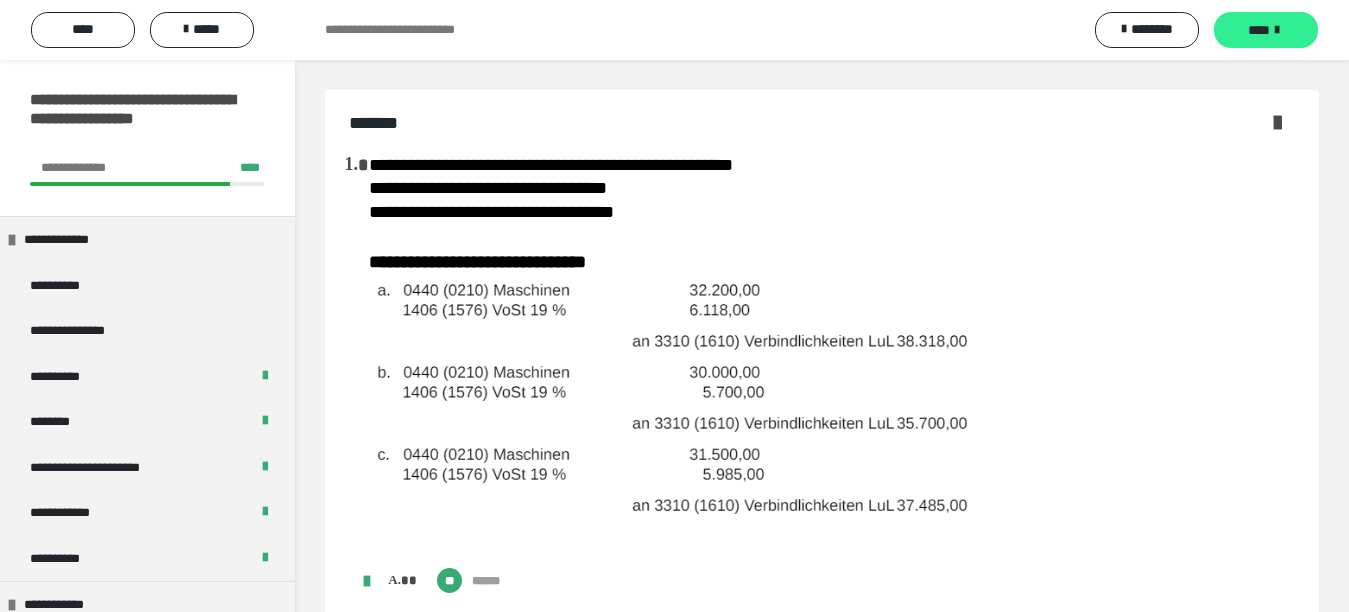click on "****" at bounding box center (1266, 30) 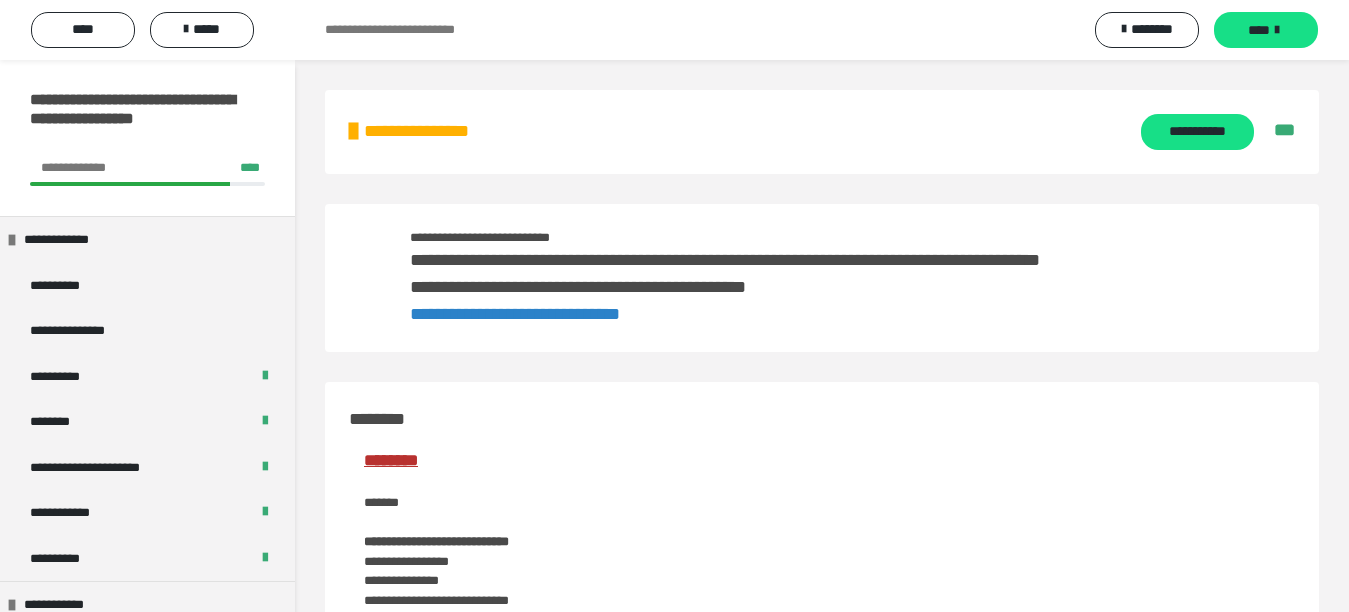 drag, startPoint x: 1156, startPoint y: 41, endPoint x: 1278, endPoint y: 187, distance: 190.26297 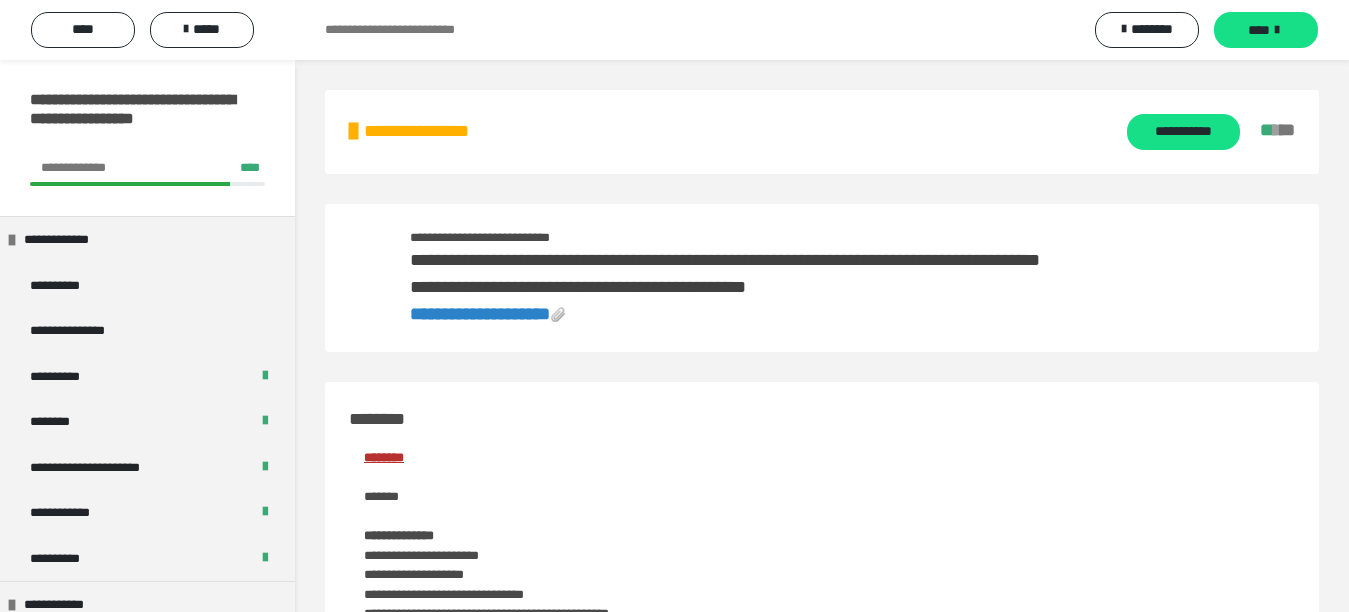 click on "**********" at bounding box center (480, 314) 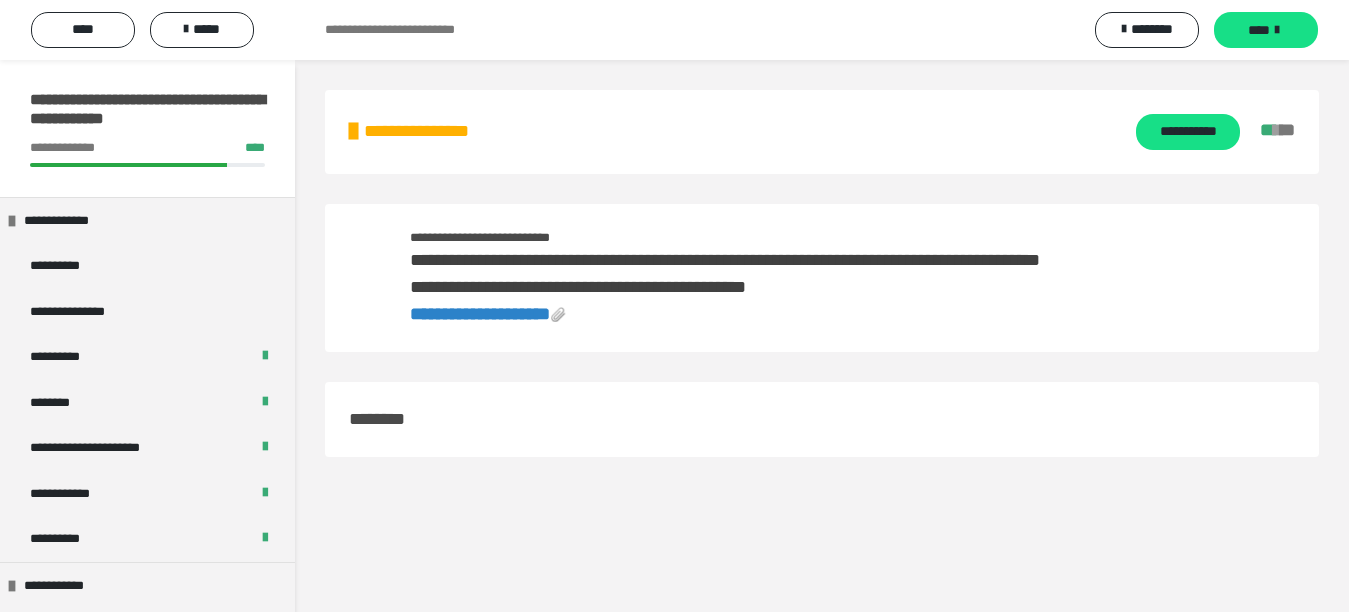 scroll, scrollTop: 0, scrollLeft: 0, axis: both 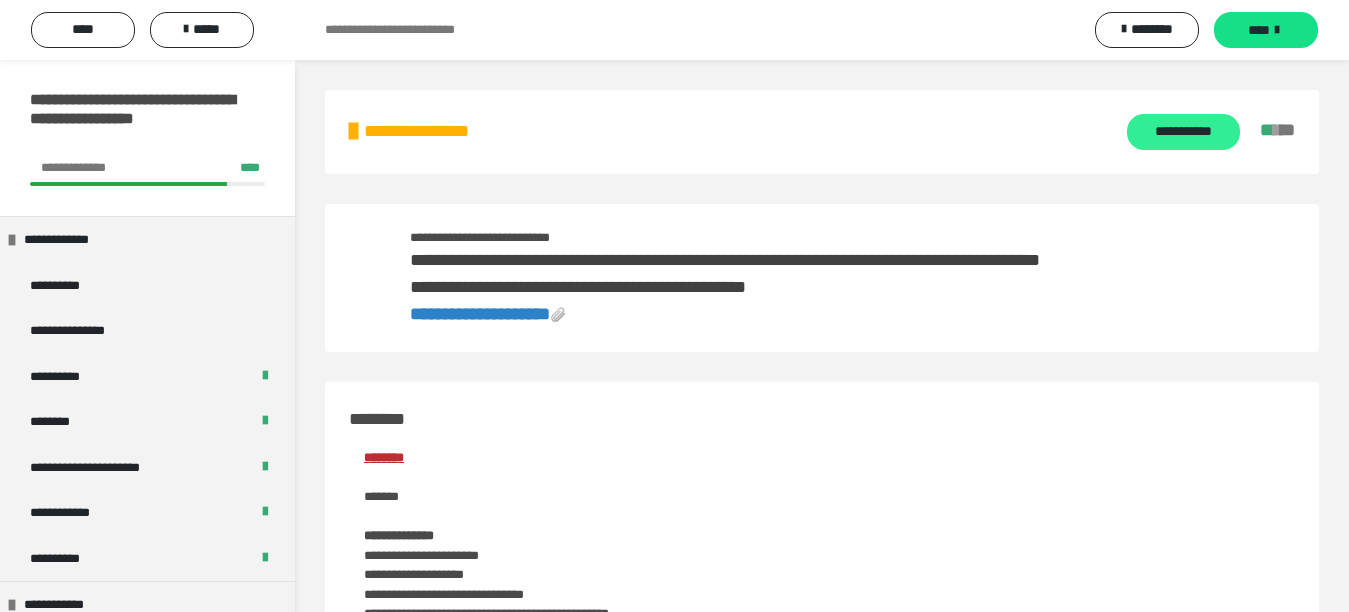 click on "**********" at bounding box center (1183, 132) 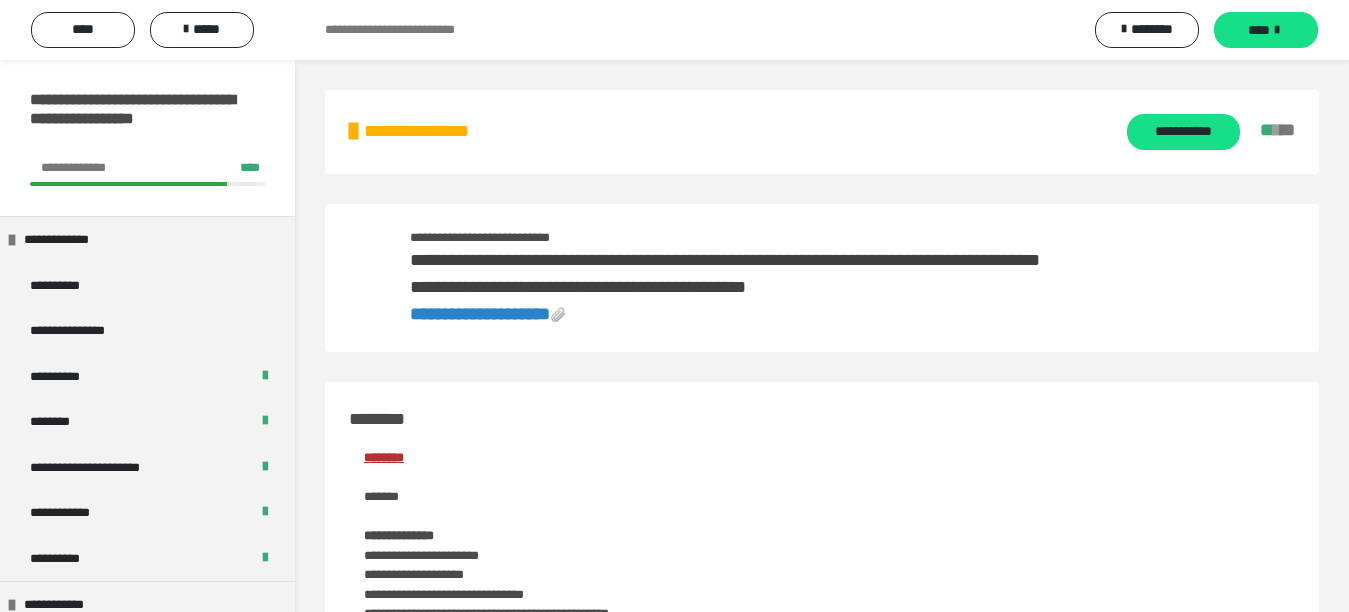 scroll, scrollTop: 0, scrollLeft: 0, axis: both 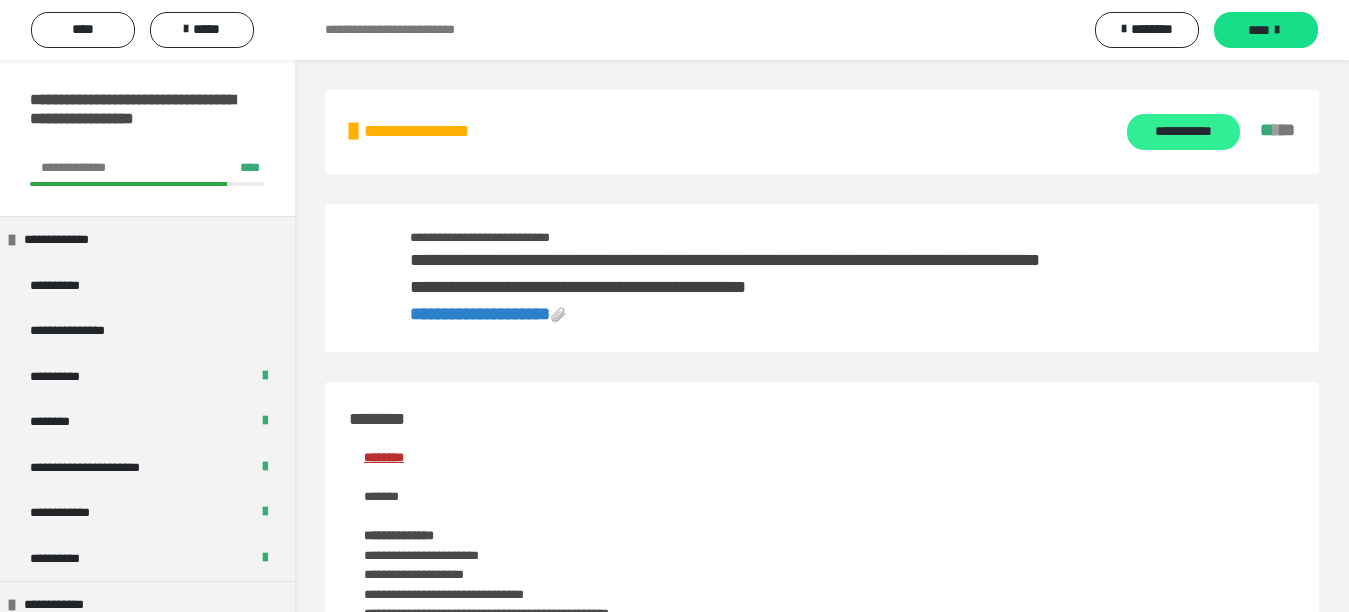 click on "**********" at bounding box center (1183, 132) 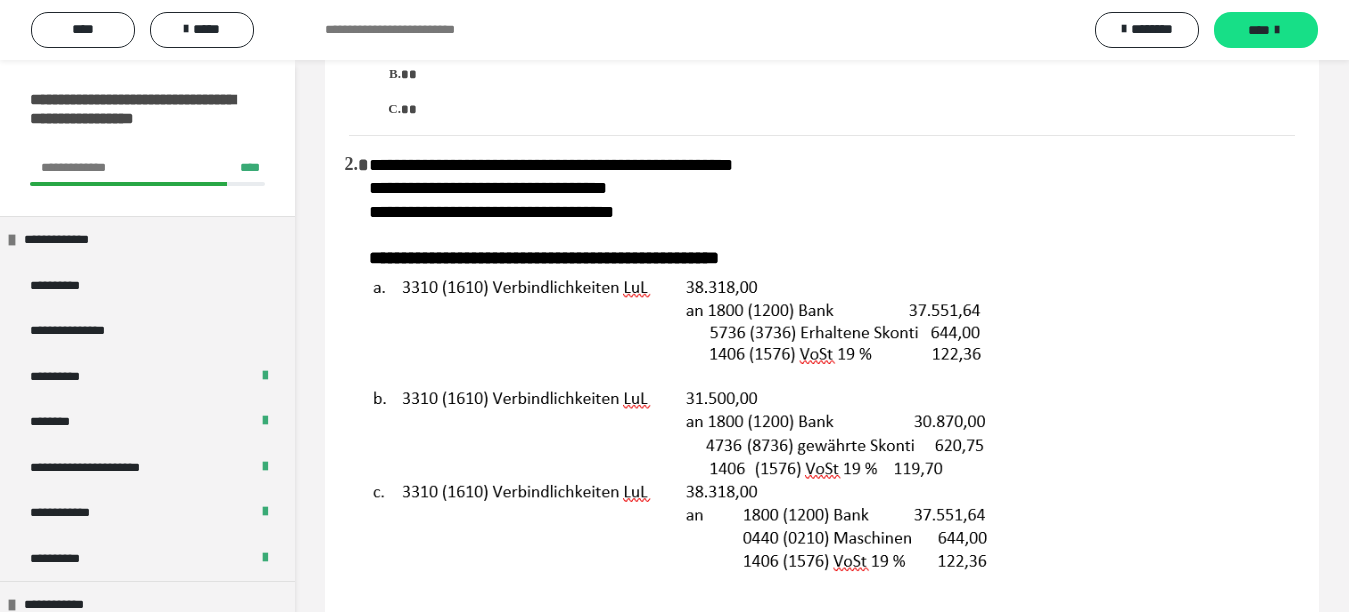 scroll, scrollTop: 556, scrollLeft: 0, axis: vertical 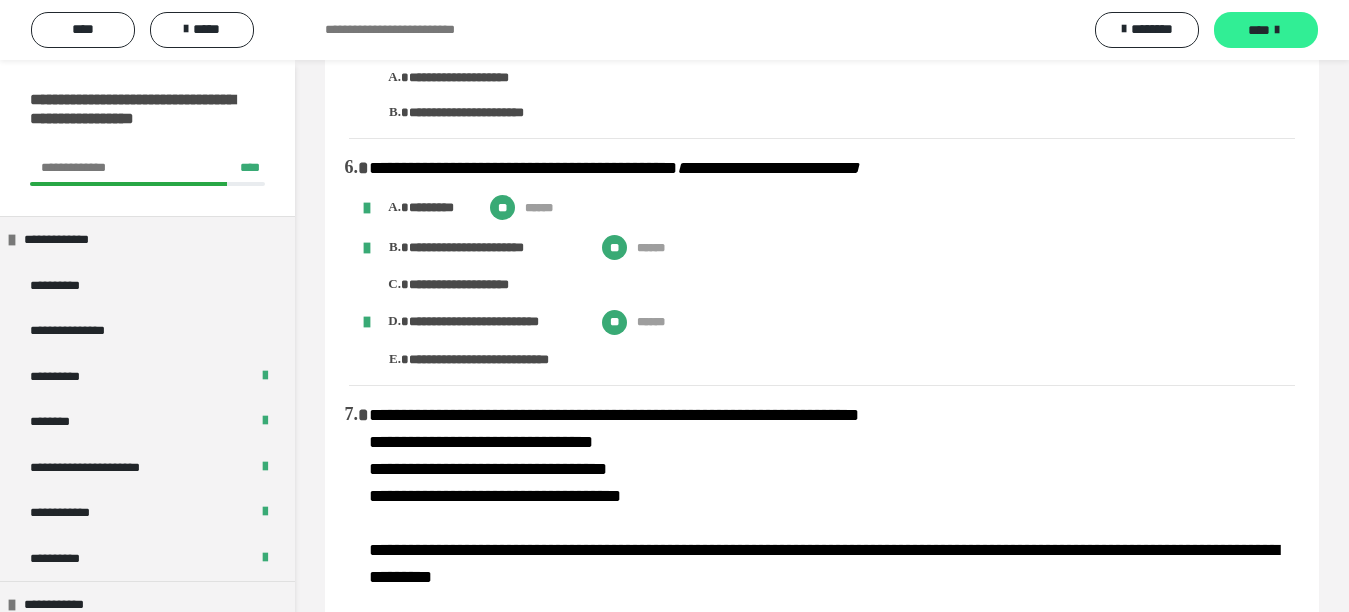 click on "****" at bounding box center (1266, 30) 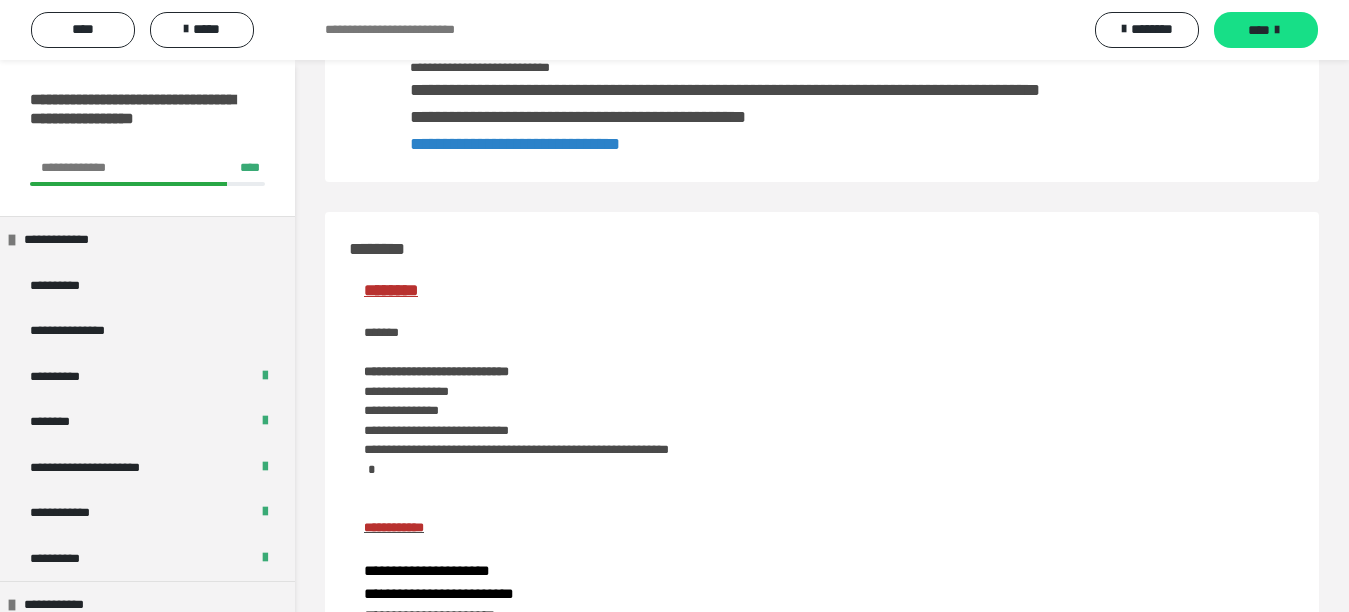 scroll, scrollTop: 4, scrollLeft: 0, axis: vertical 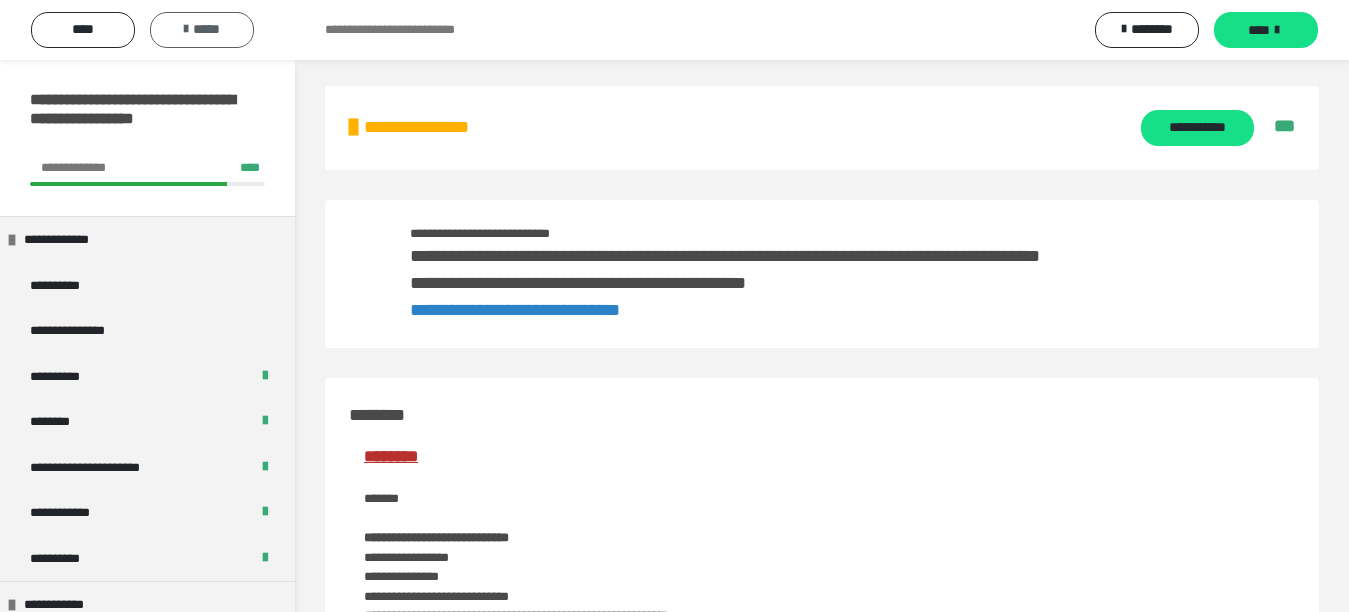 click on "*****" at bounding box center [202, 30] 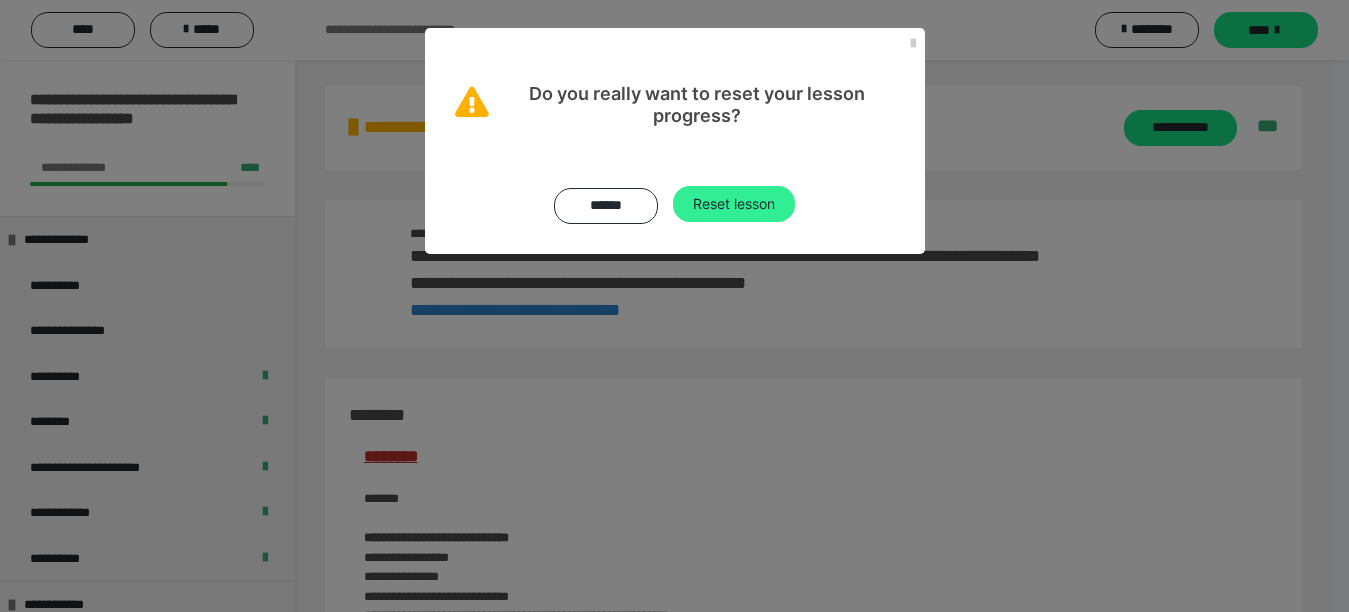 click on "Reset lesson" at bounding box center (734, 204) 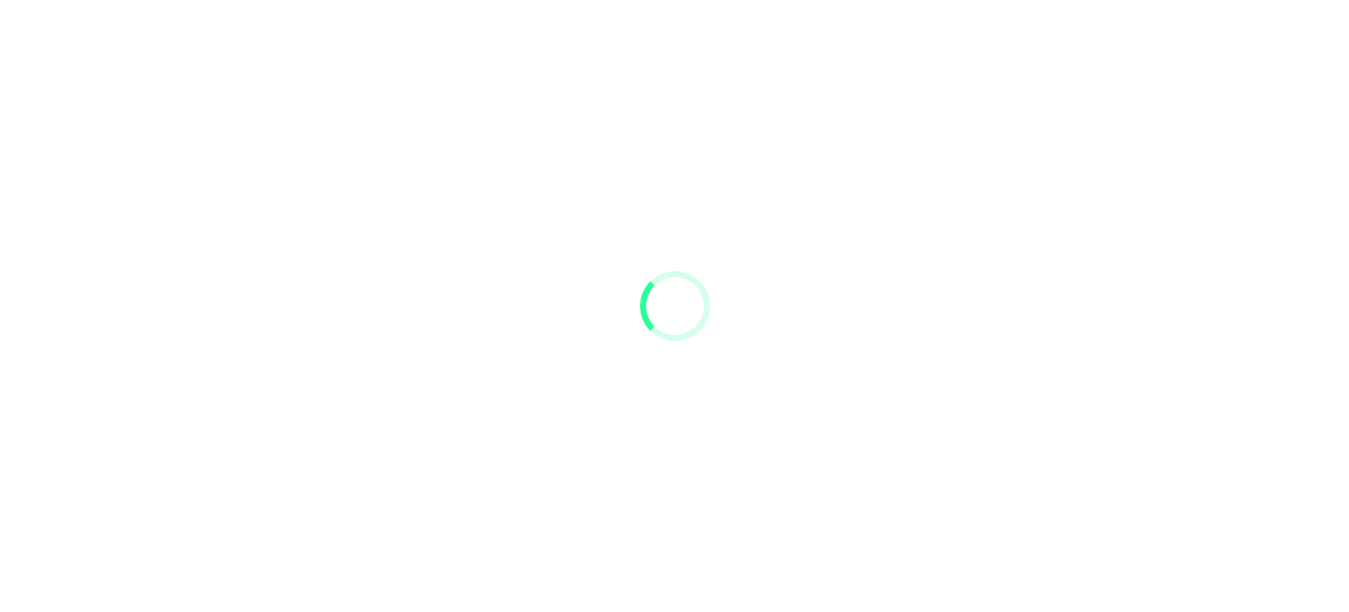 scroll, scrollTop: 0, scrollLeft: 0, axis: both 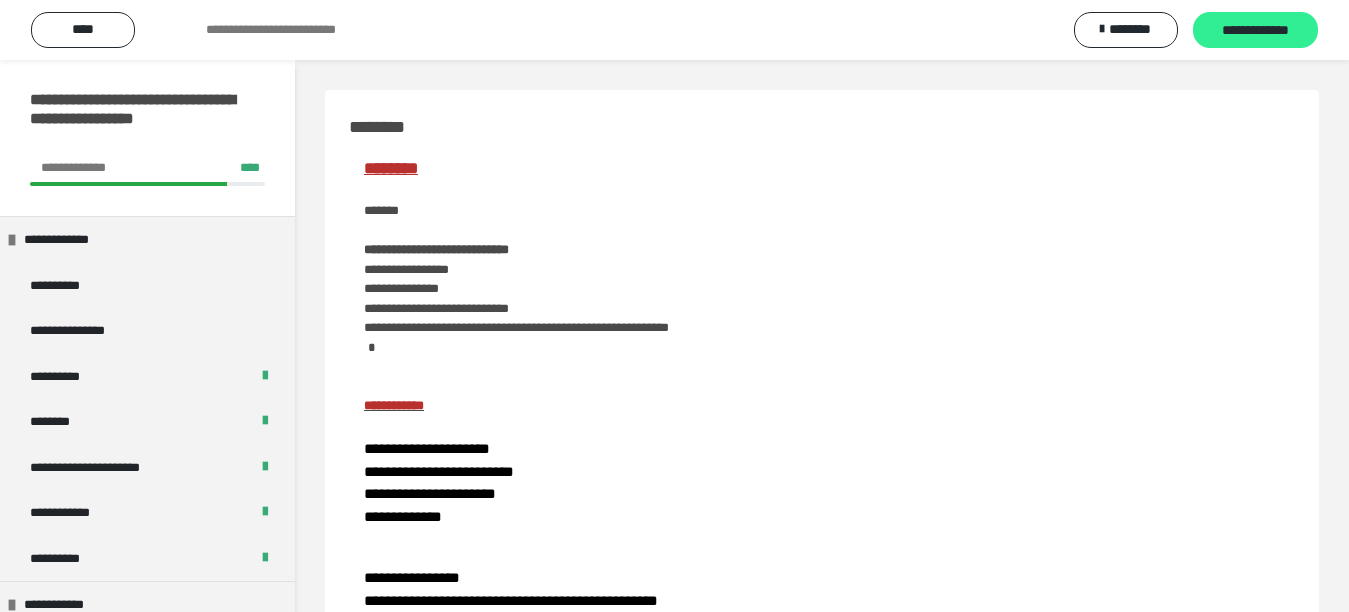 click on "**********" at bounding box center [1255, 31] 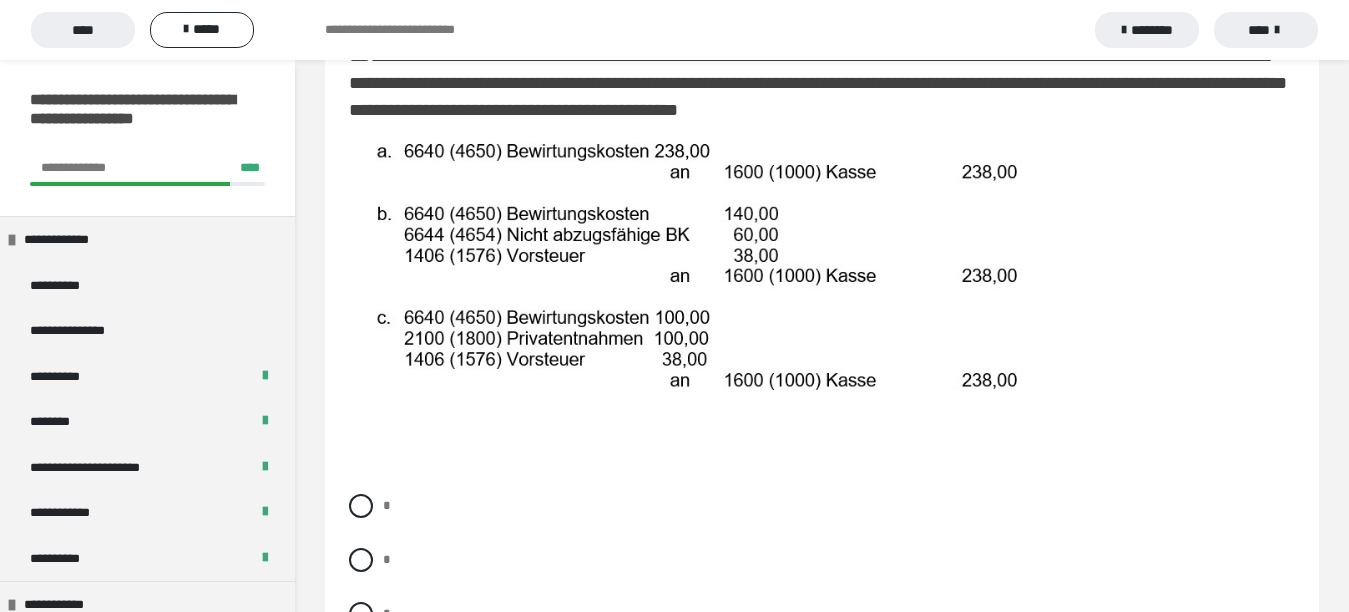scroll, scrollTop: 373, scrollLeft: 0, axis: vertical 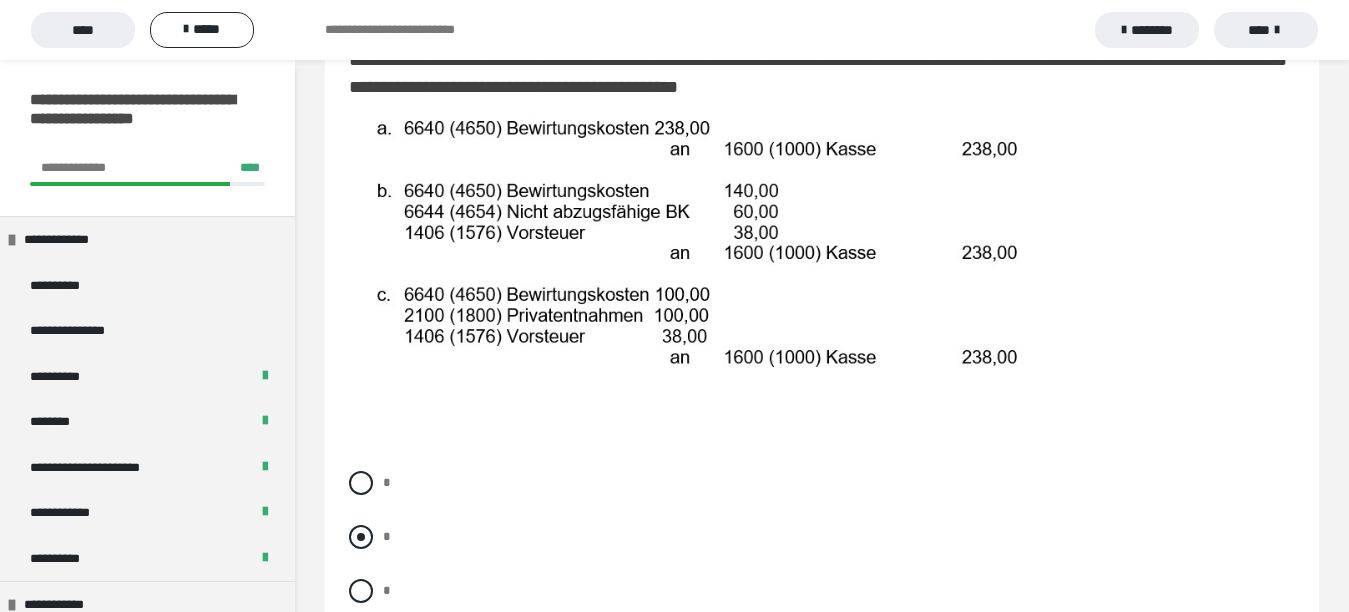 click at bounding box center [361, 537] 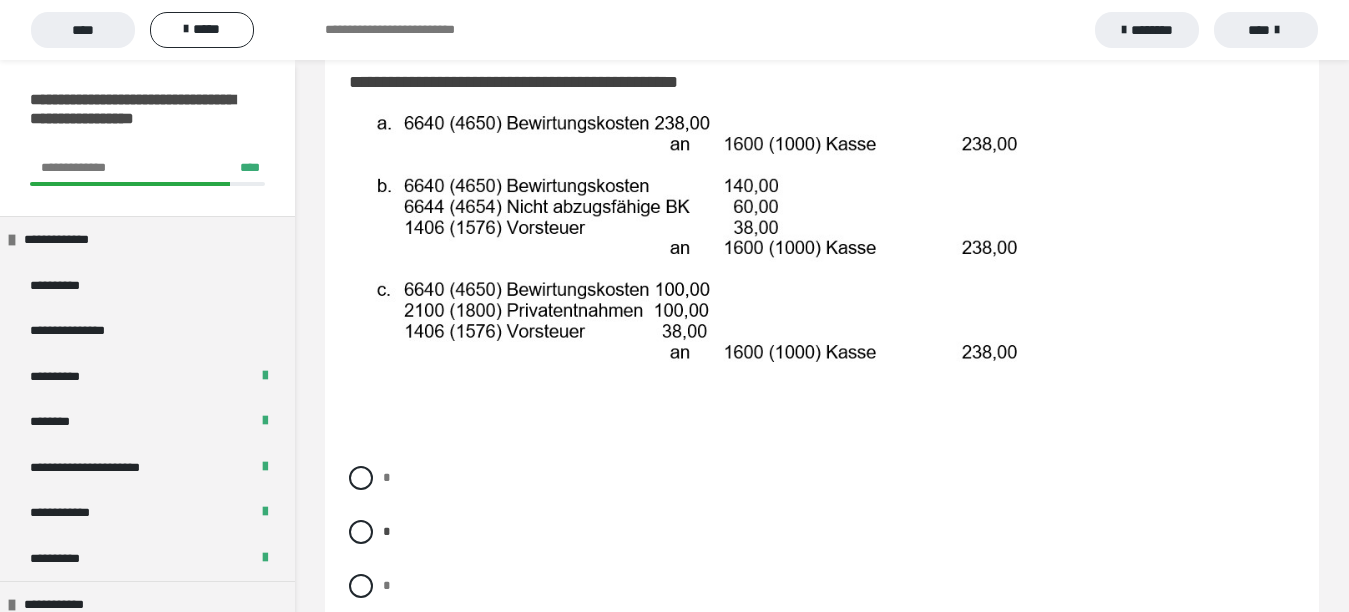 scroll, scrollTop: 392, scrollLeft: 0, axis: vertical 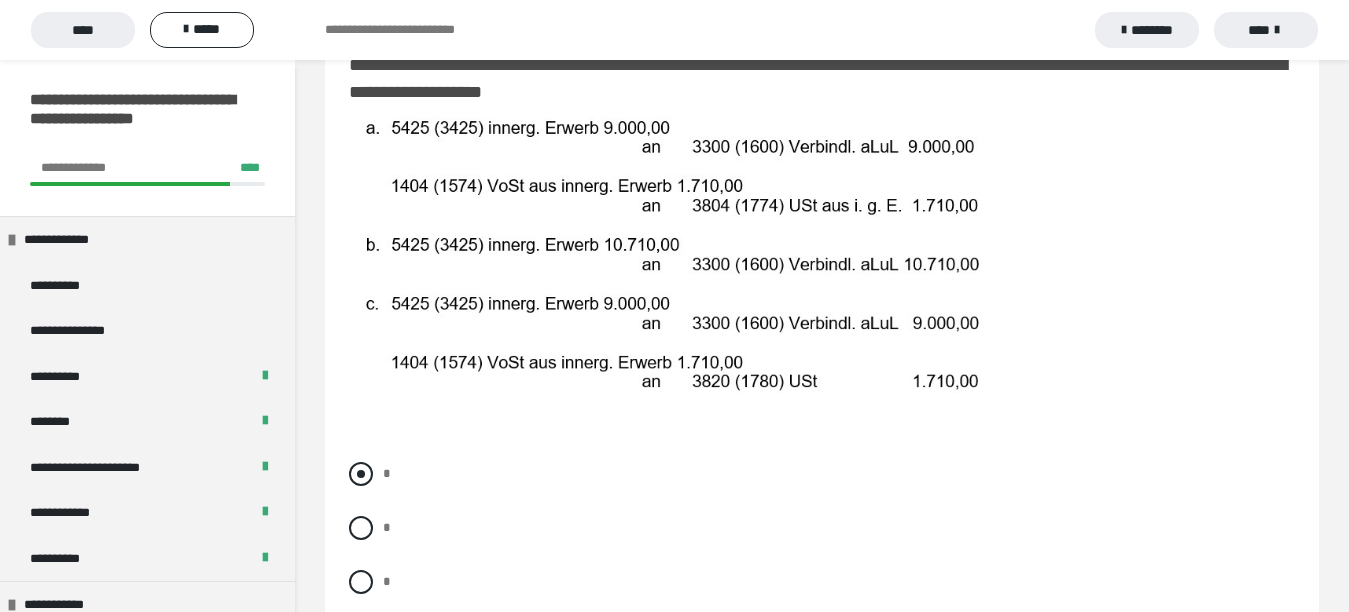 click at bounding box center (361, 474) 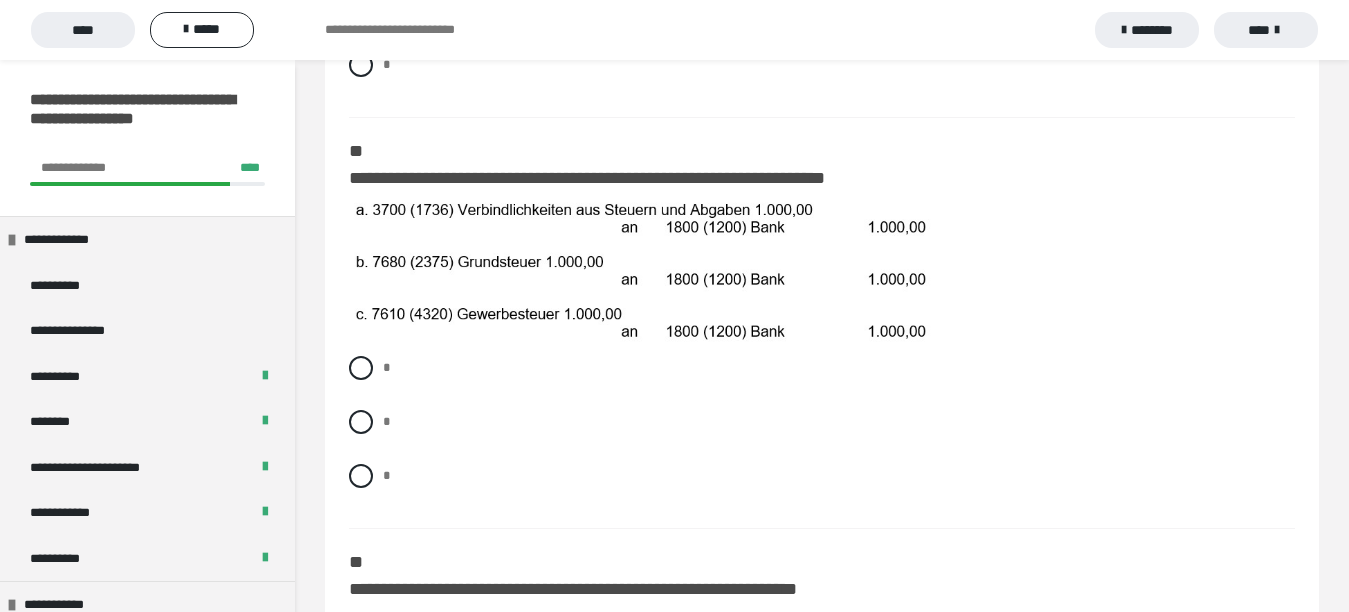 scroll, scrollTop: 1562, scrollLeft: 0, axis: vertical 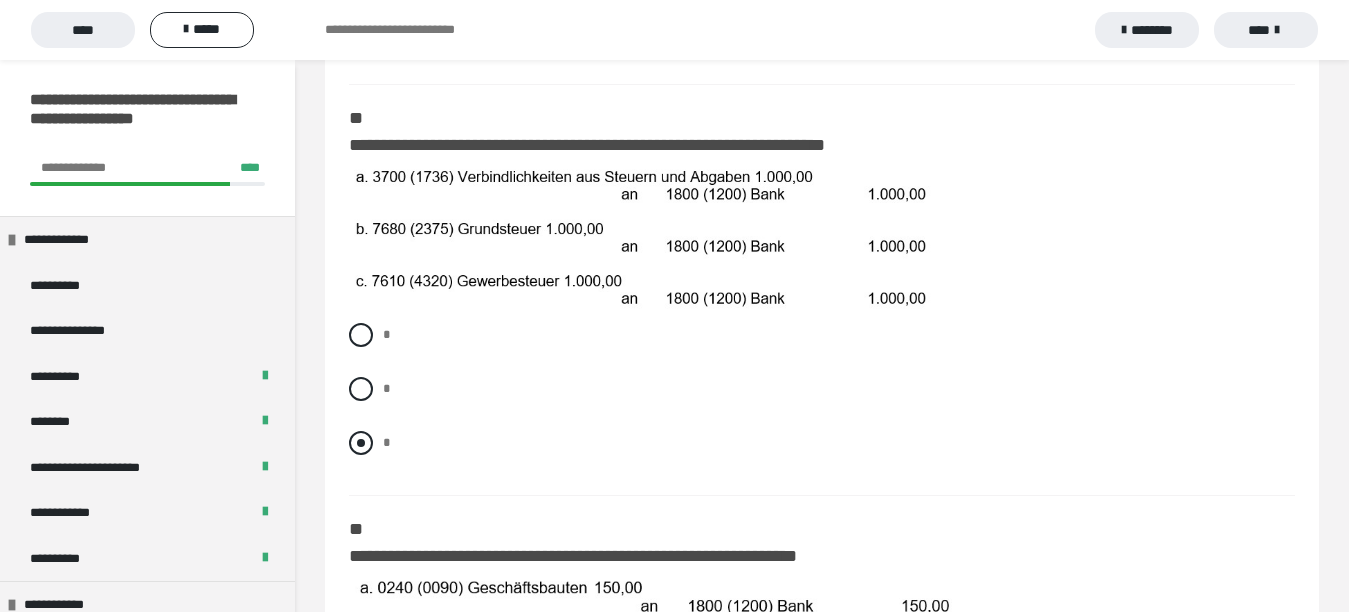 click on "*" at bounding box center [822, 443] 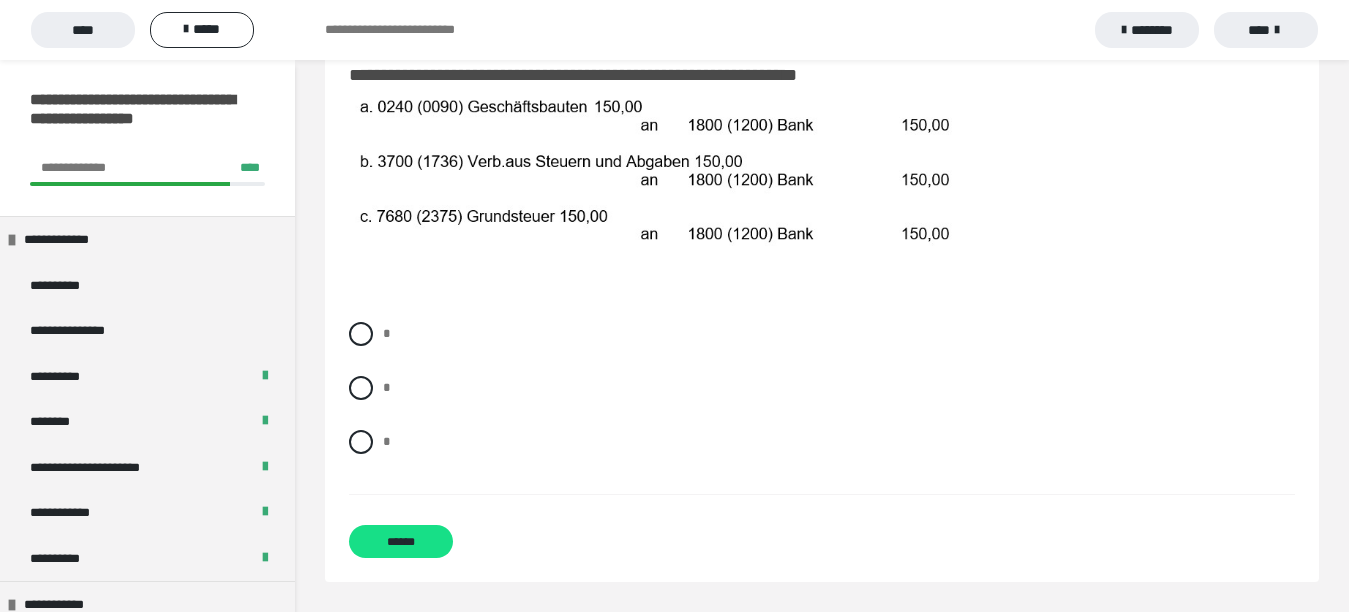 scroll, scrollTop: 2056, scrollLeft: 0, axis: vertical 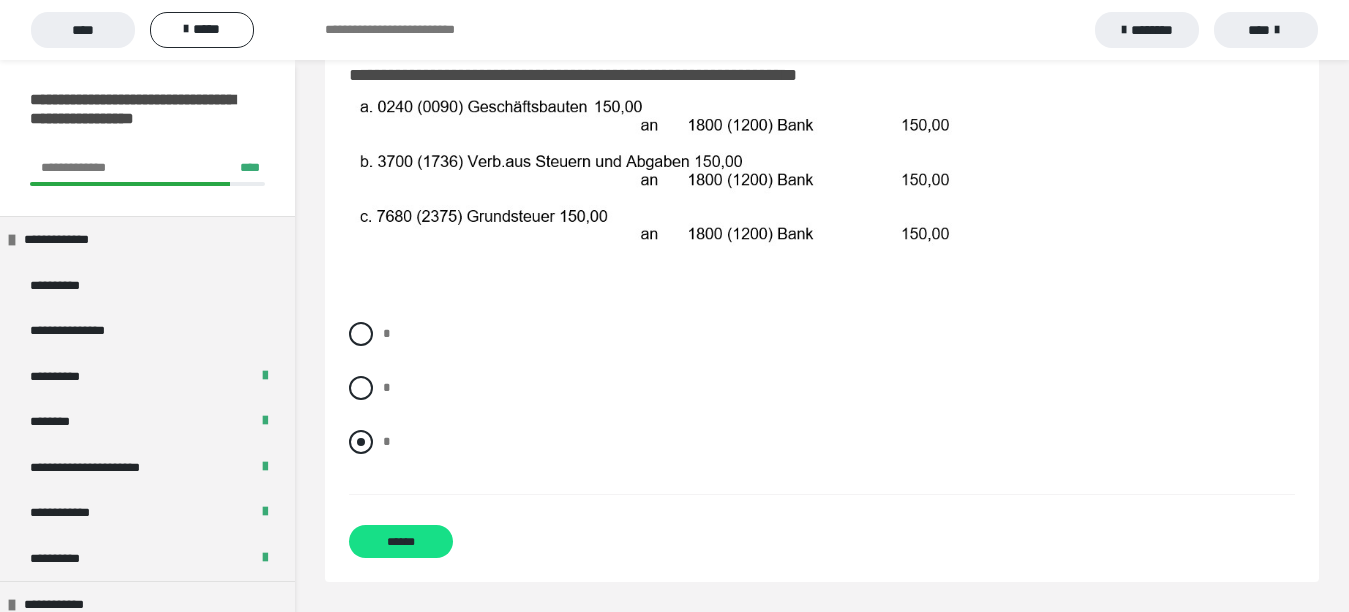 click at bounding box center [361, 442] 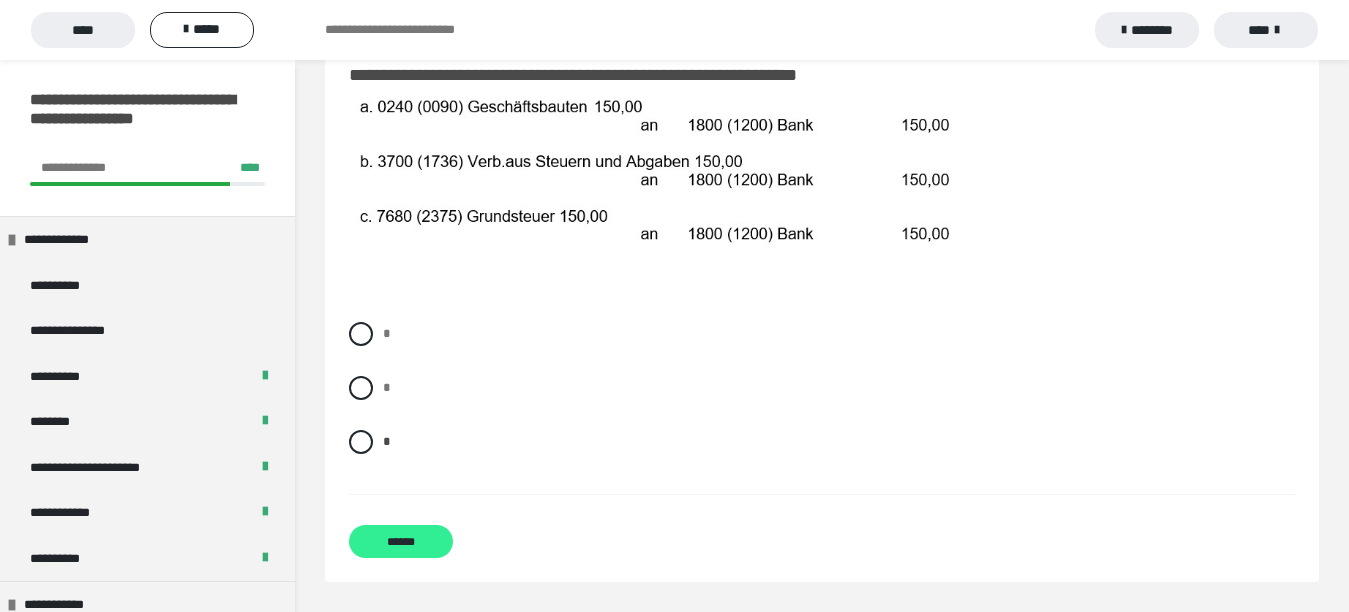 click on "******" at bounding box center (401, 541) 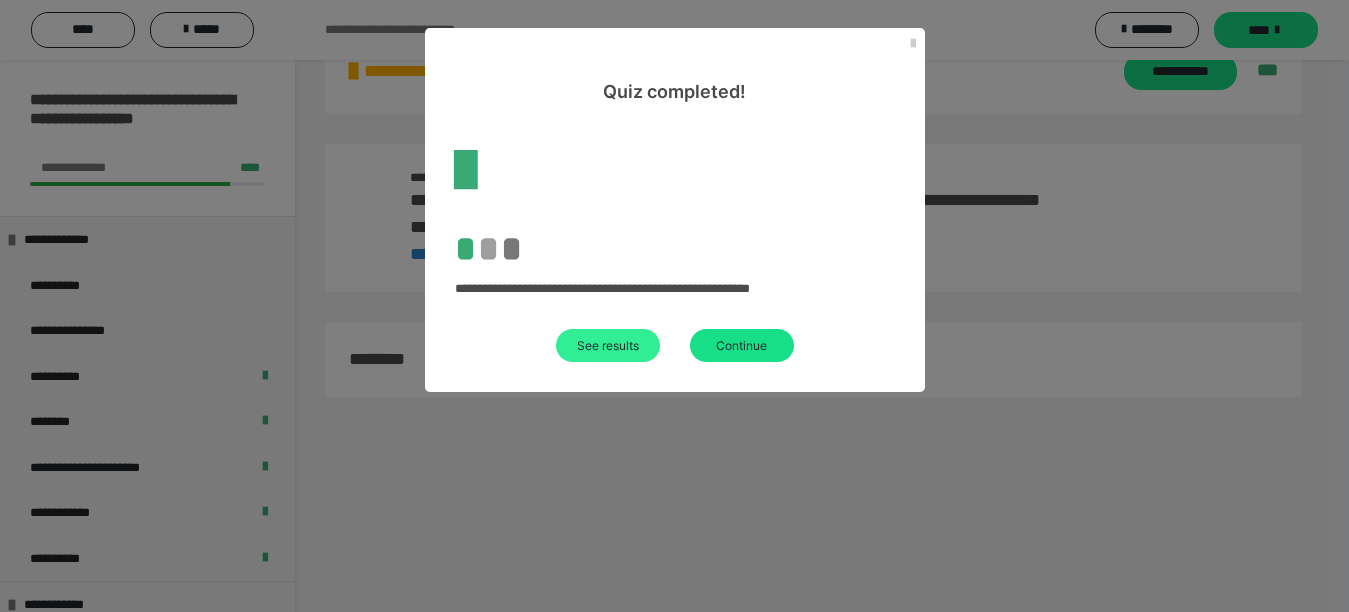 click on "See results" at bounding box center (608, 345) 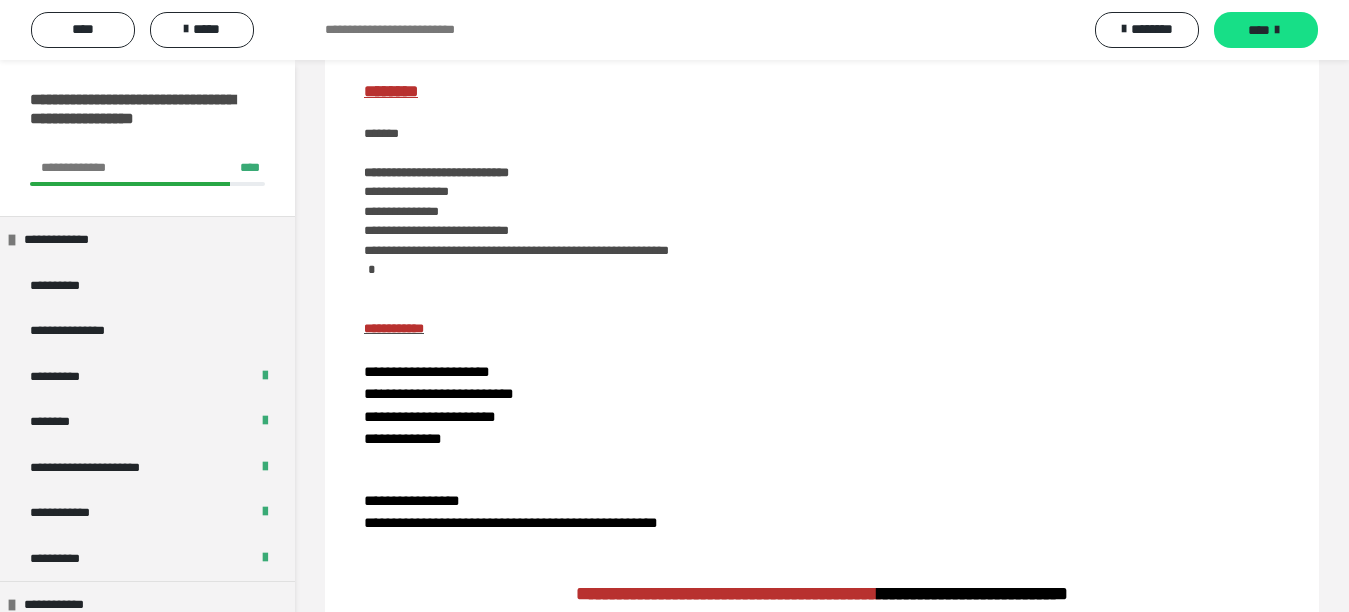 scroll, scrollTop: 1339, scrollLeft: 0, axis: vertical 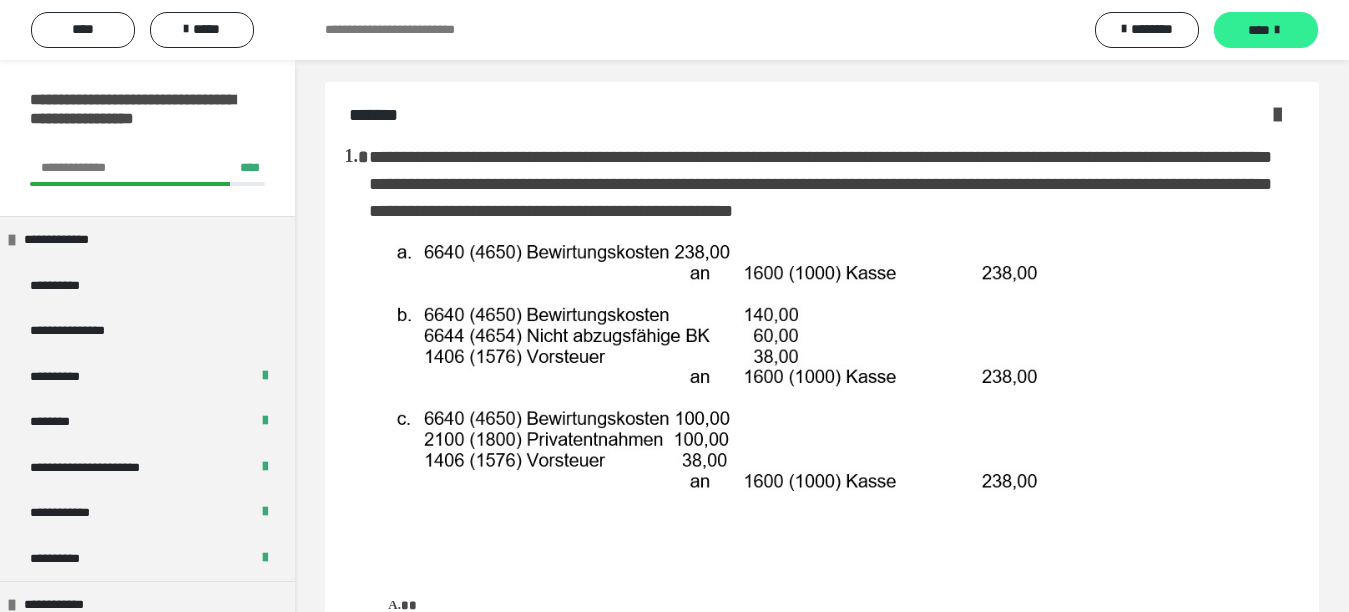 click at bounding box center (1277, 30) 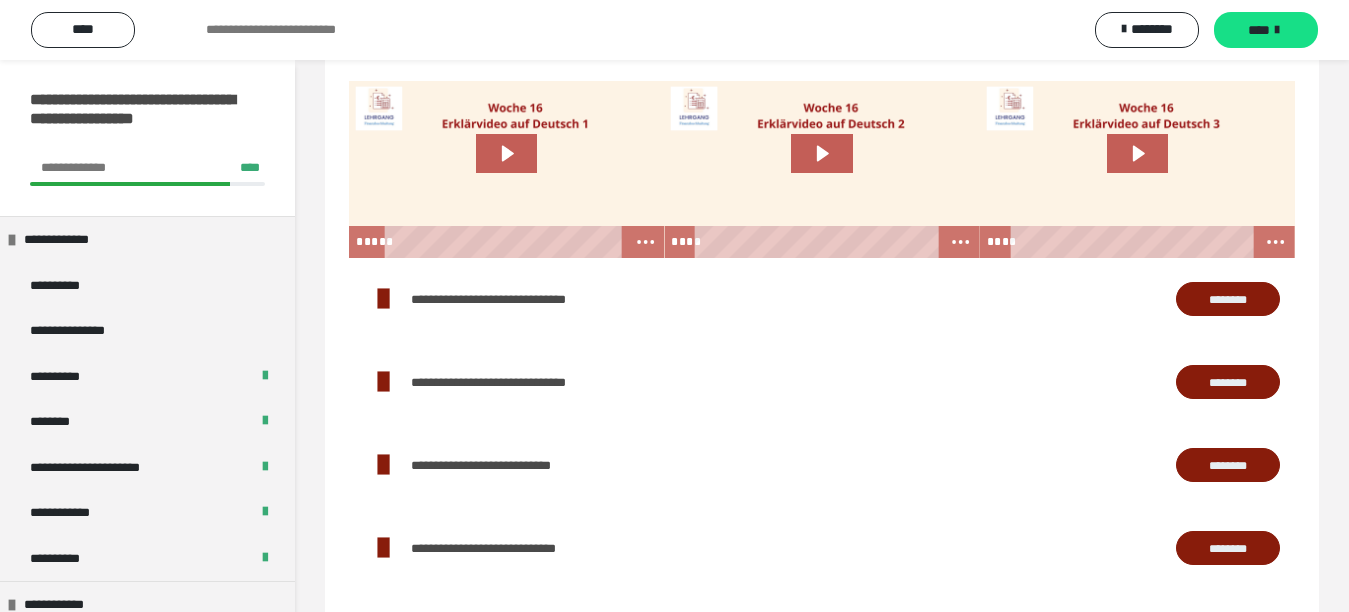 scroll, scrollTop: 1735, scrollLeft: 0, axis: vertical 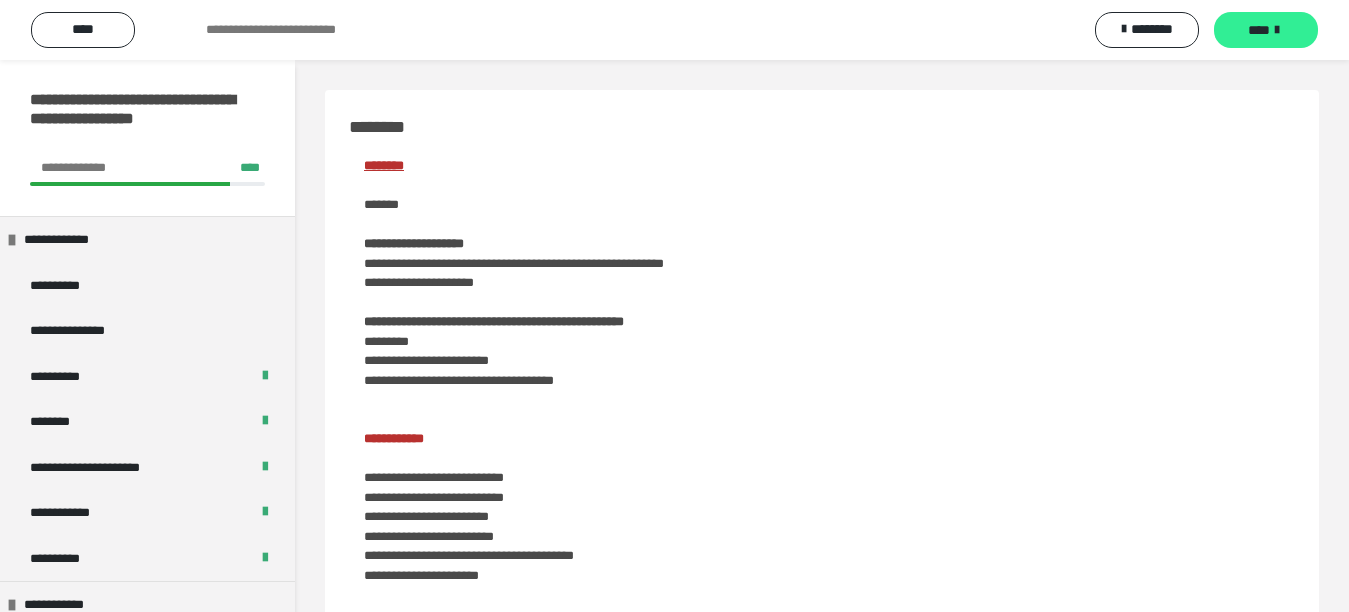 click on "****" at bounding box center (1259, 30) 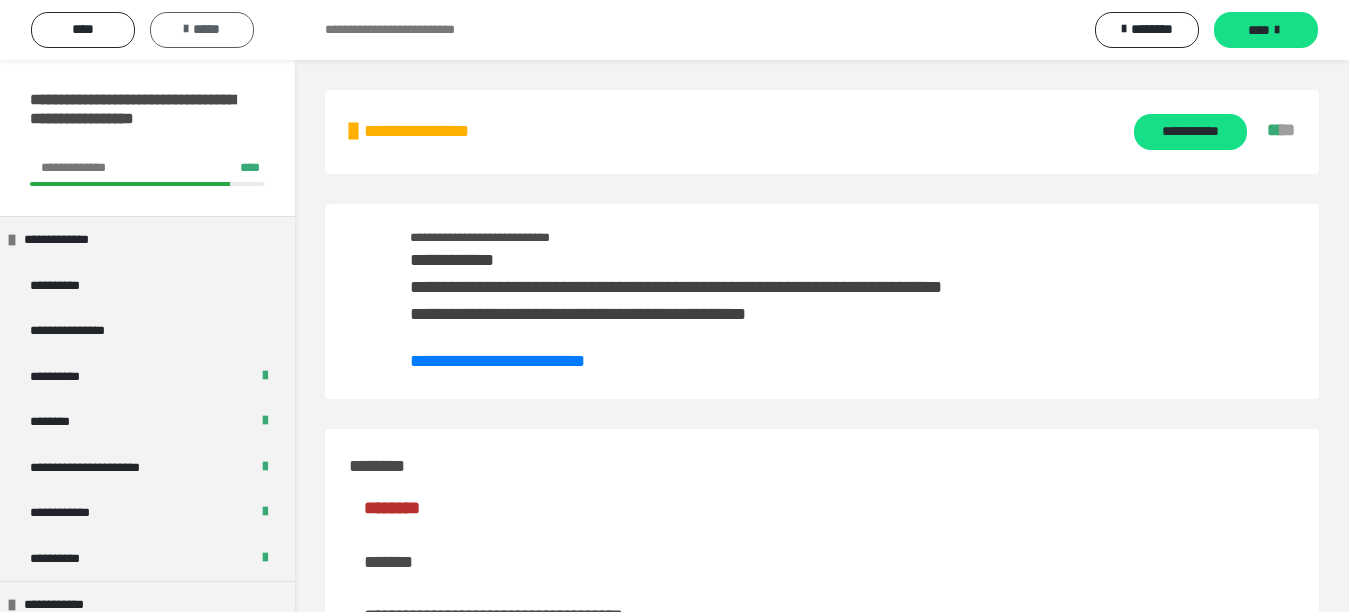 click on "*****" at bounding box center [202, 30] 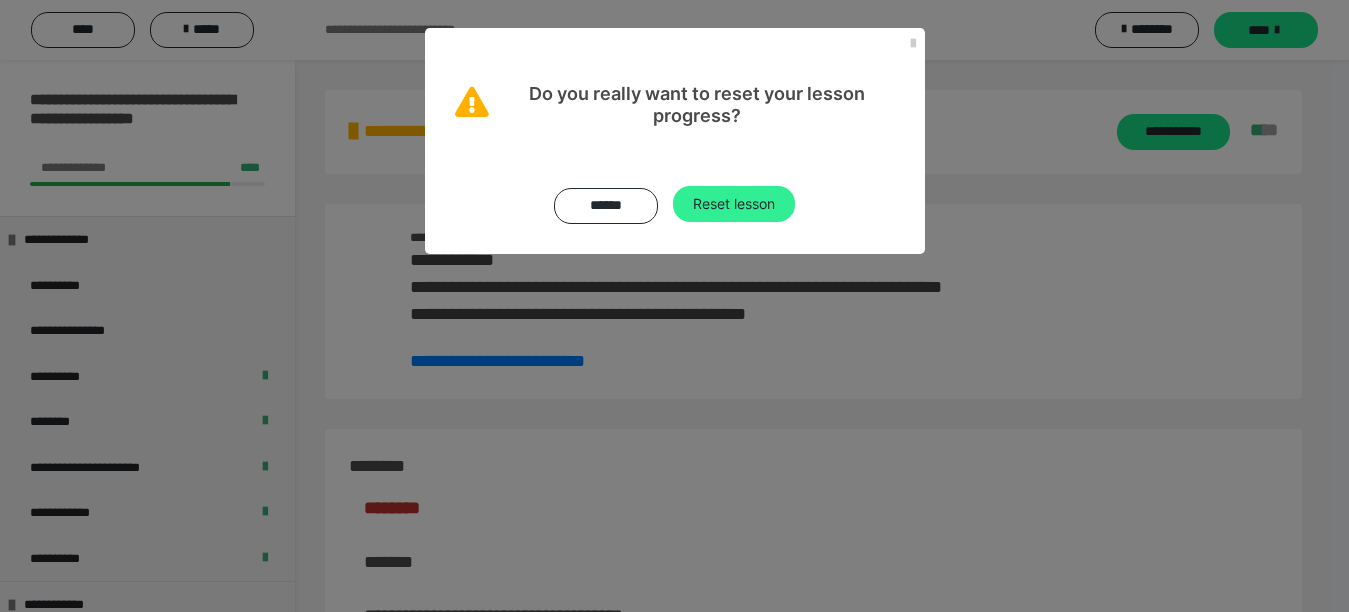 click on "Reset lesson" at bounding box center [734, 204] 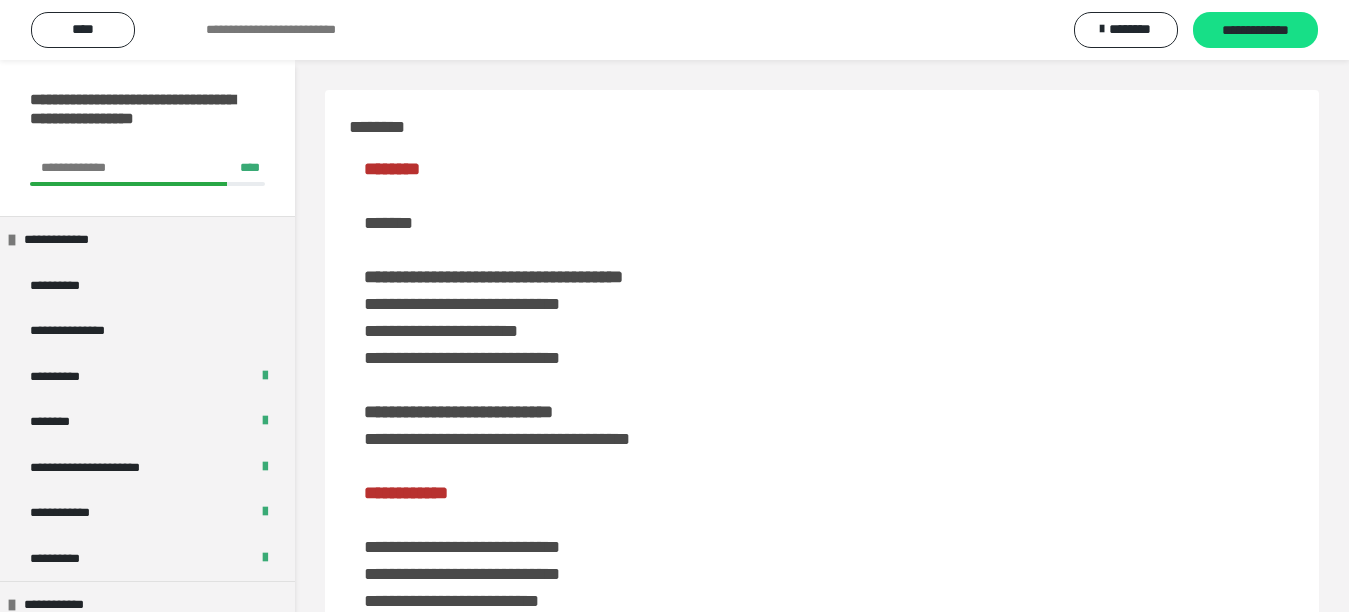 click on "**********" at bounding box center [674, 30] 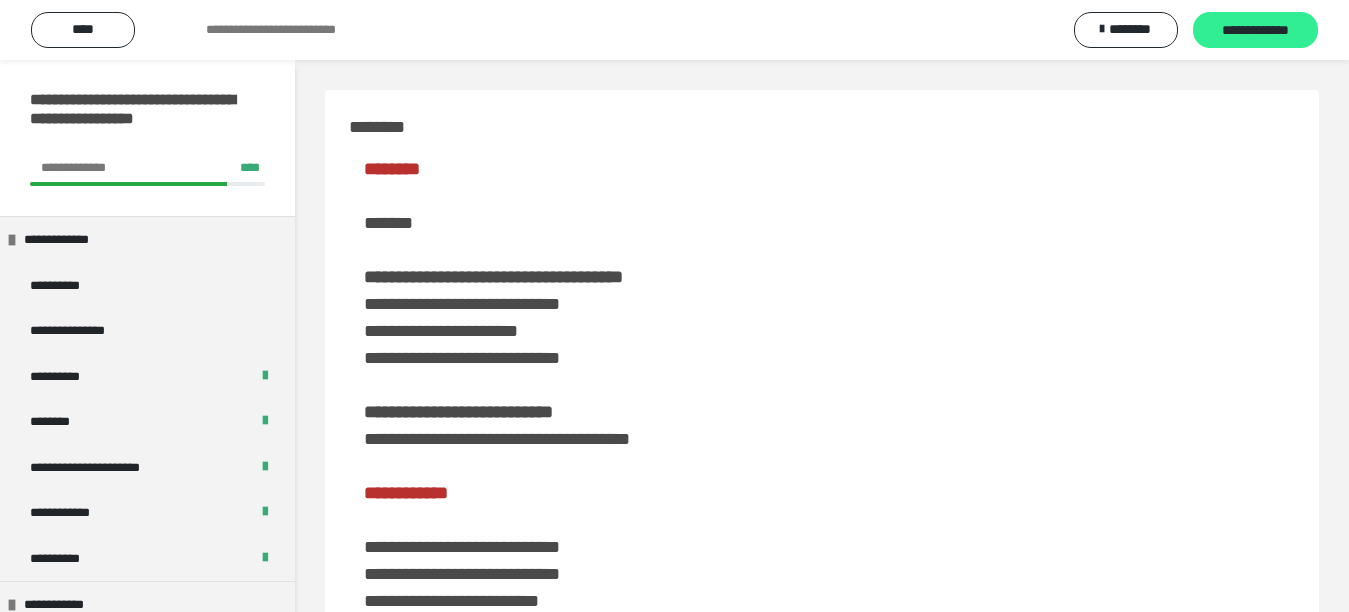 click on "**********" at bounding box center (1255, 31) 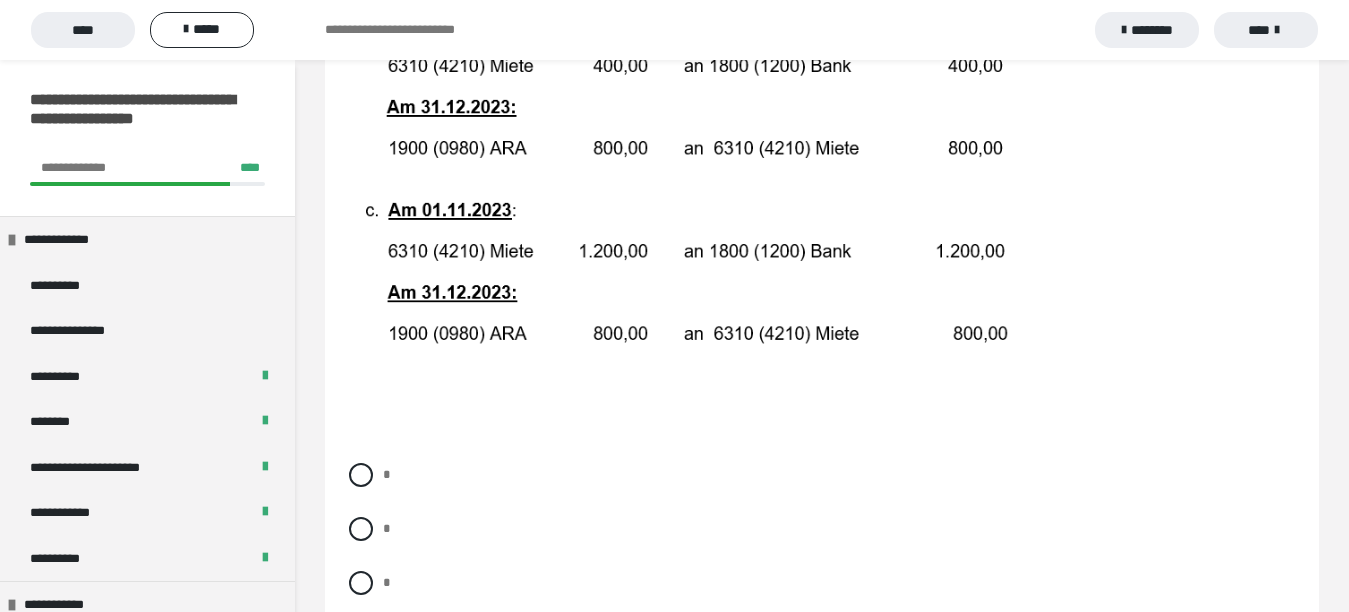 scroll, scrollTop: 569, scrollLeft: 0, axis: vertical 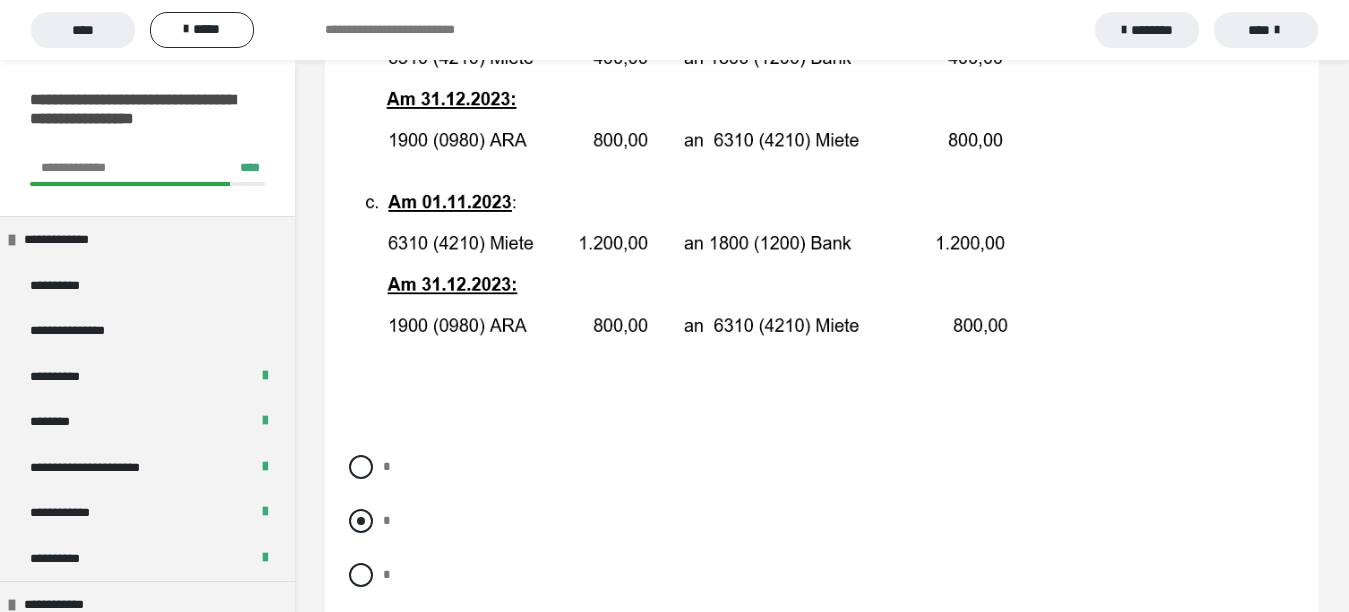 click at bounding box center (361, 521) 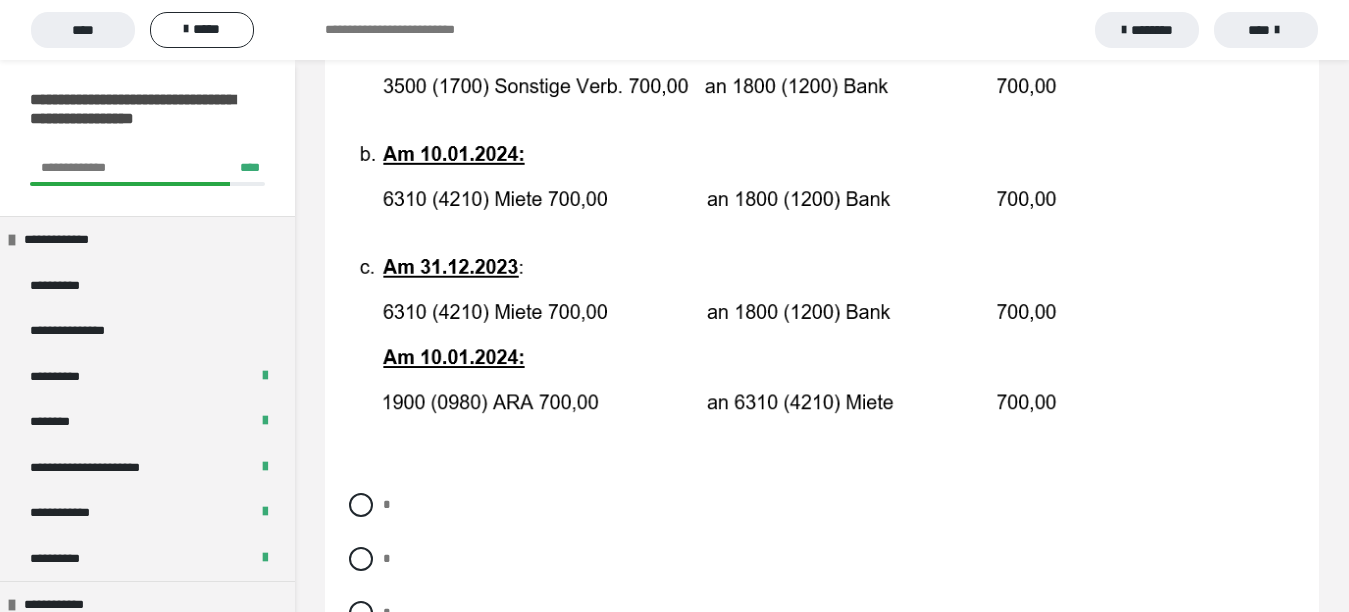scroll, scrollTop: 1346, scrollLeft: 0, axis: vertical 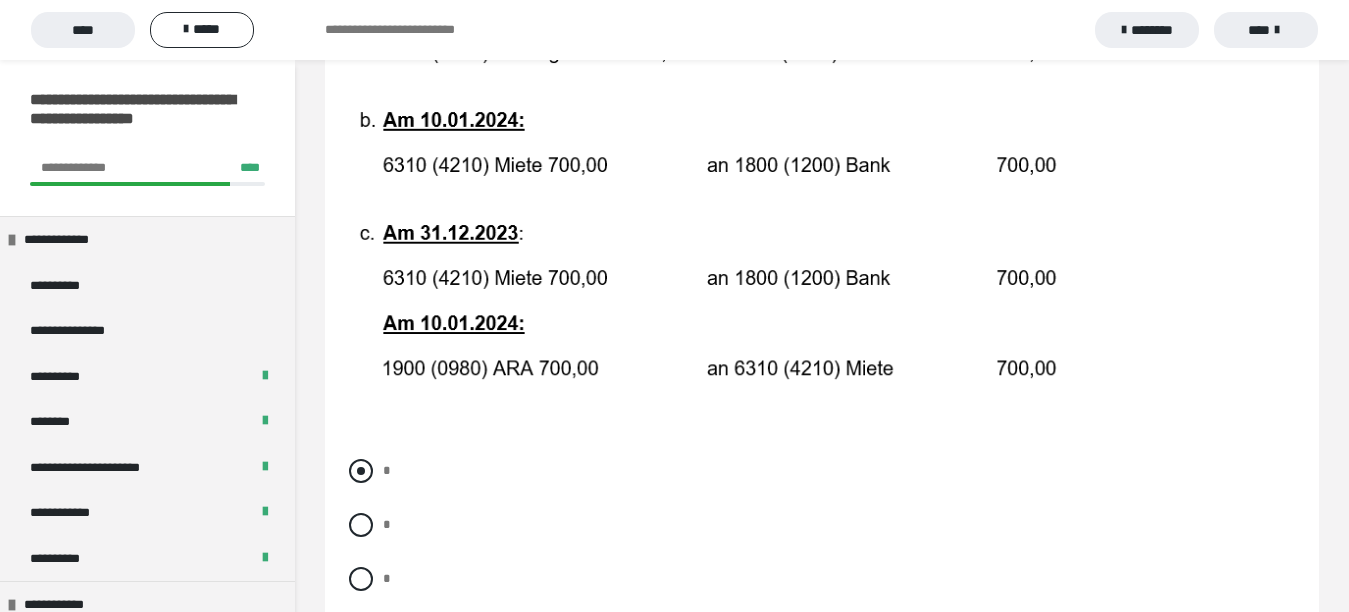 click at bounding box center (361, 471) 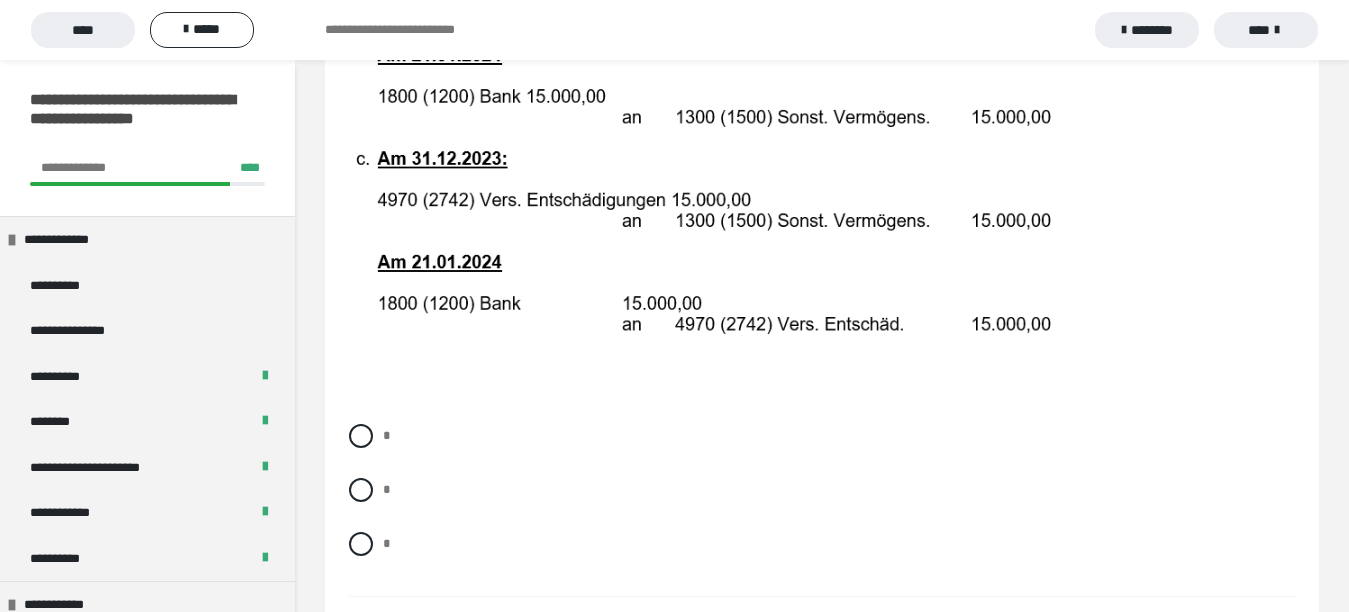 scroll, scrollTop: 2290, scrollLeft: 0, axis: vertical 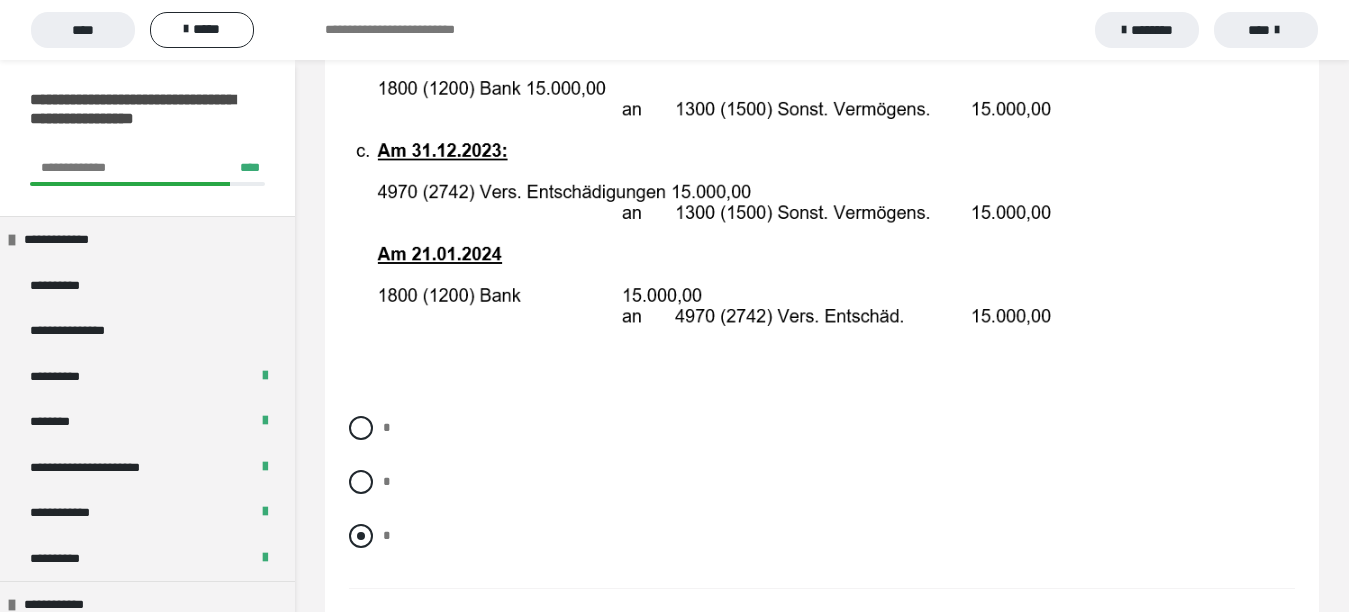 click at bounding box center [361, 536] 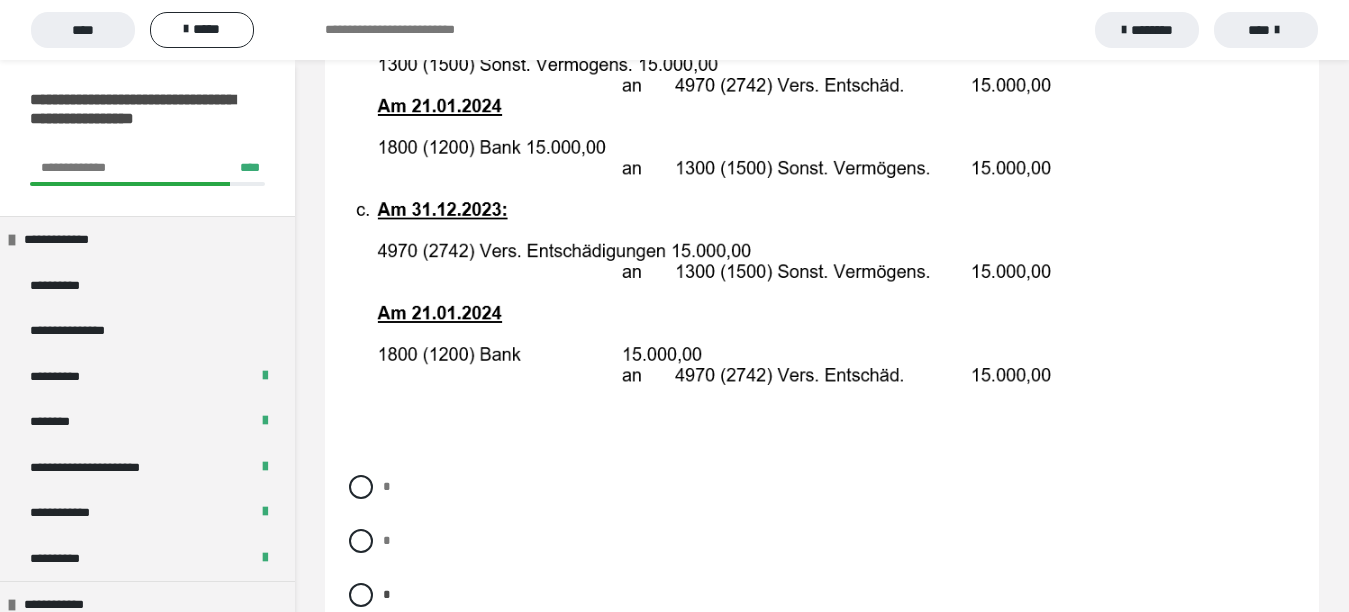 scroll, scrollTop: 2215, scrollLeft: 0, axis: vertical 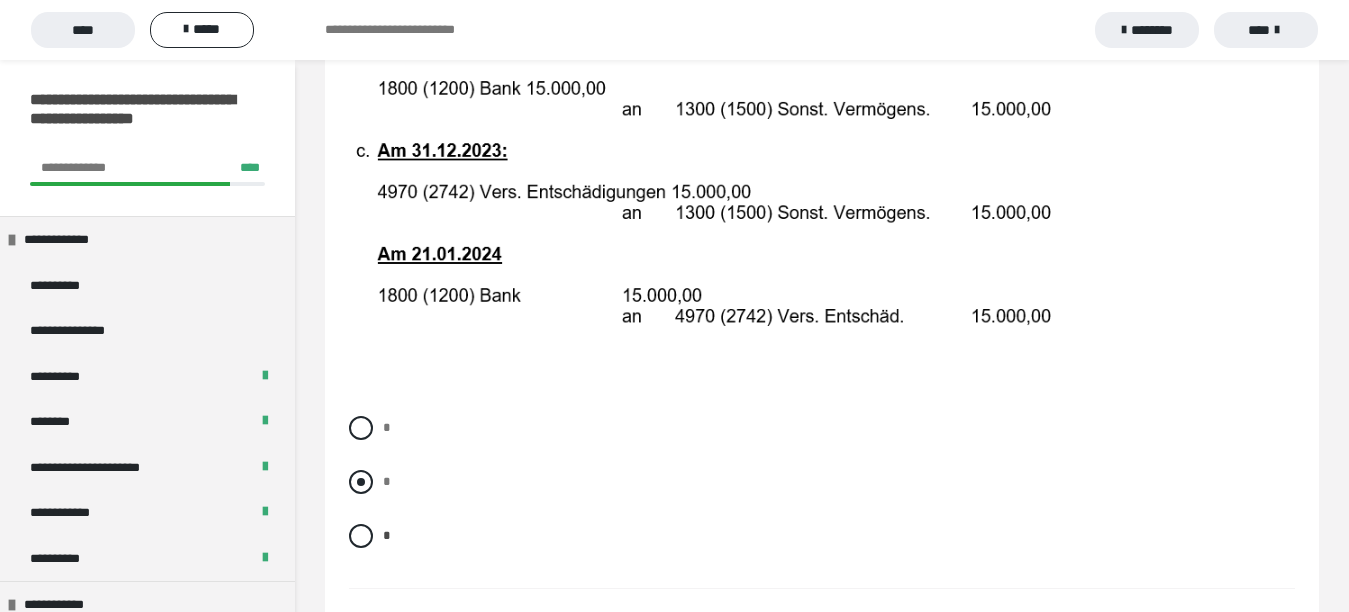 click on "*" at bounding box center (822, 482) 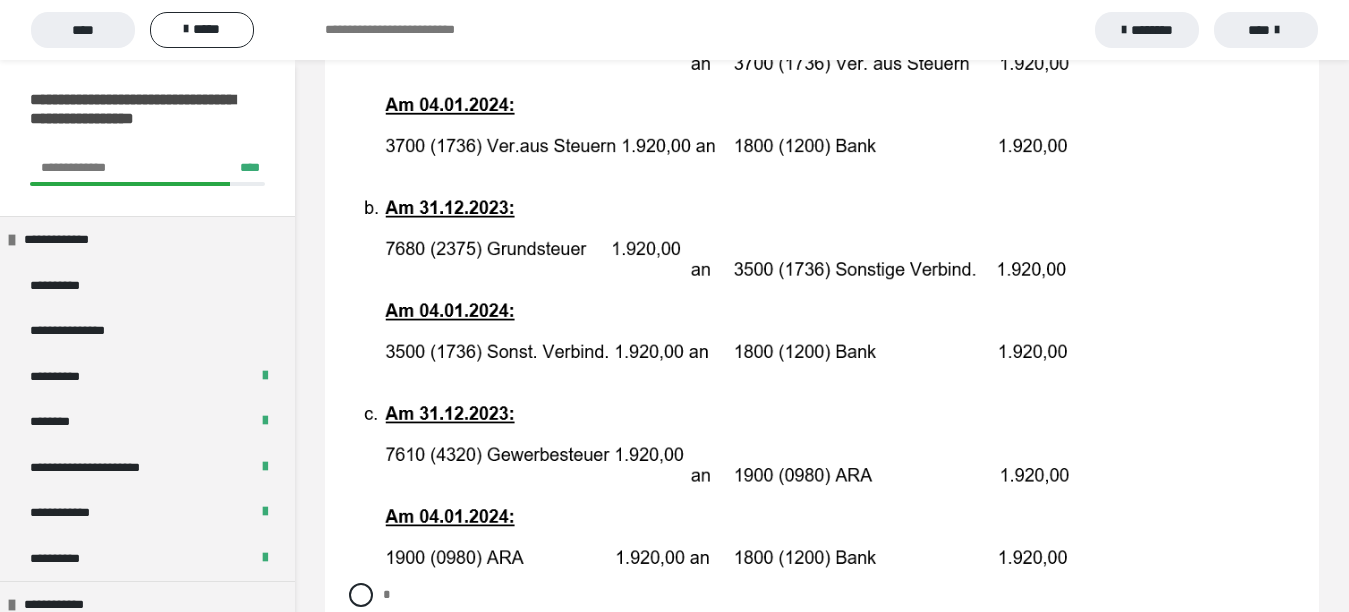 scroll, scrollTop: 2983, scrollLeft: 0, axis: vertical 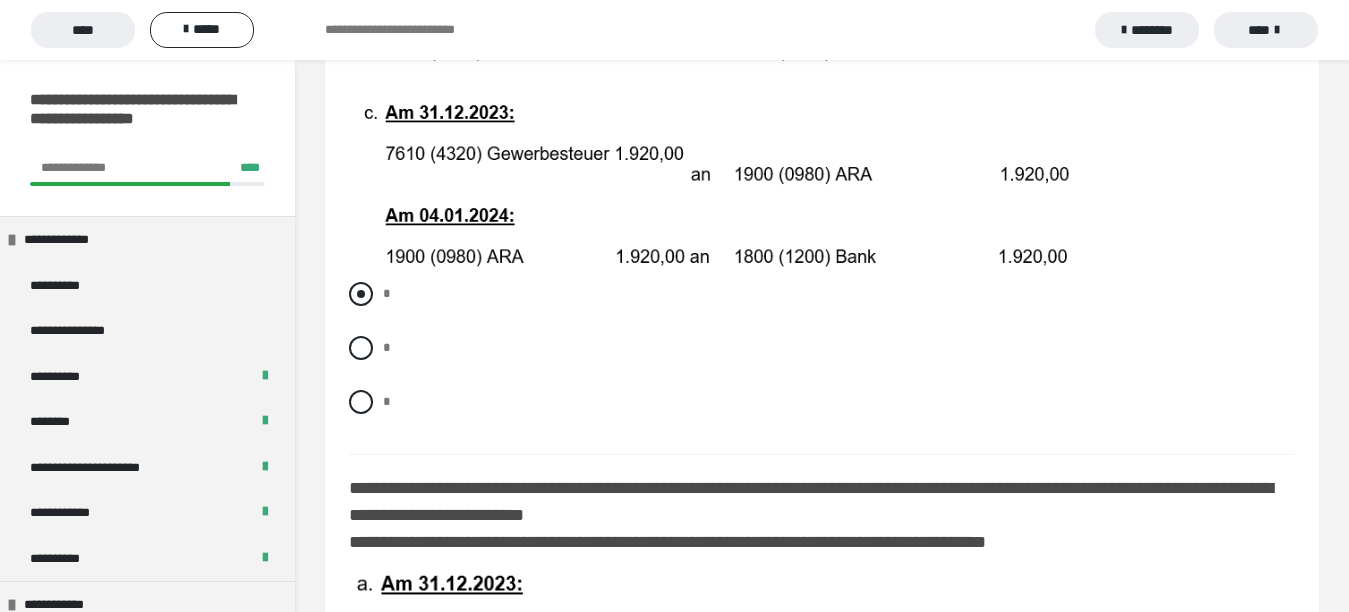 click on "*" at bounding box center [822, 294] 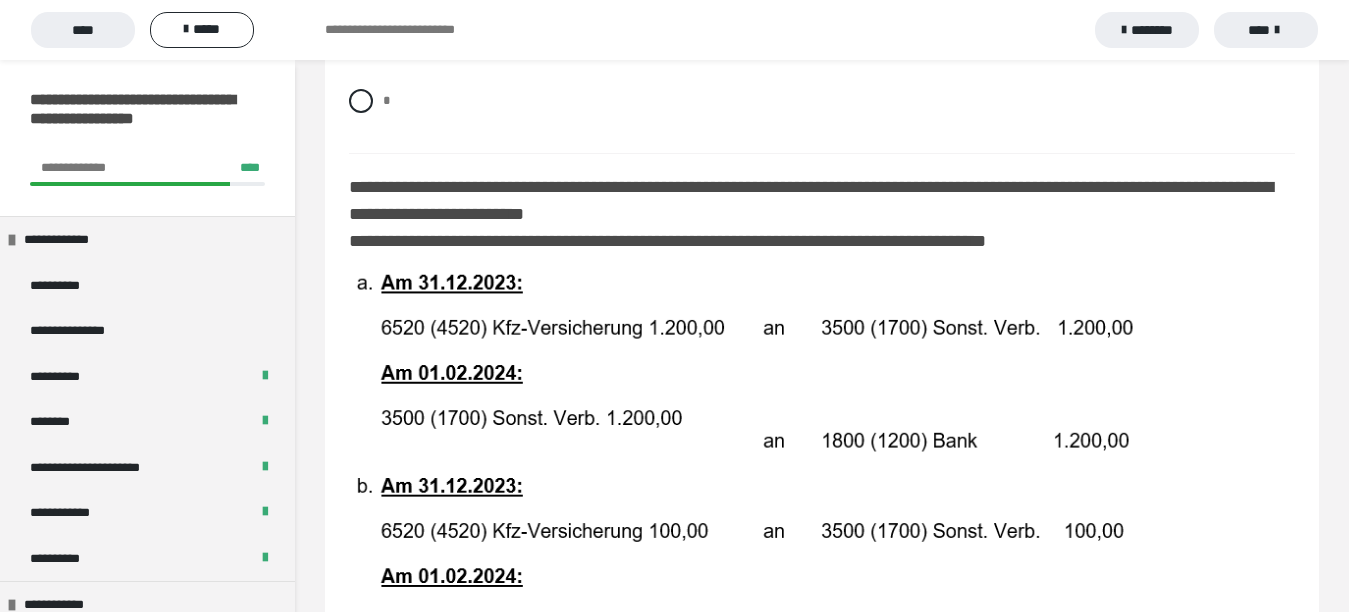 scroll, scrollTop: 3585, scrollLeft: 0, axis: vertical 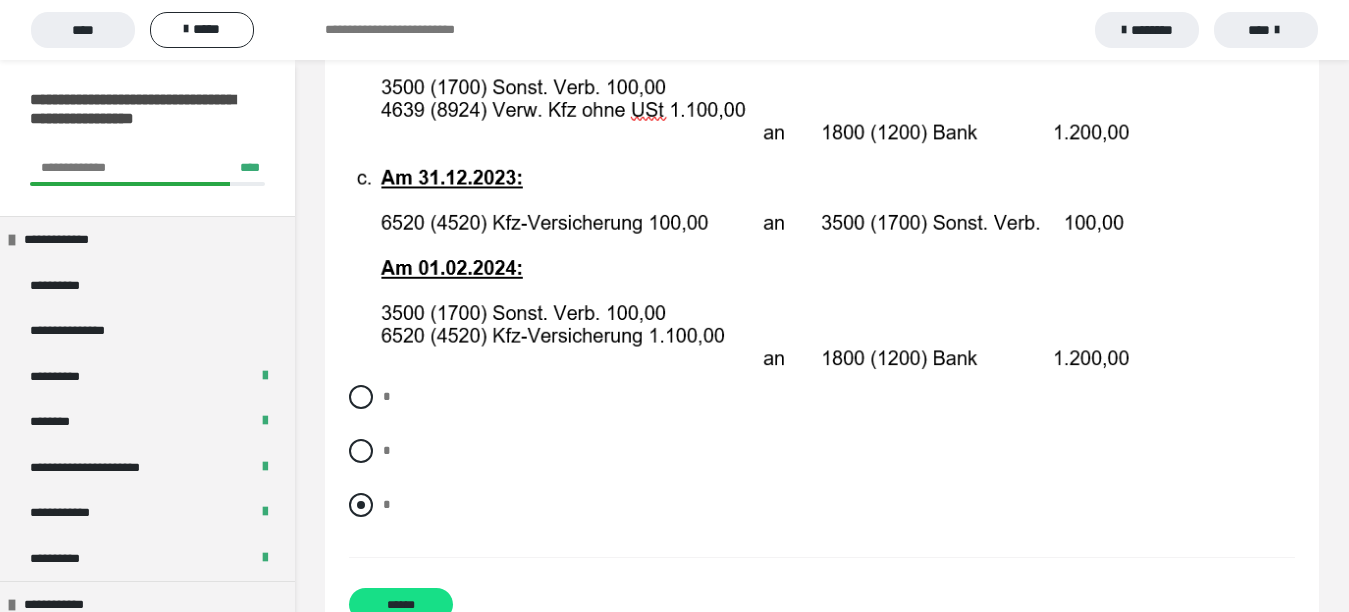 click at bounding box center [361, 505] 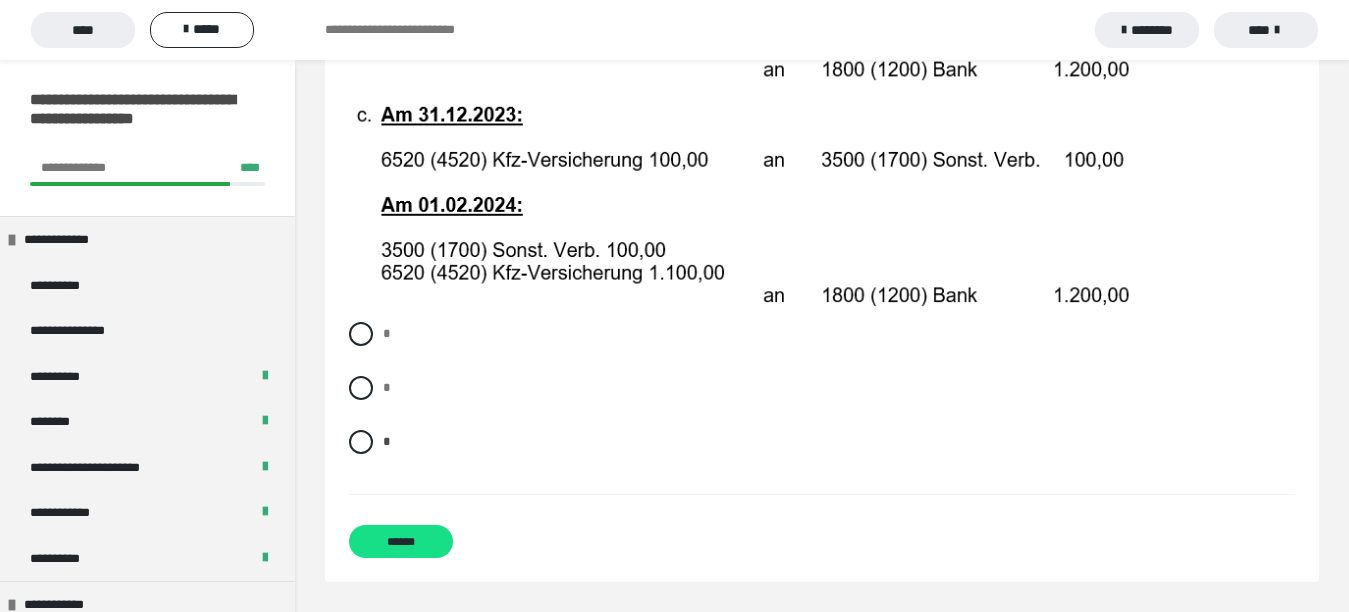scroll, scrollTop: 4219, scrollLeft: 0, axis: vertical 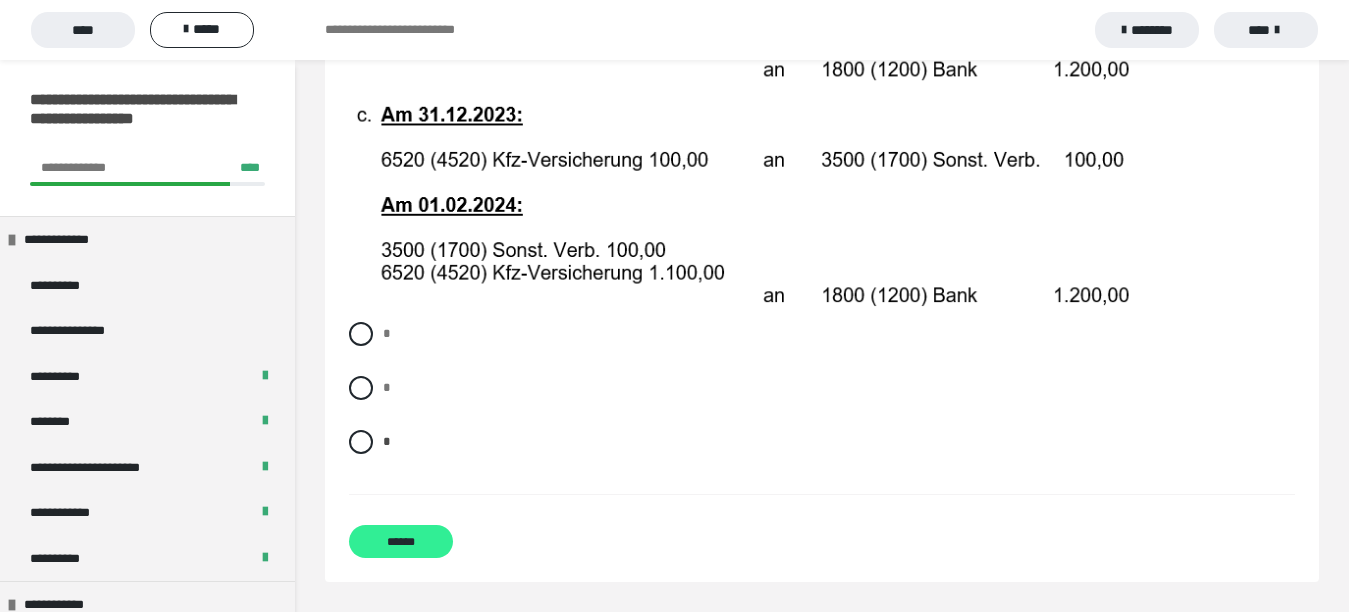 click on "******" at bounding box center (401, 541) 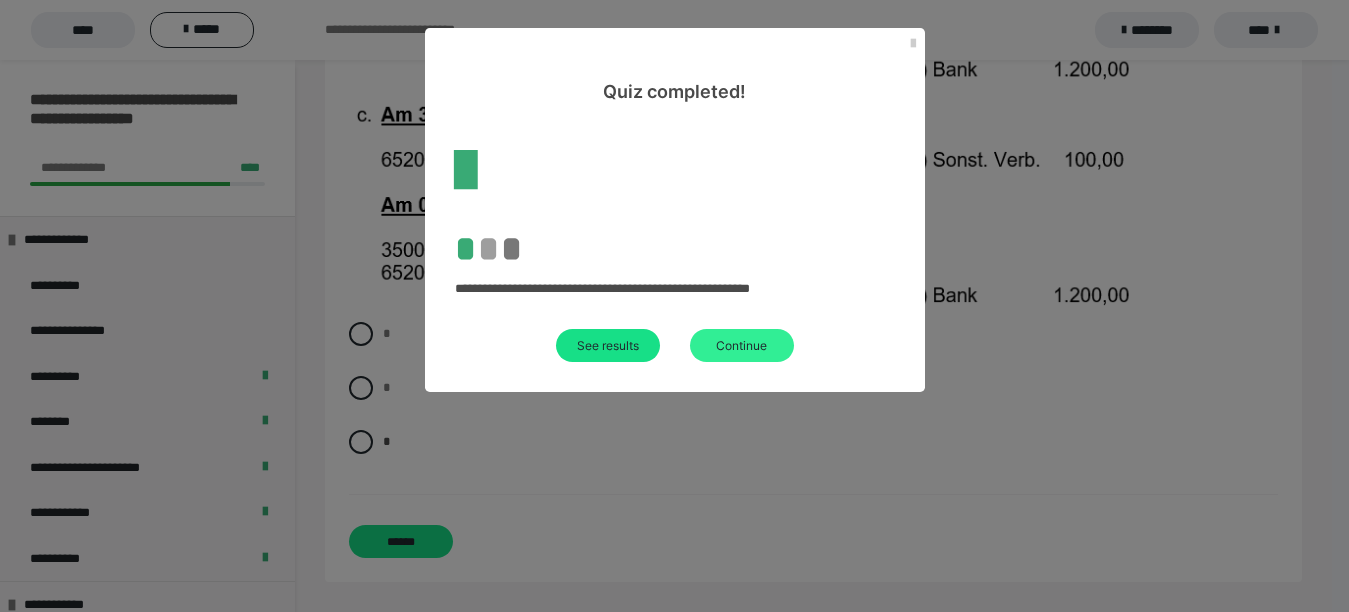 scroll, scrollTop: 60, scrollLeft: 0, axis: vertical 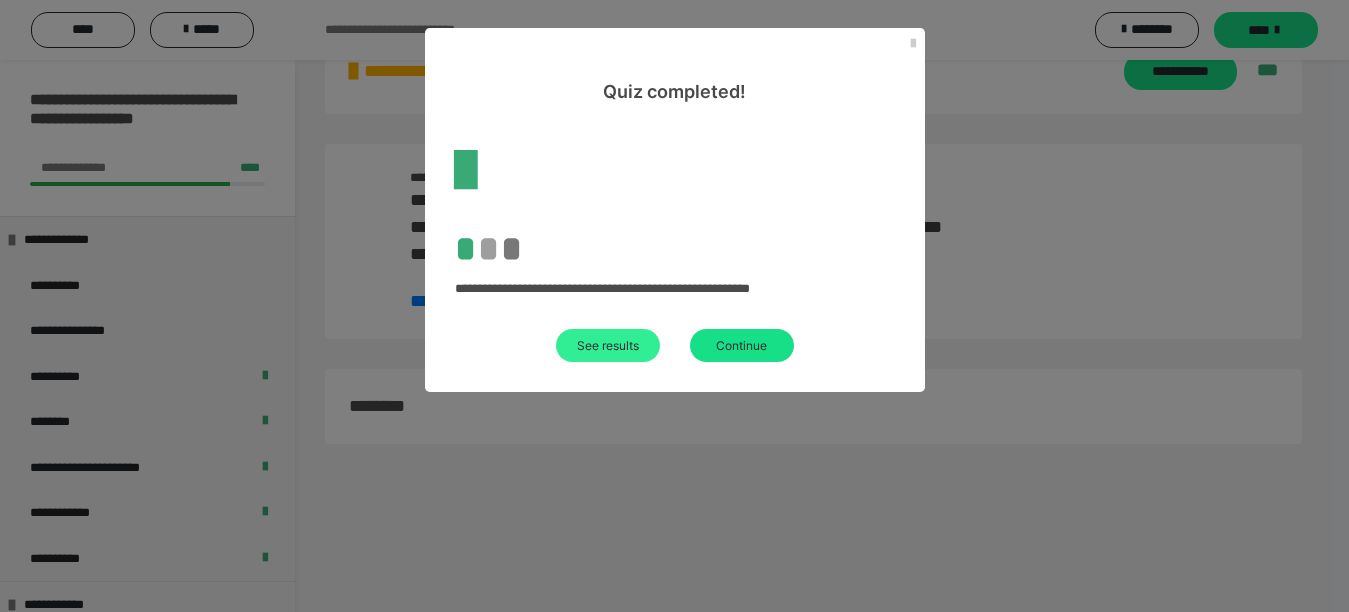 click on "See results" at bounding box center [608, 345] 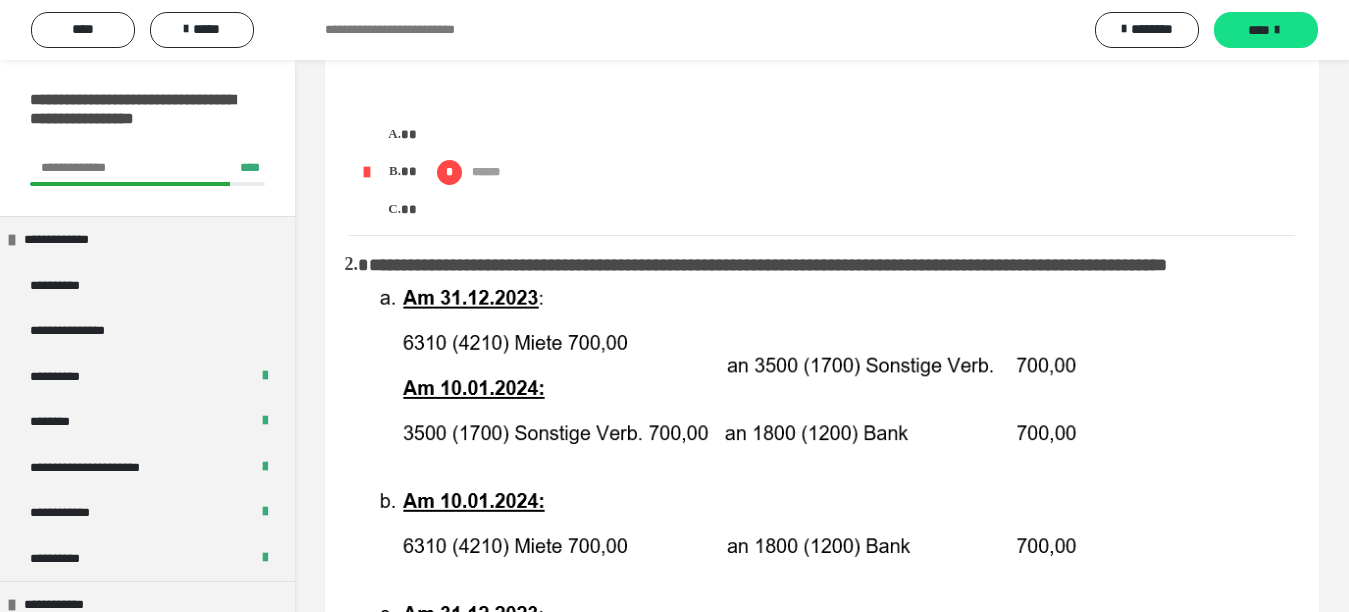 scroll, scrollTop: 0, scrollLeft: 0, axis: both 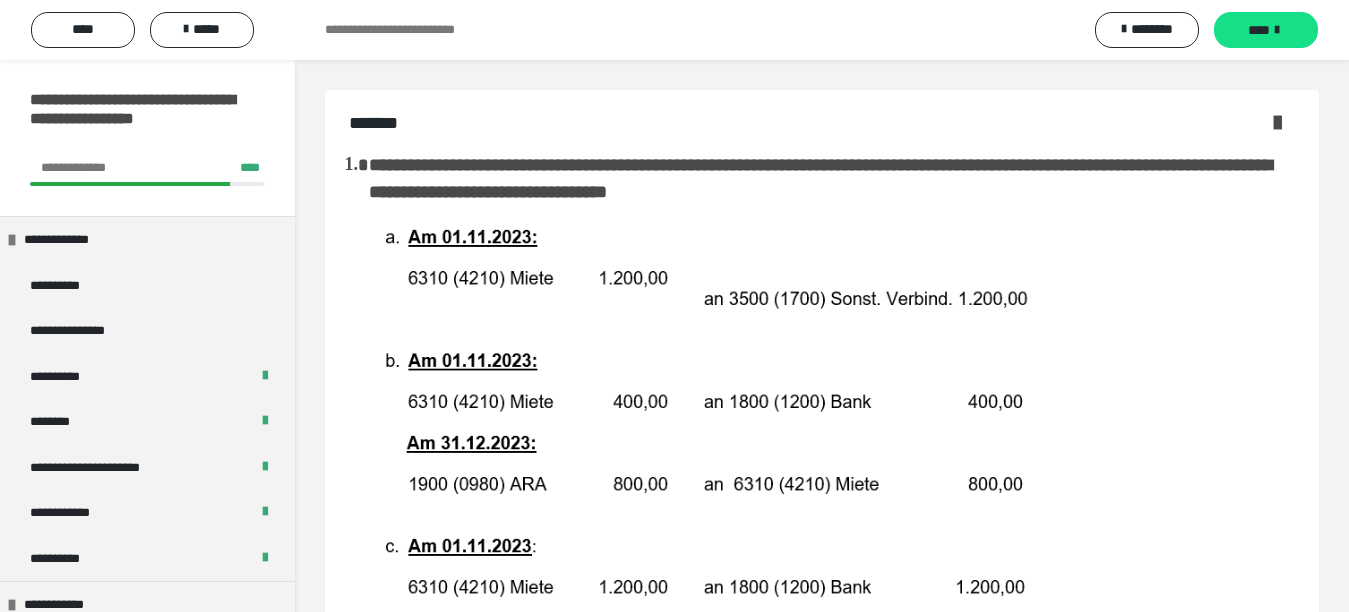 click on "**********" at bounding box center [822, 4297] 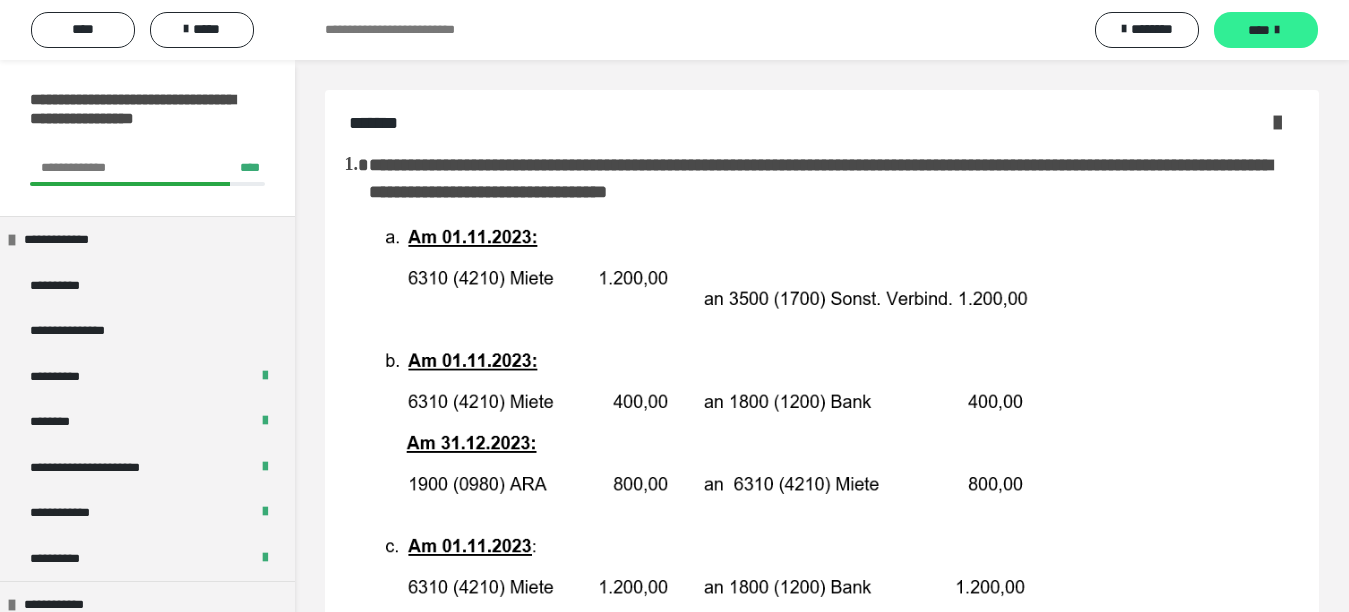 click on "****" at bounding box center (1266, 30) 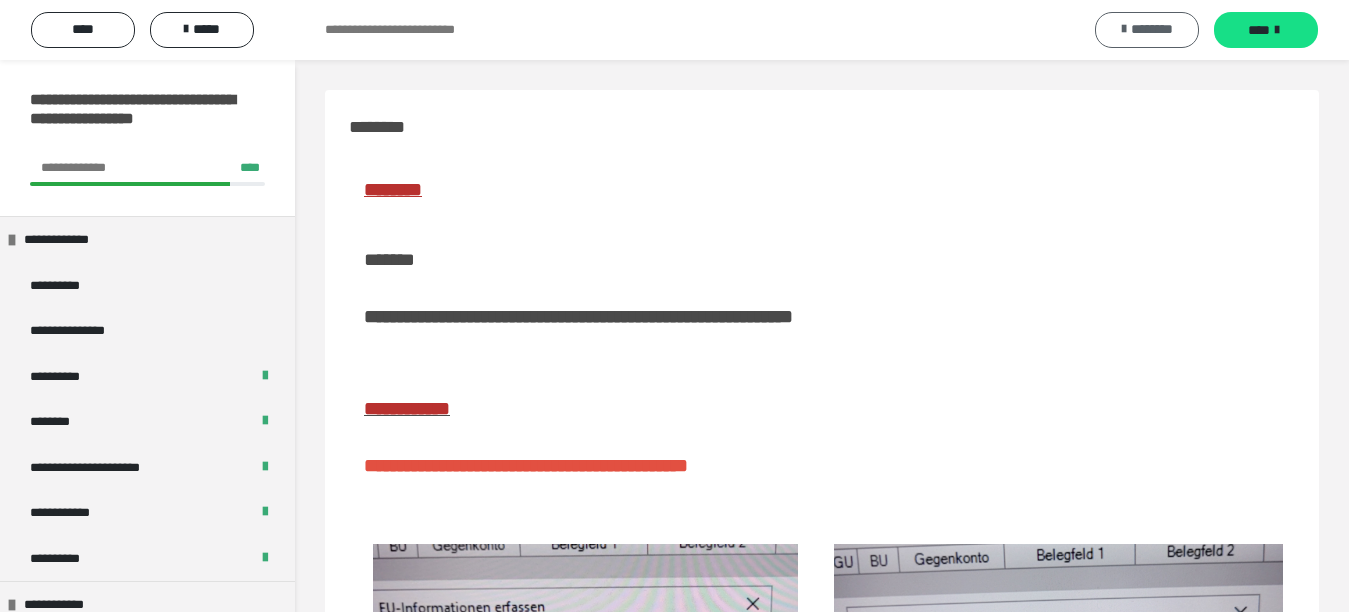 click on "********" at bounding box center [1147, 30] 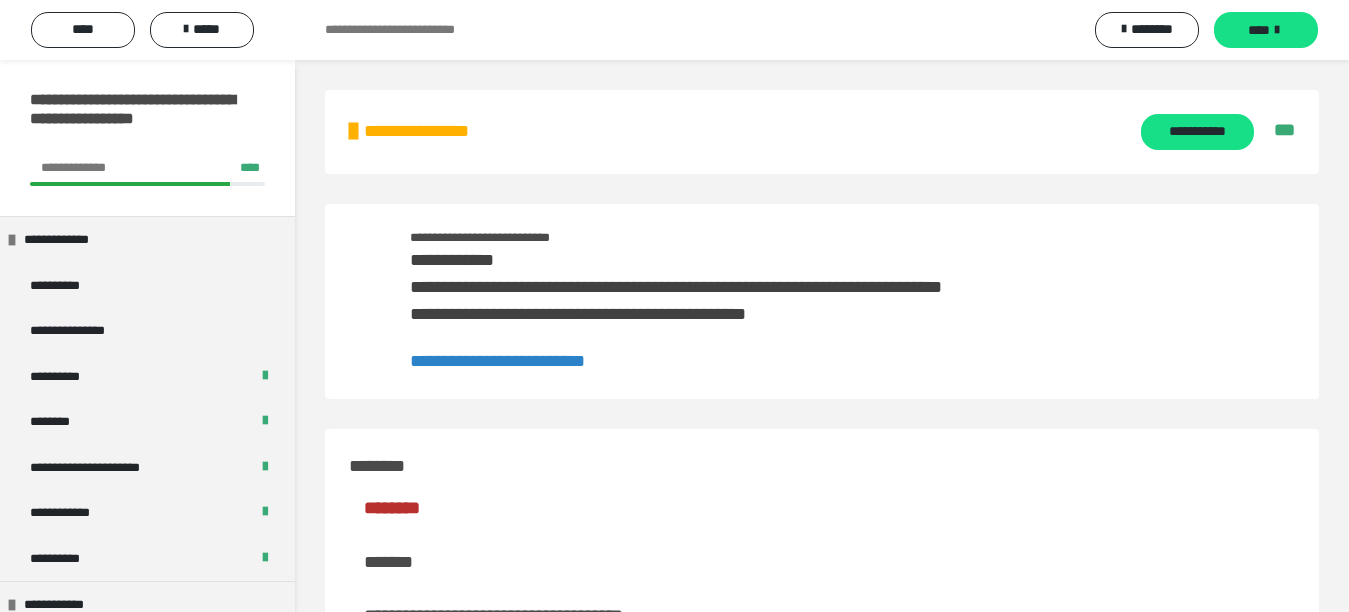 click on "**********" at bounding box center [497, 361] 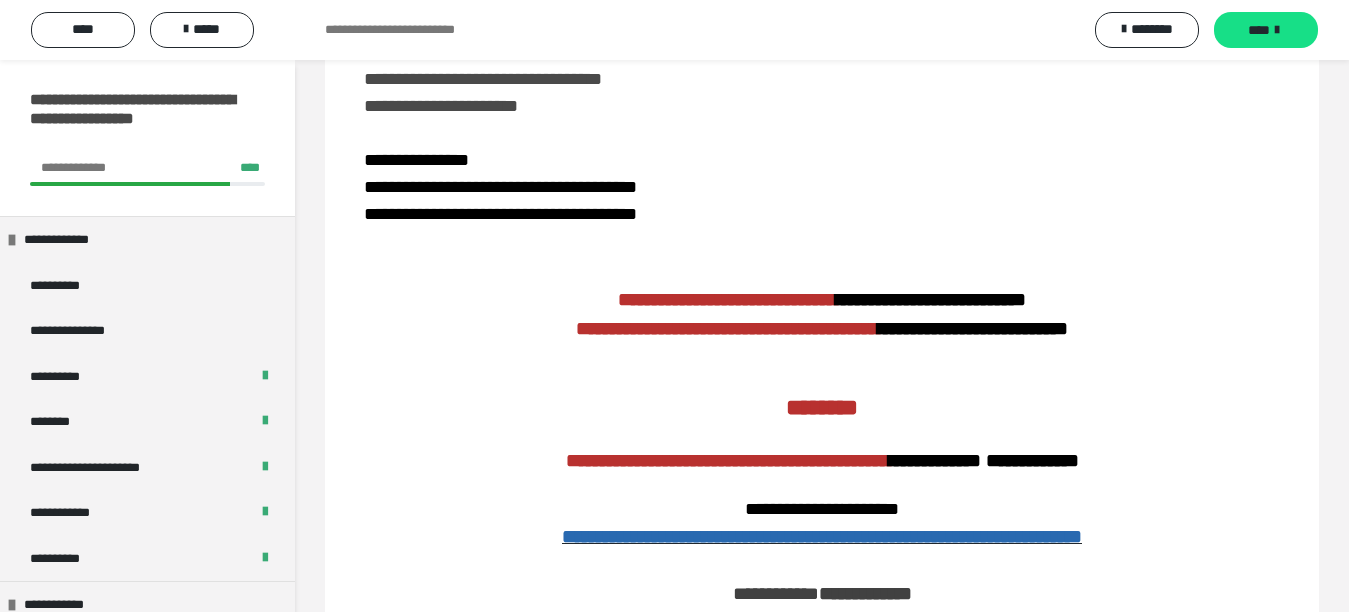 scroll, scrollTop: 913, scrollLeft: 0, axis: vertical 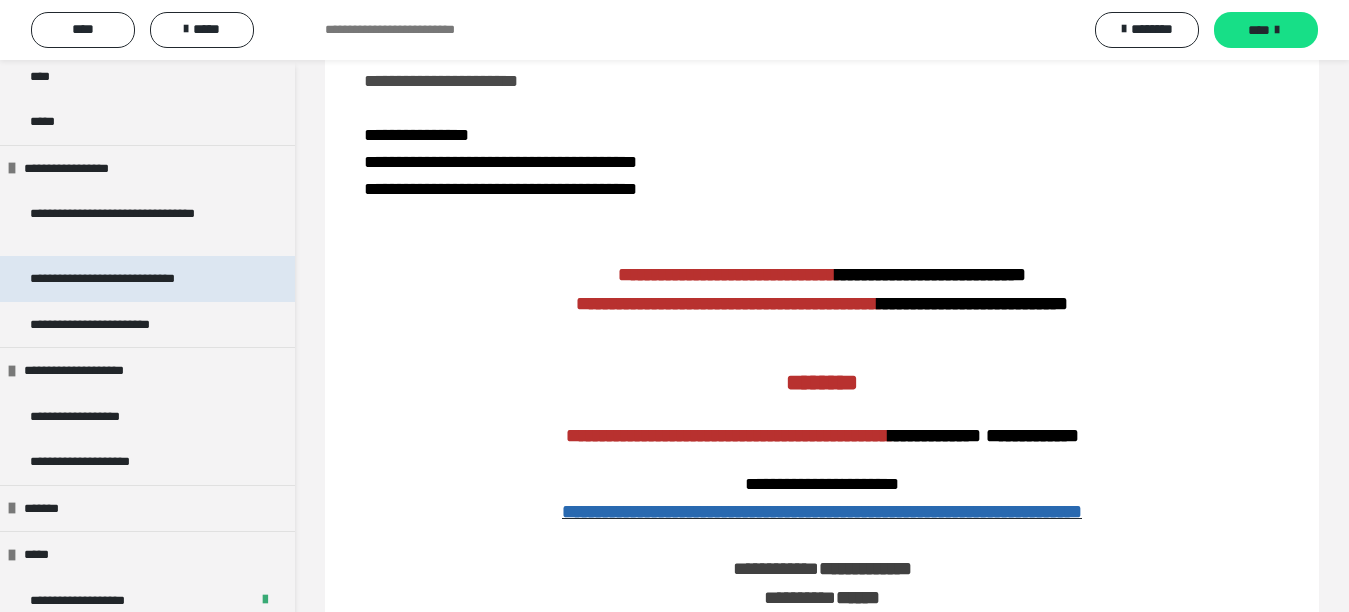 click on "**********" at bounding box center [131, 279] 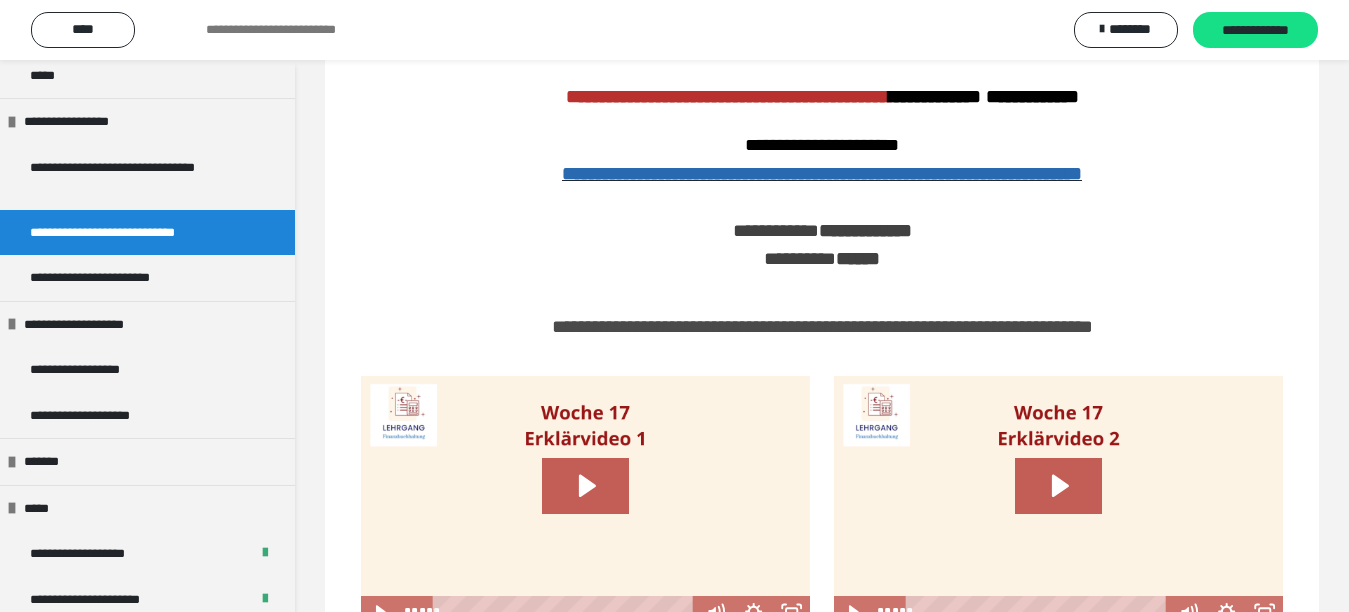 scroll, scrollTop: 574, scrollLeft: 0, axis: vertical 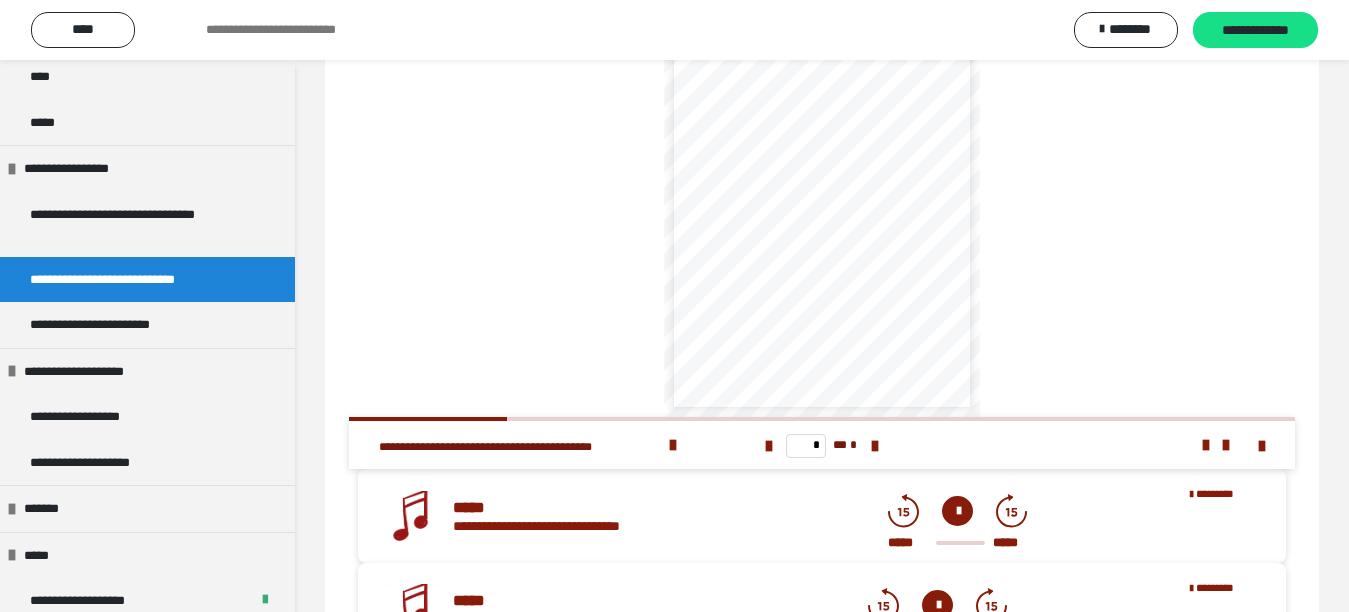 drag, startPoint x: 1263, startPoint y: 446, endPoint x: 1262, endPoint y: 517, distance: 71.00704 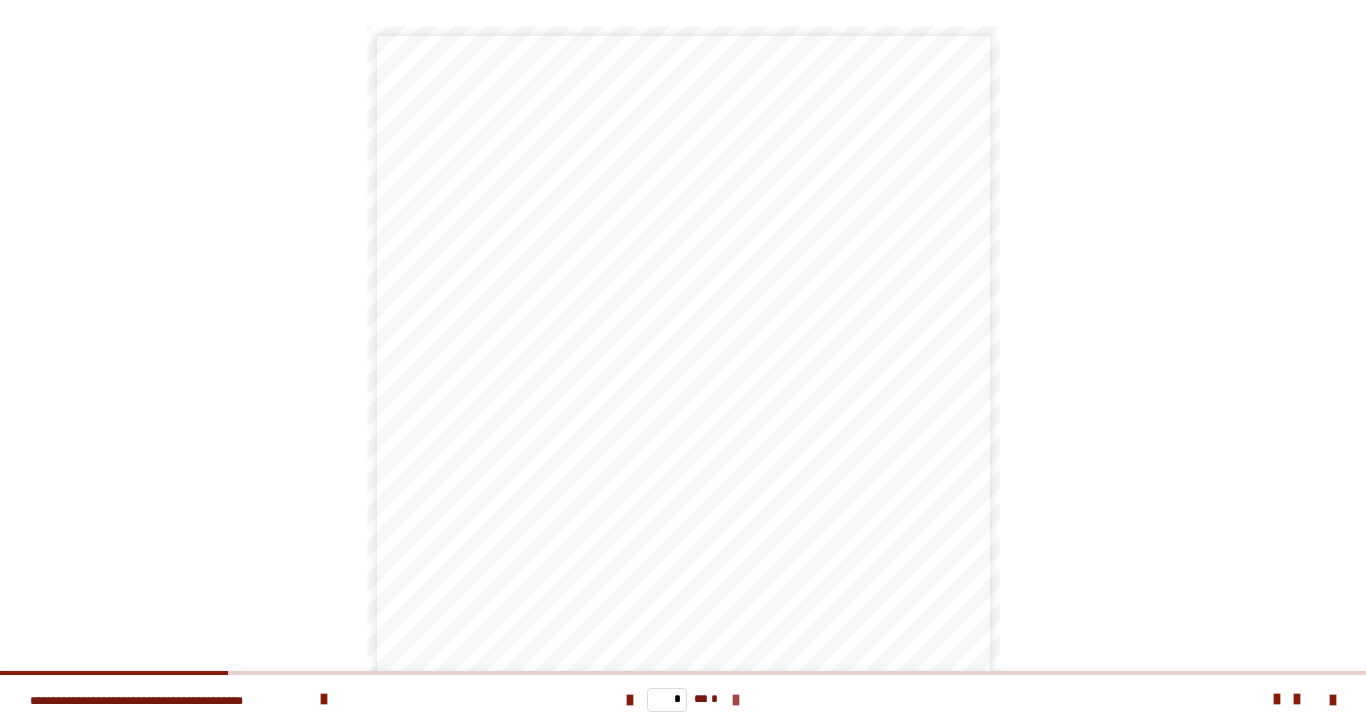 click at bounding box center (736, 700) 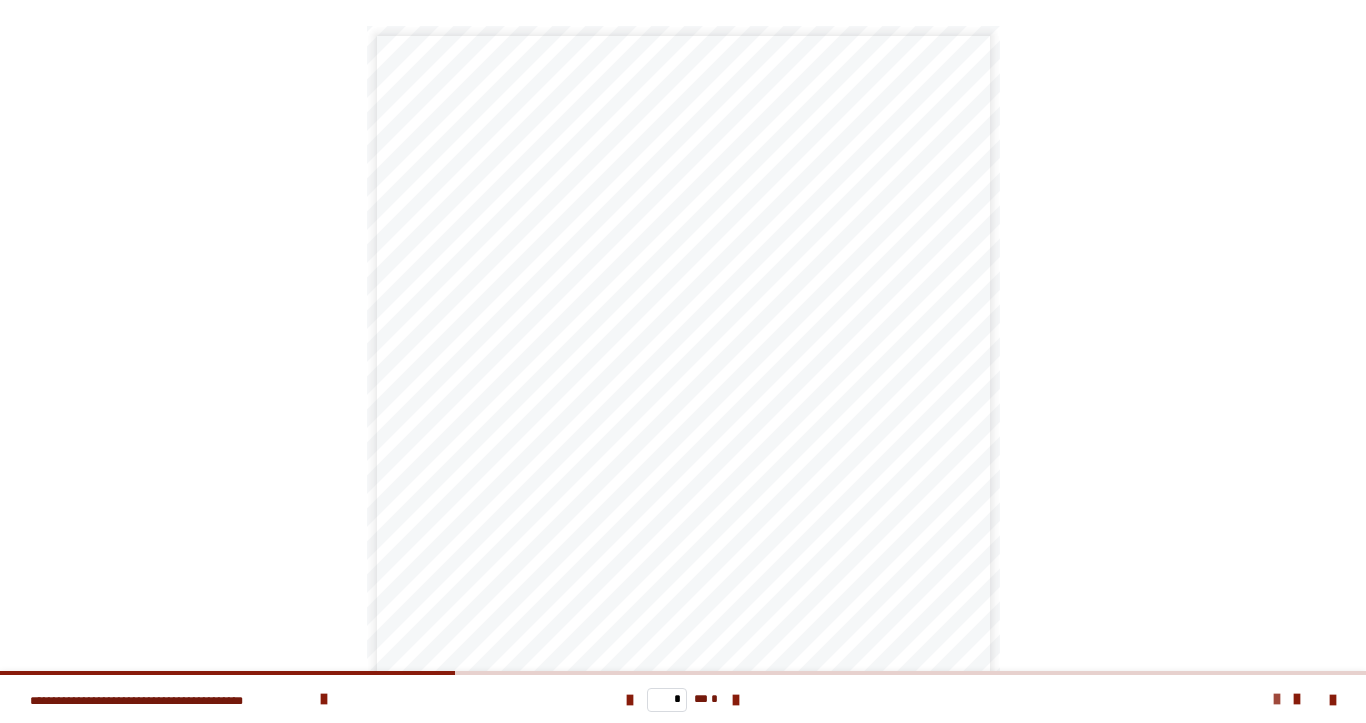click at bounding box center [1277, 699] 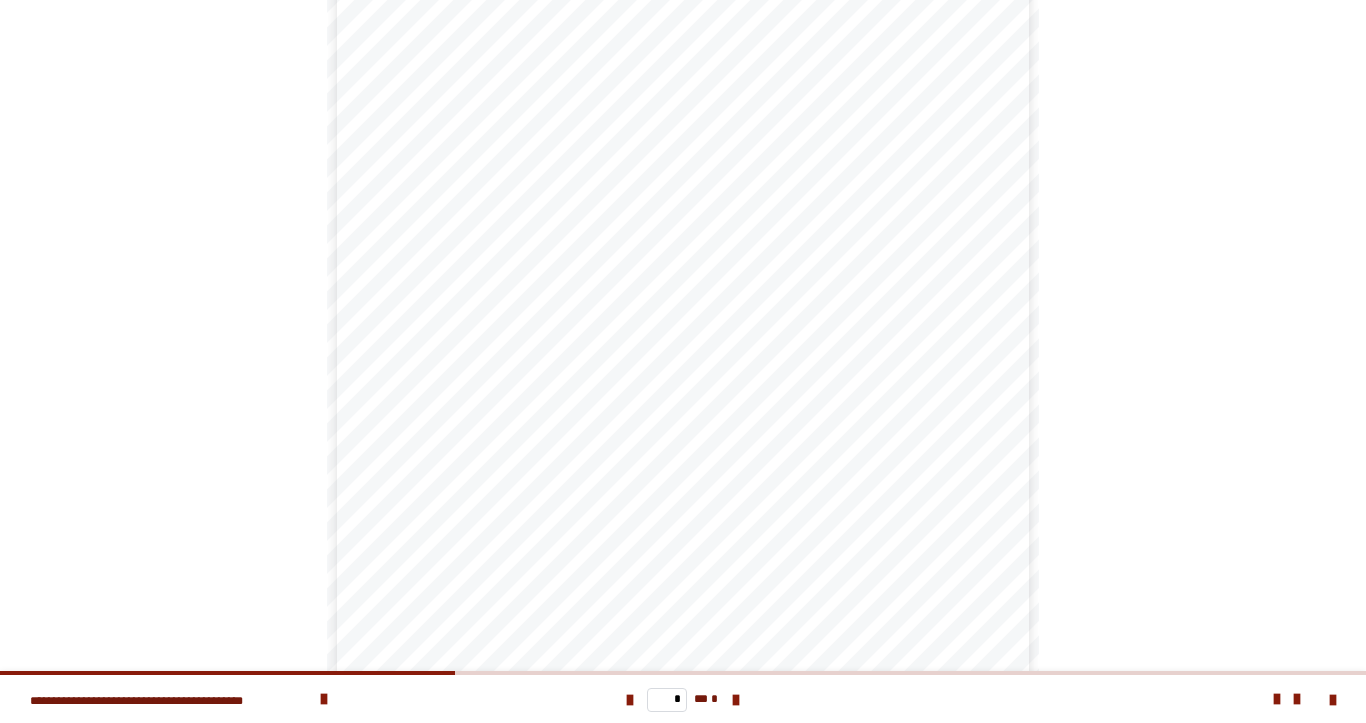 scroll, scrollTop: 186, scrollLeft: 0, axis: vertical 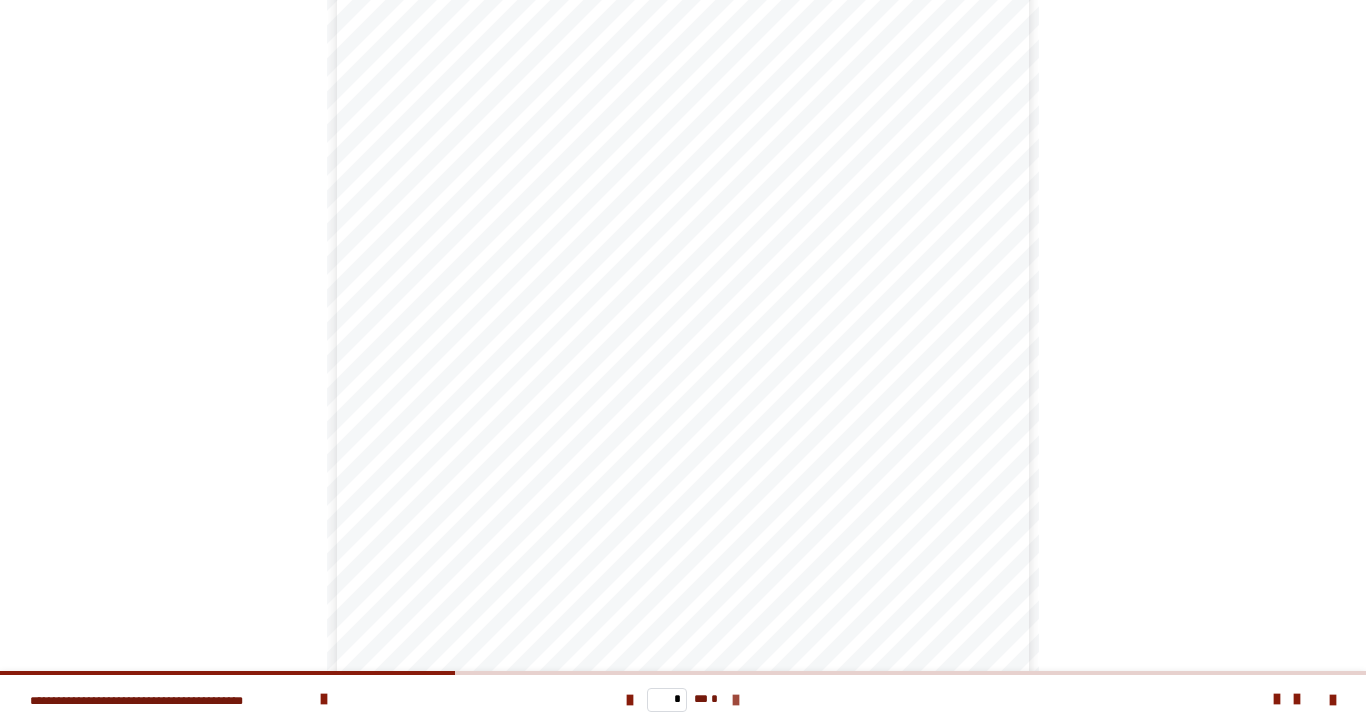click at bounding box center (736, 700) 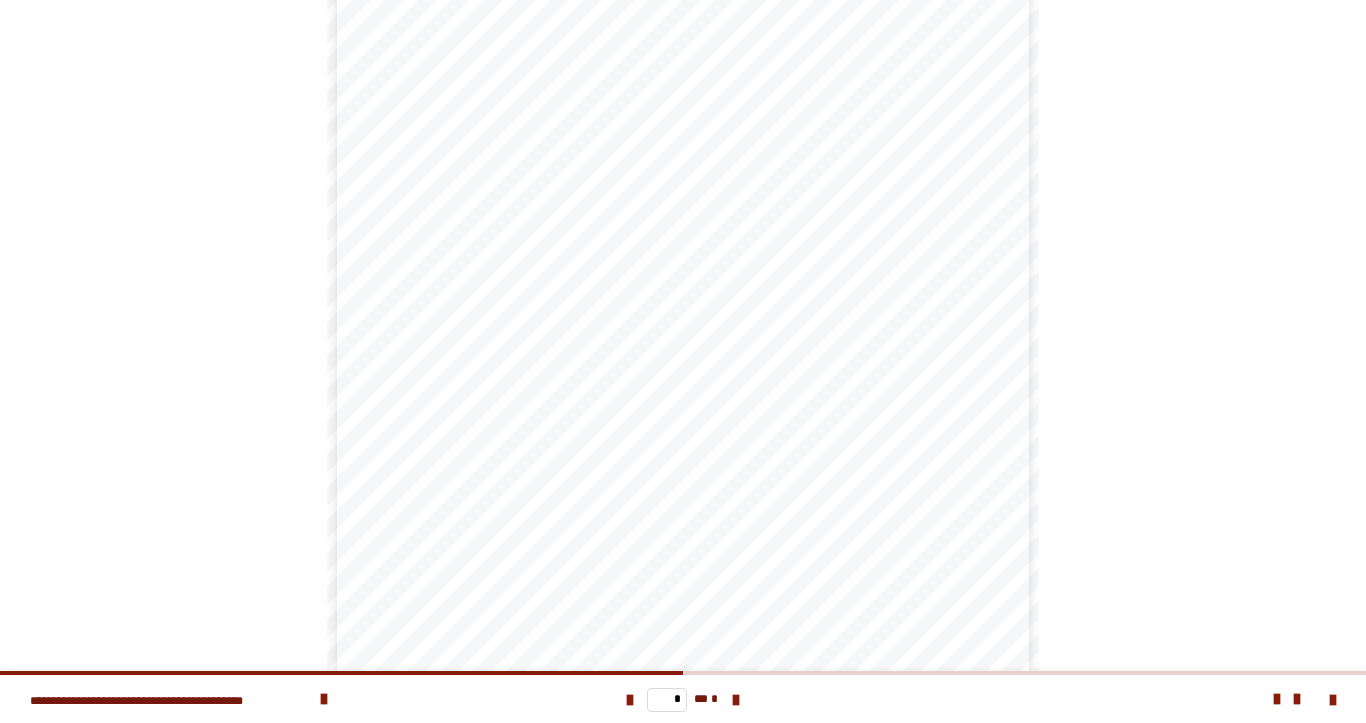 scroll, scrollTop: 0, scrollLeft: 0, axis: both 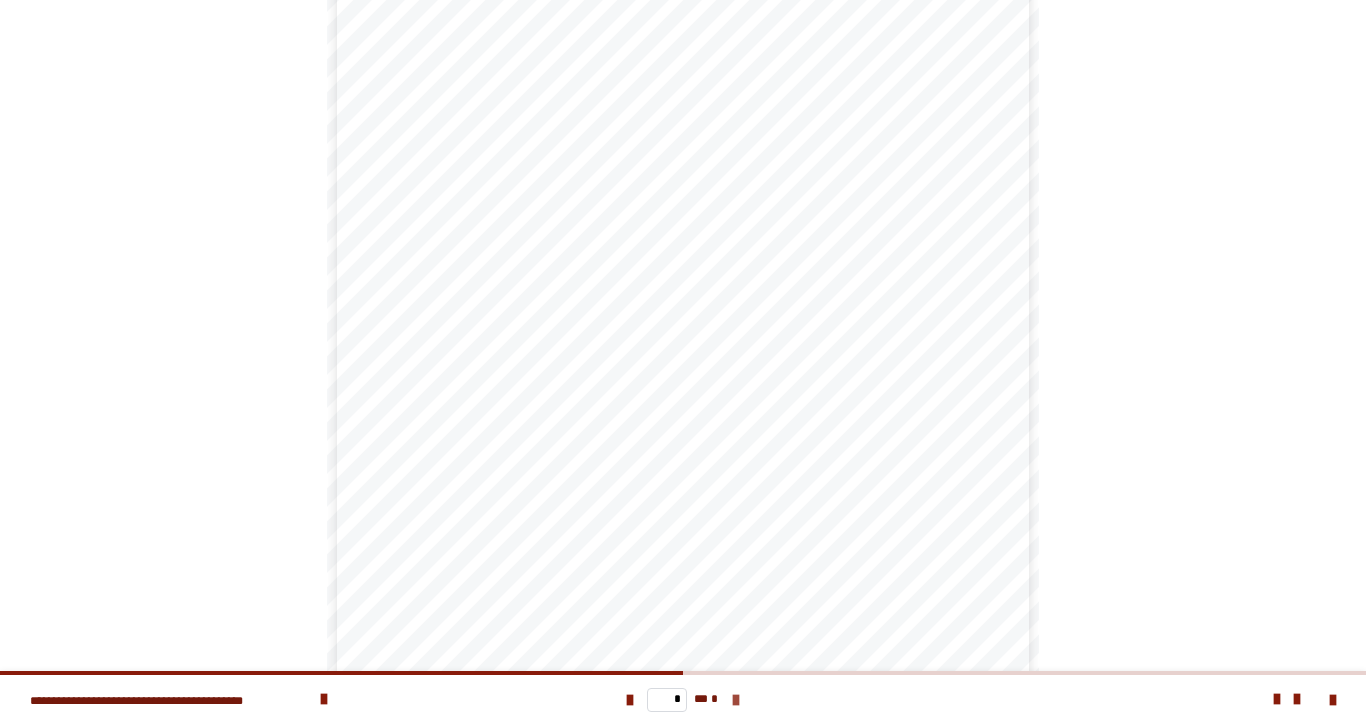 click at bounding box center (736, 700) 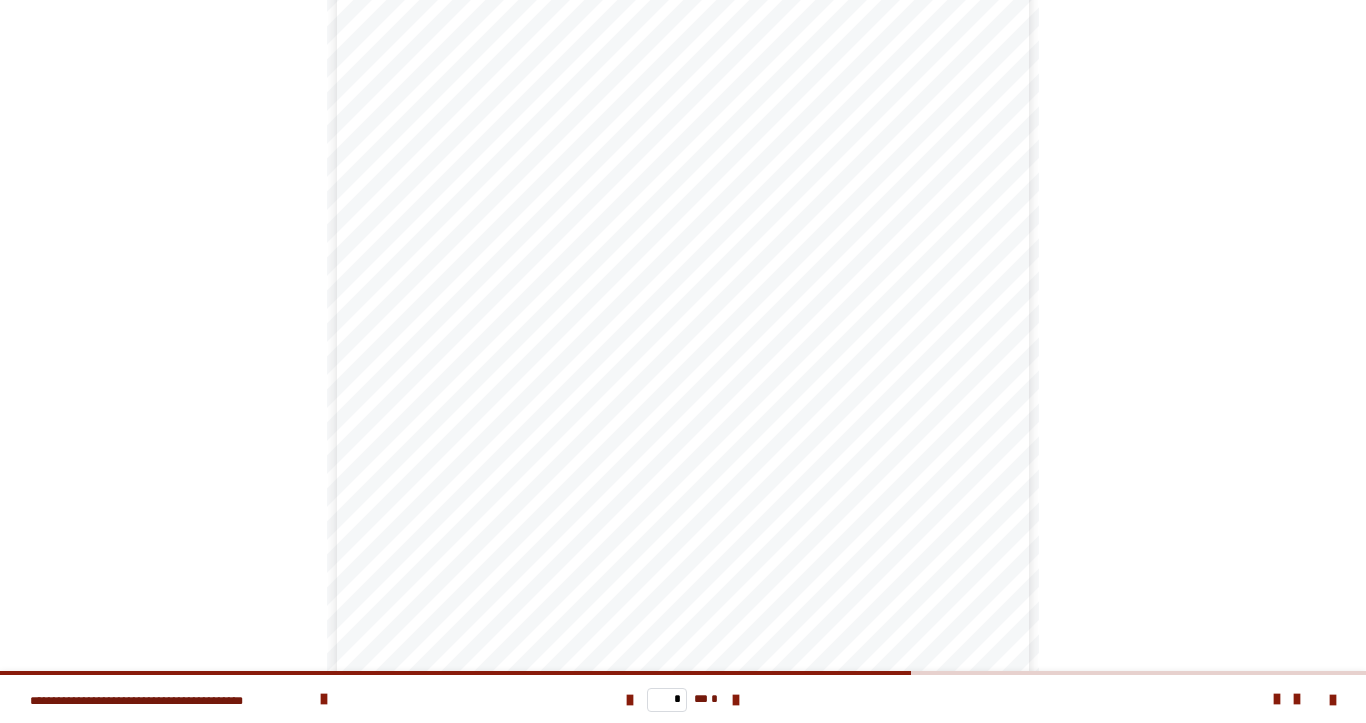 scroll, scrollTop: 0, scrollLeft: 0, axis: both 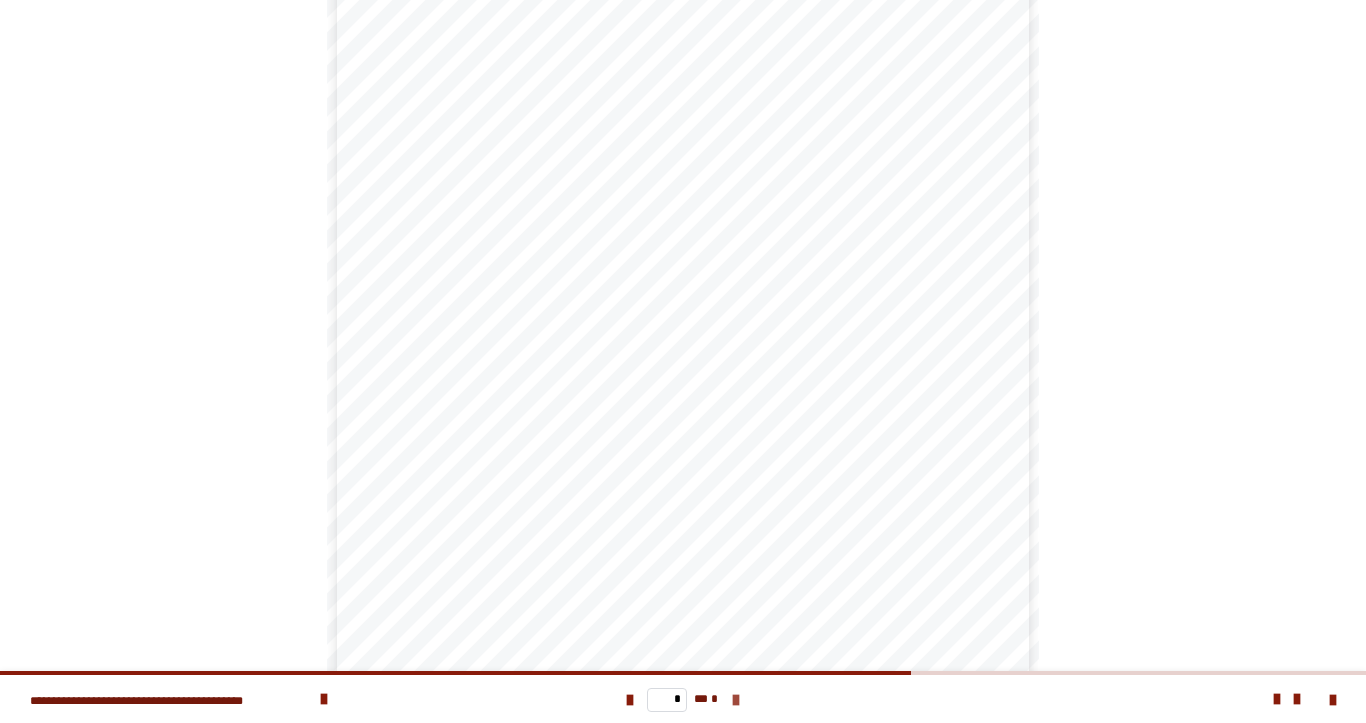 click at bounding box center (736, 700) 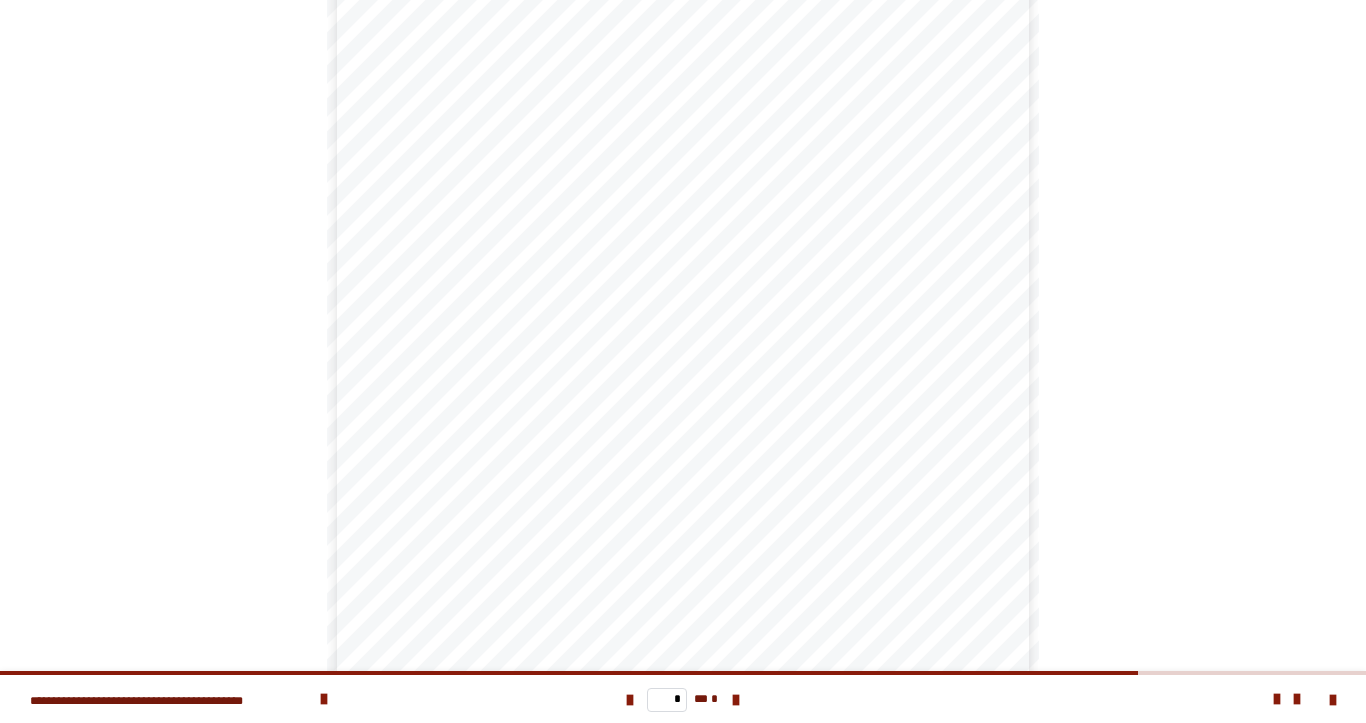 scroll, scrollTop: 0, scrollLeft: 0, axis: both 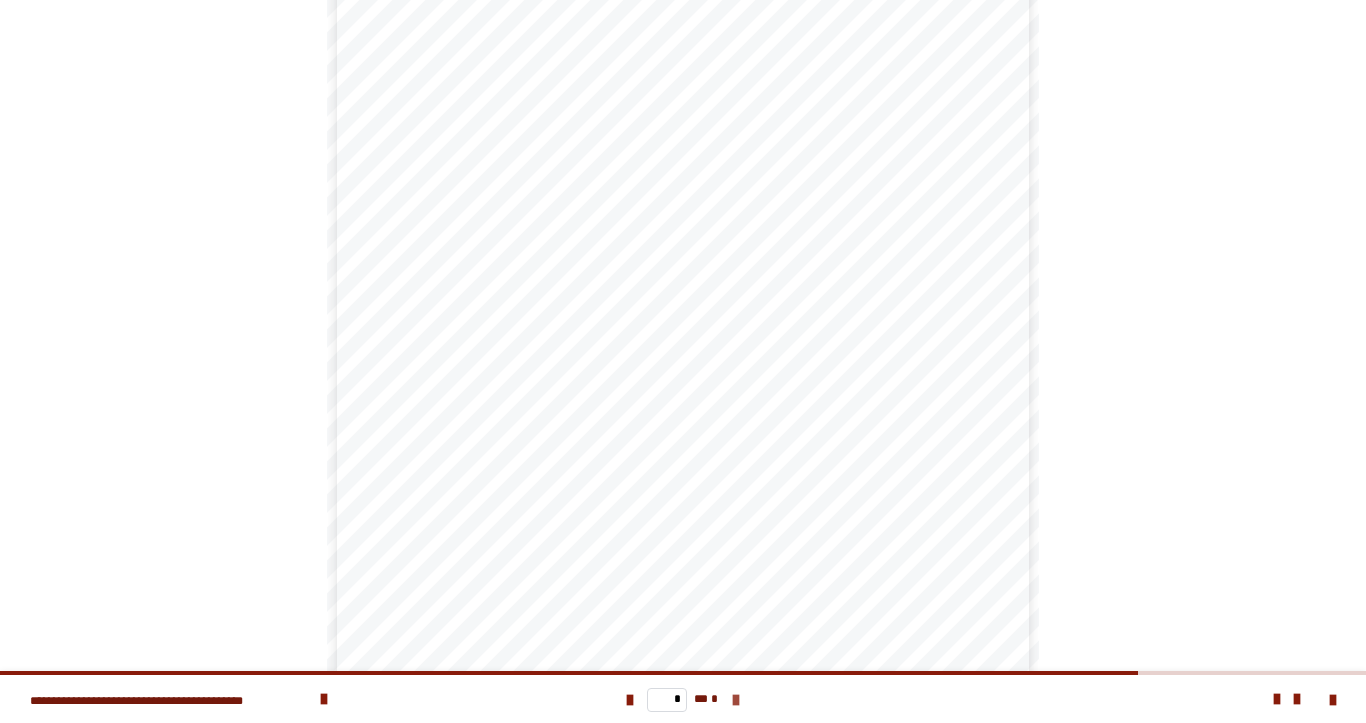 click at bounding box center (736, 700) 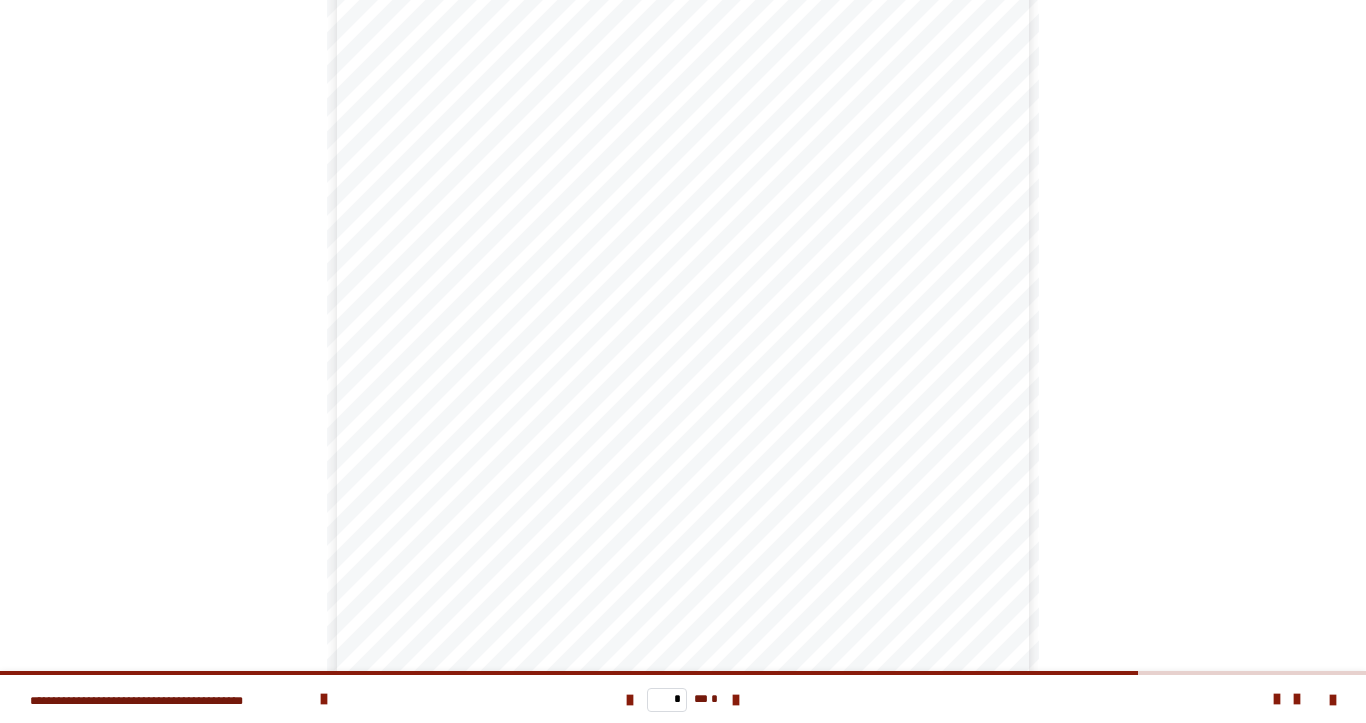 type on "*" 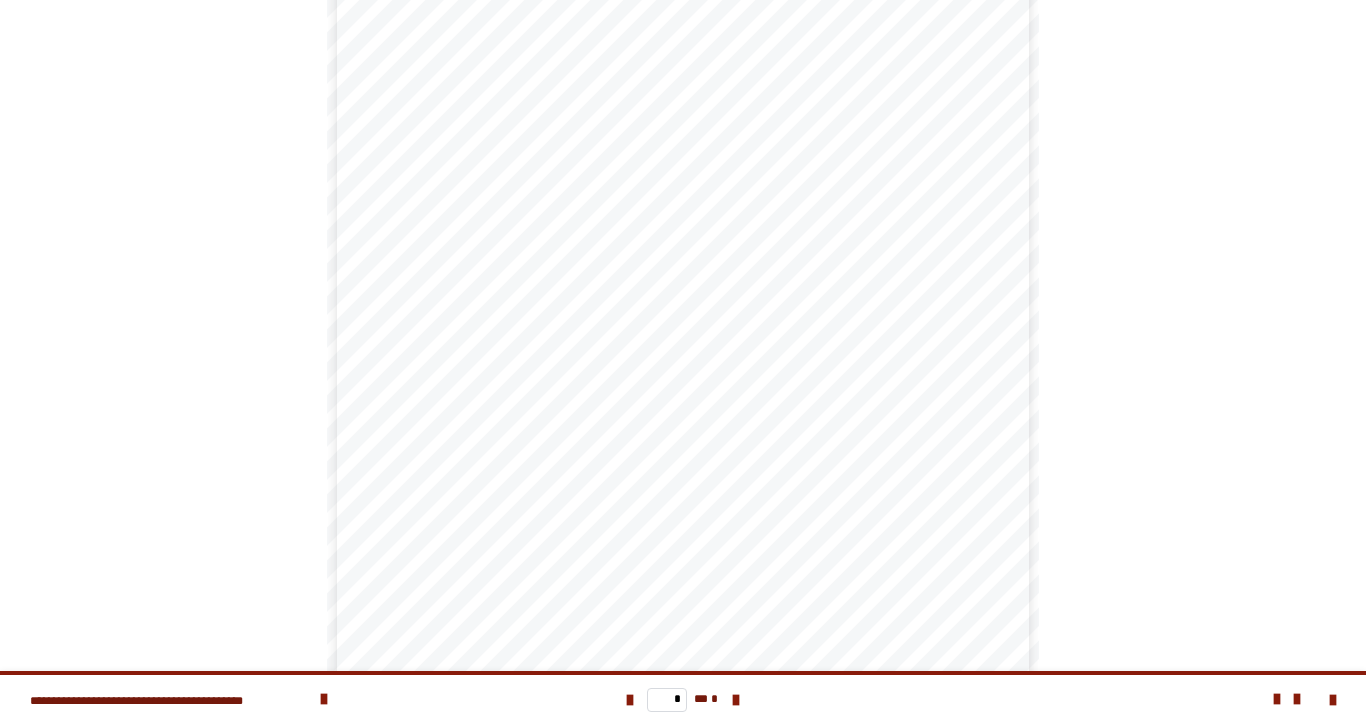 scroll, scrollTop: 0, scrollLeft: 0, axis: both 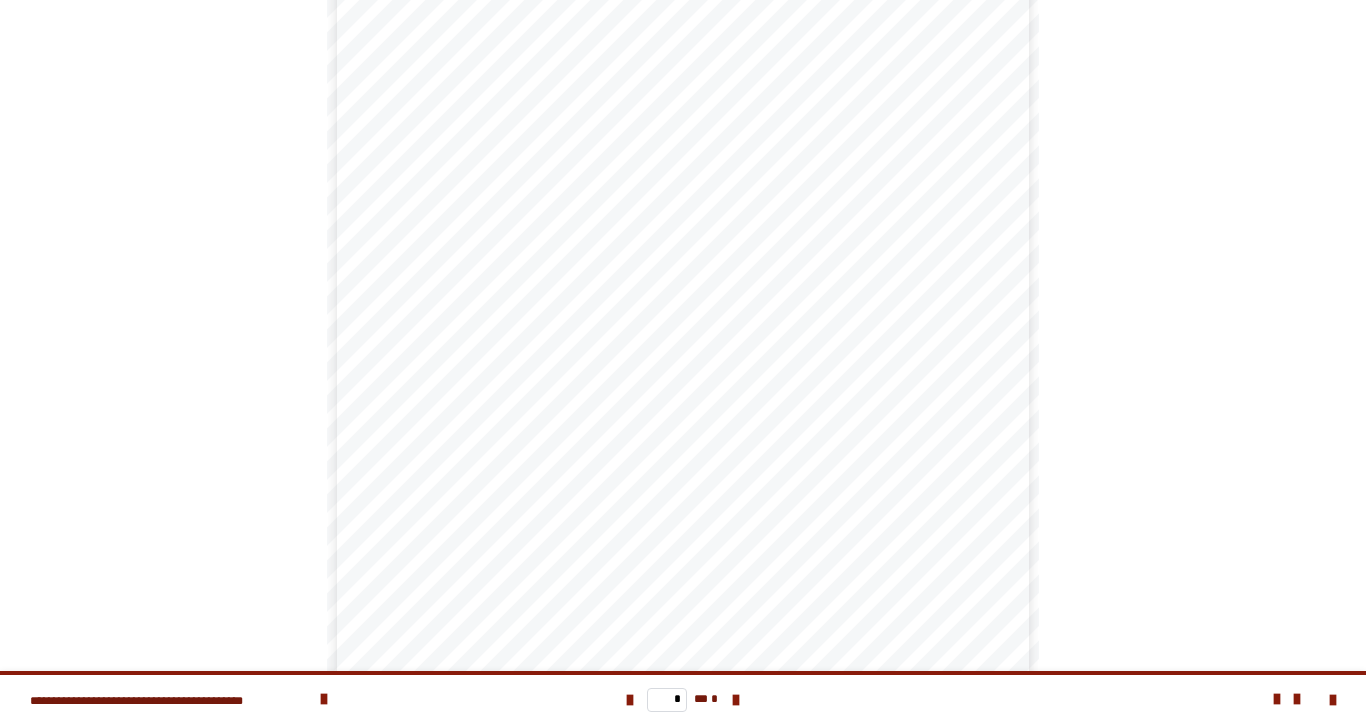 click at bounding box center (1321, 699) 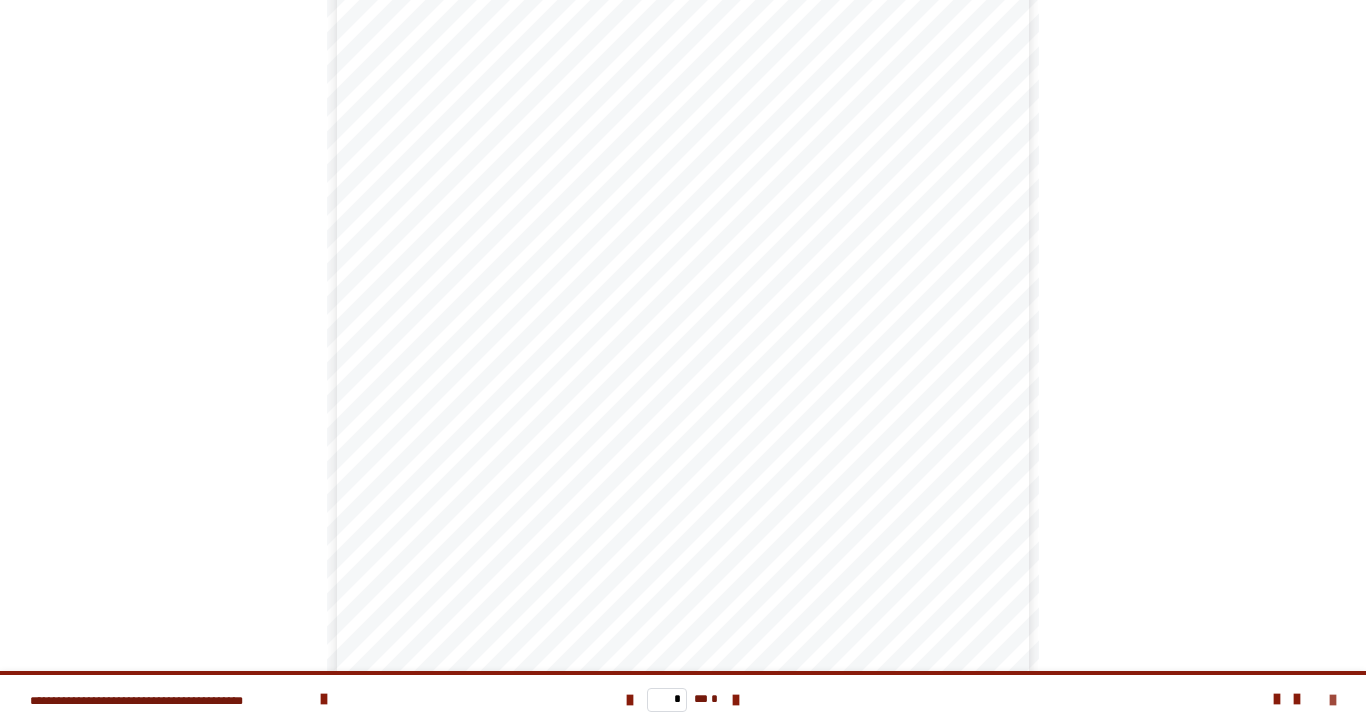 click at bounding box center (1333, 700) 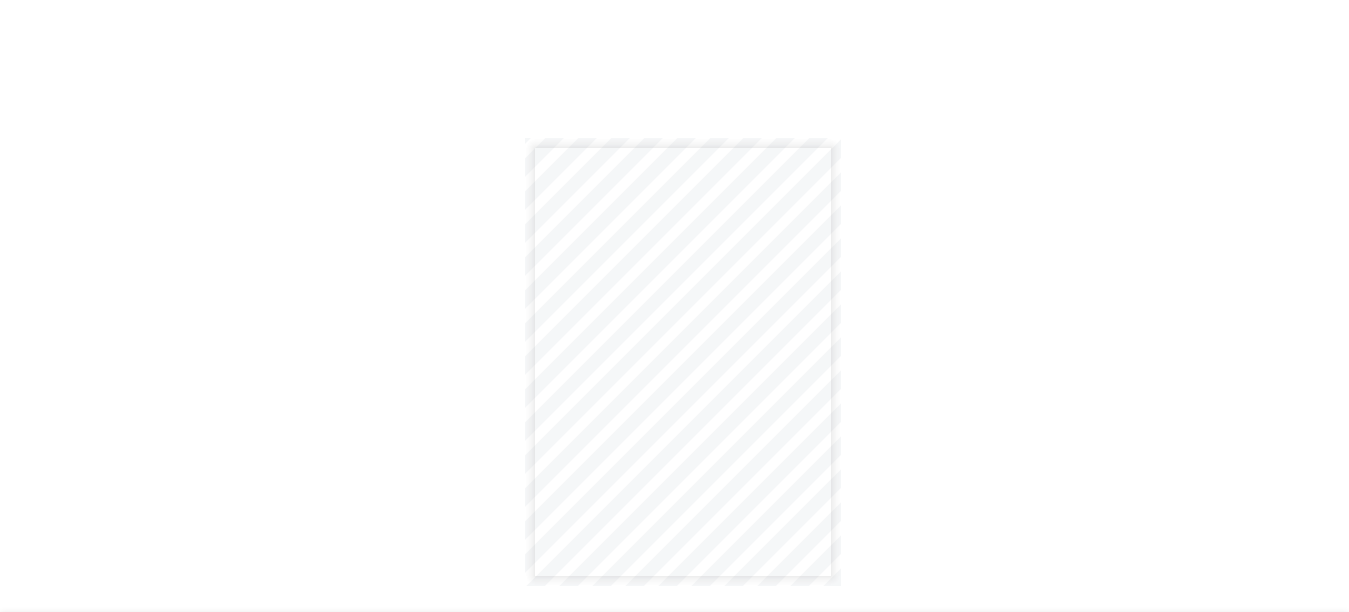 scroll, scrollTop: 0, scrollLeft: 0, axis: both 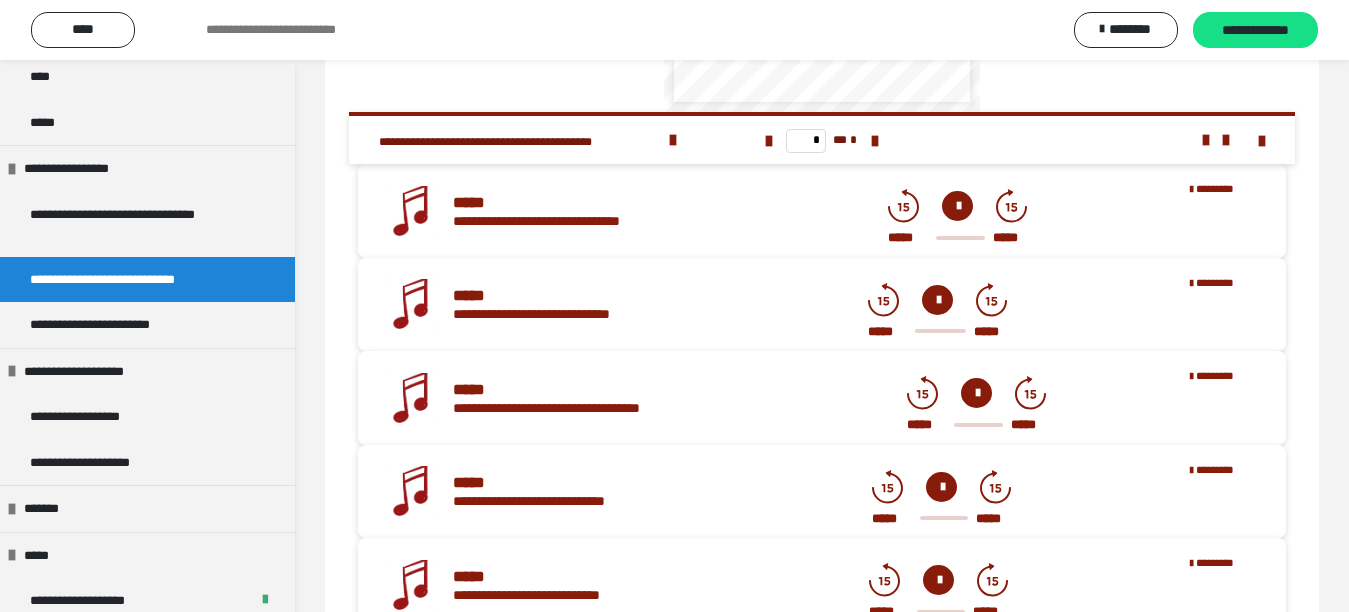 click at bounding box center (957, 206) 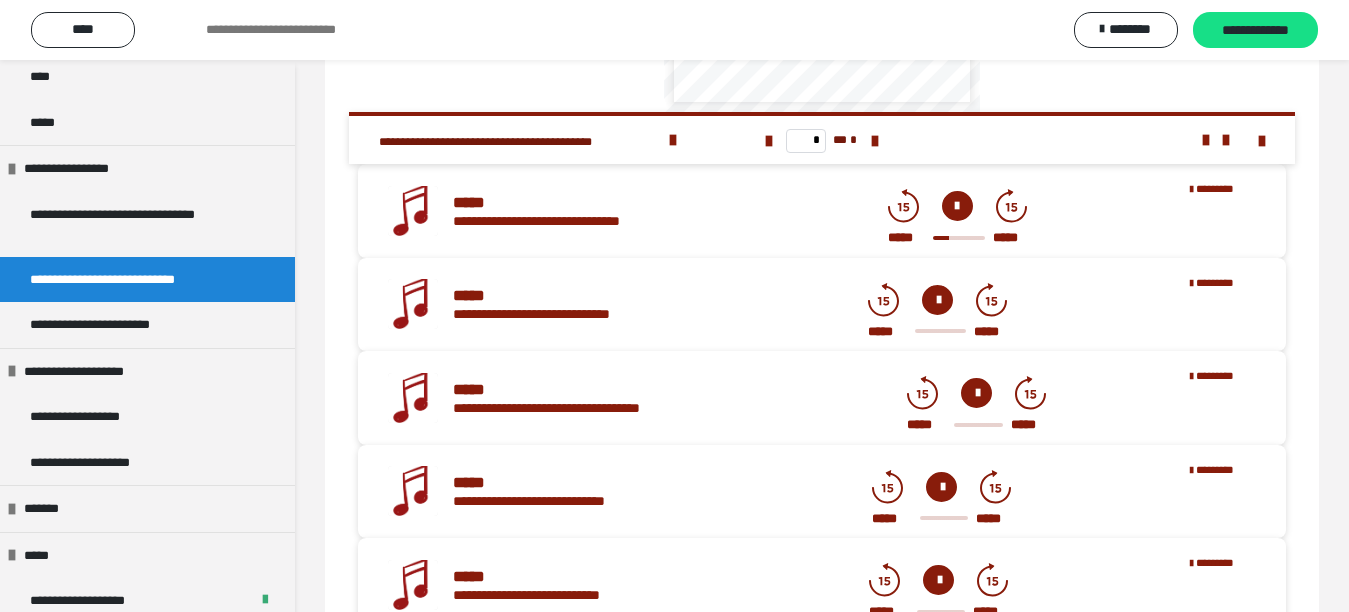 click at bounding box center (937, 300) 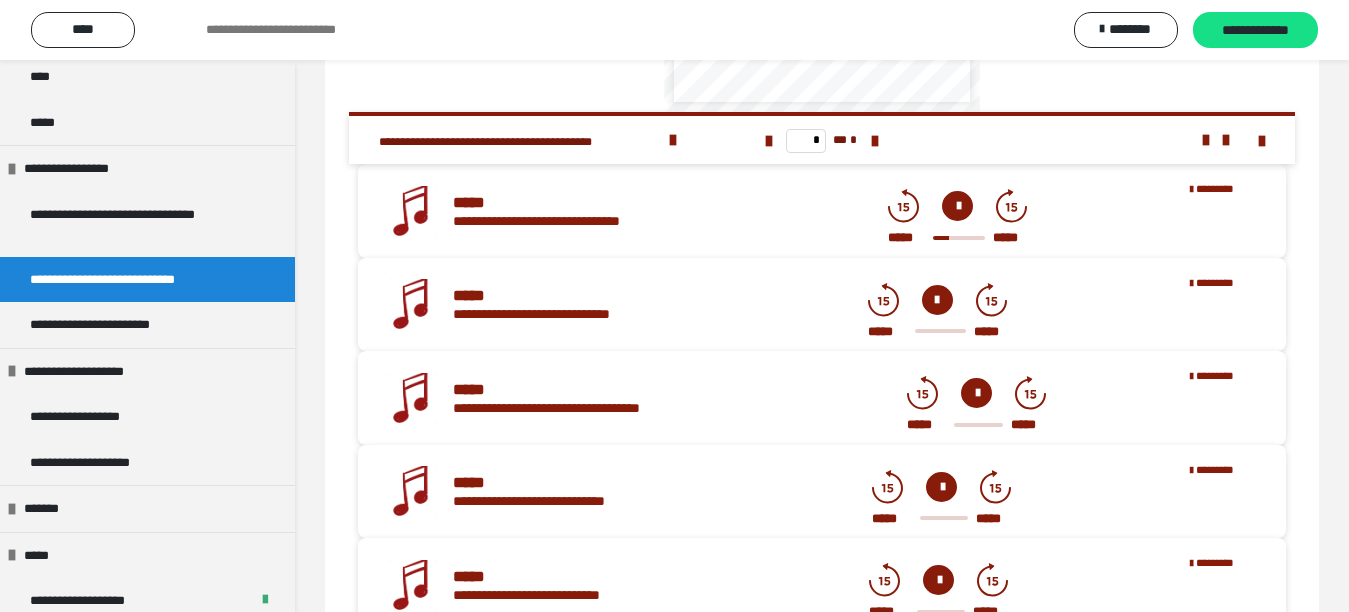 click at bounding box center (937, 300) 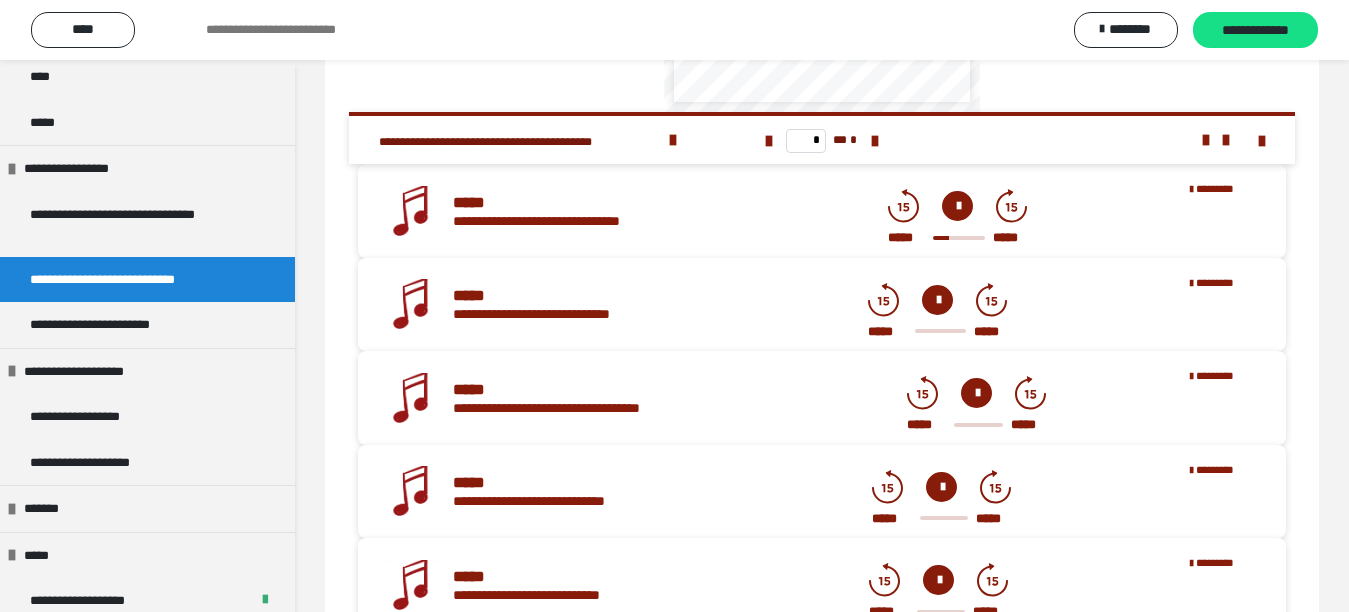 click at bounding box center (937, 300) 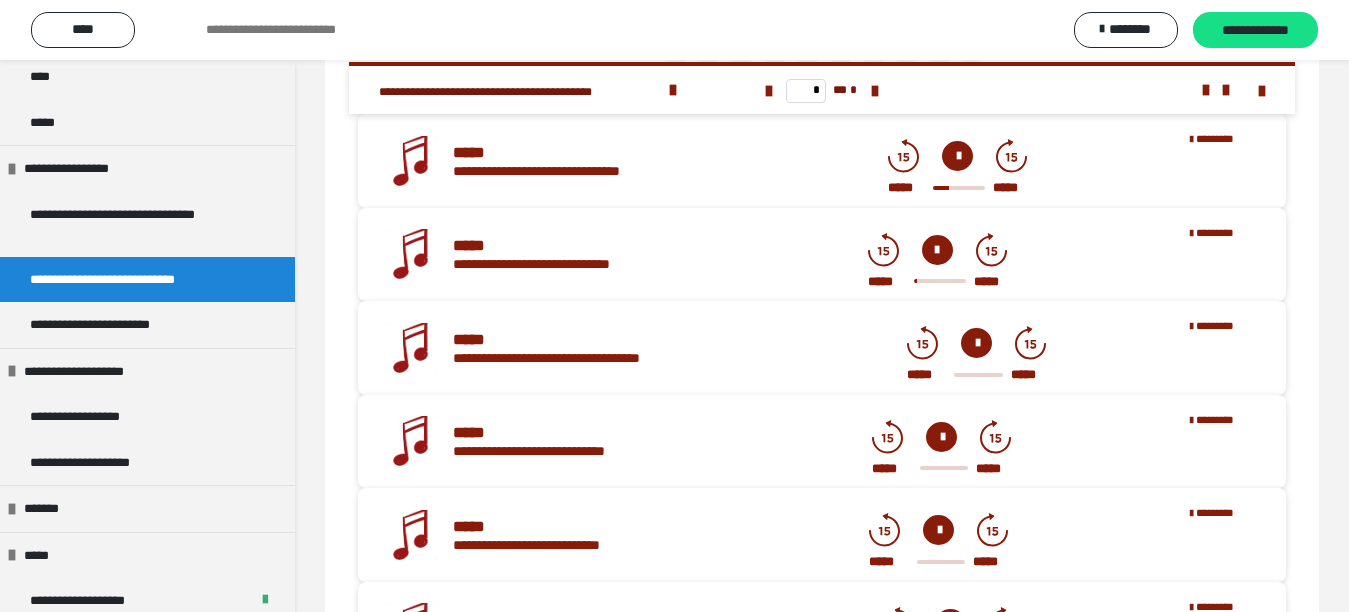 scroll, scrollTop: 534, scrollLeft: 0, axis: vertical 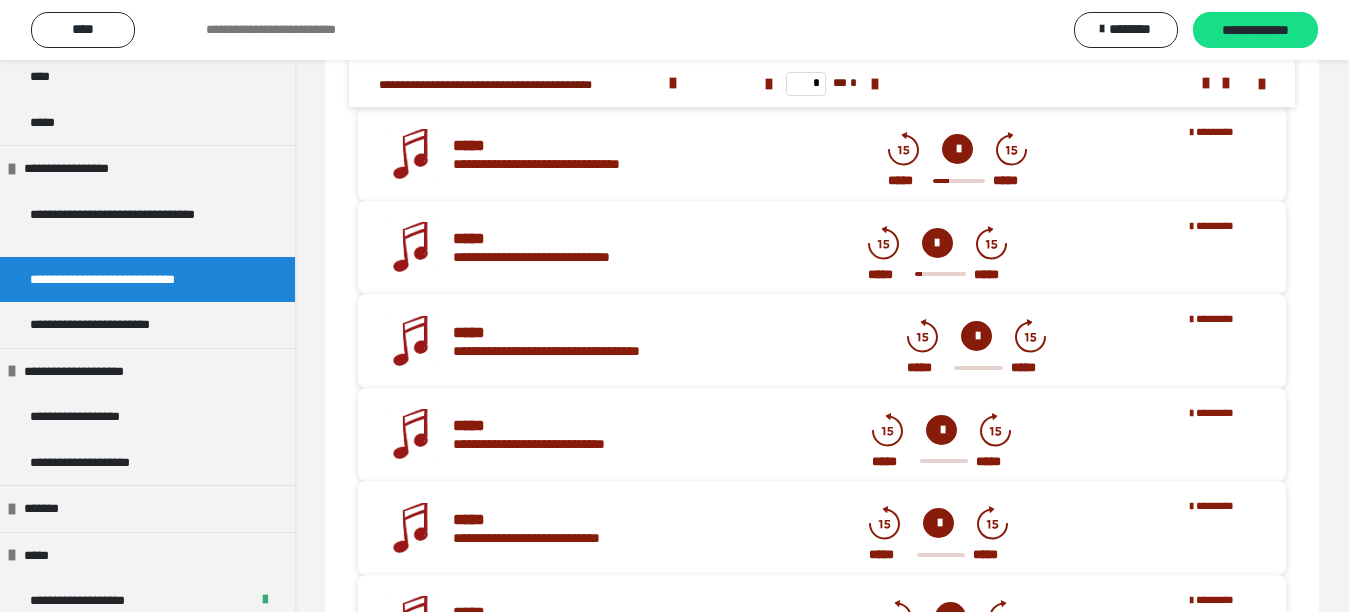 click at bounding box center (937, 243) 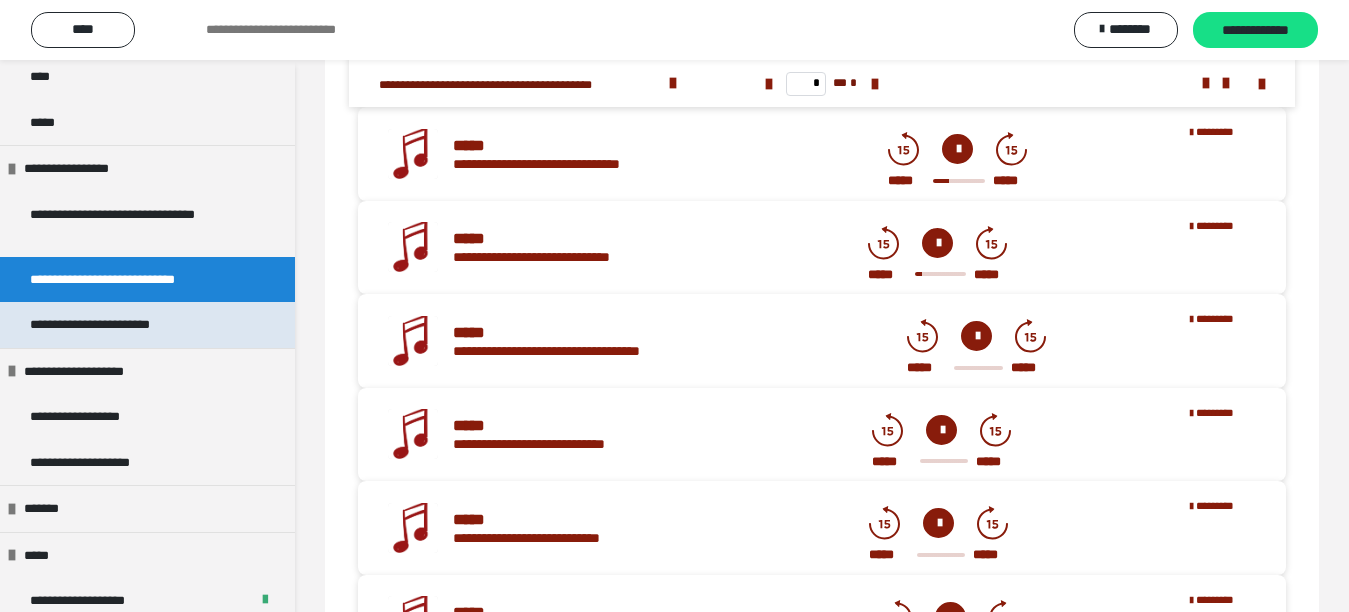 click on "**********" at bounding box center [117, 325] 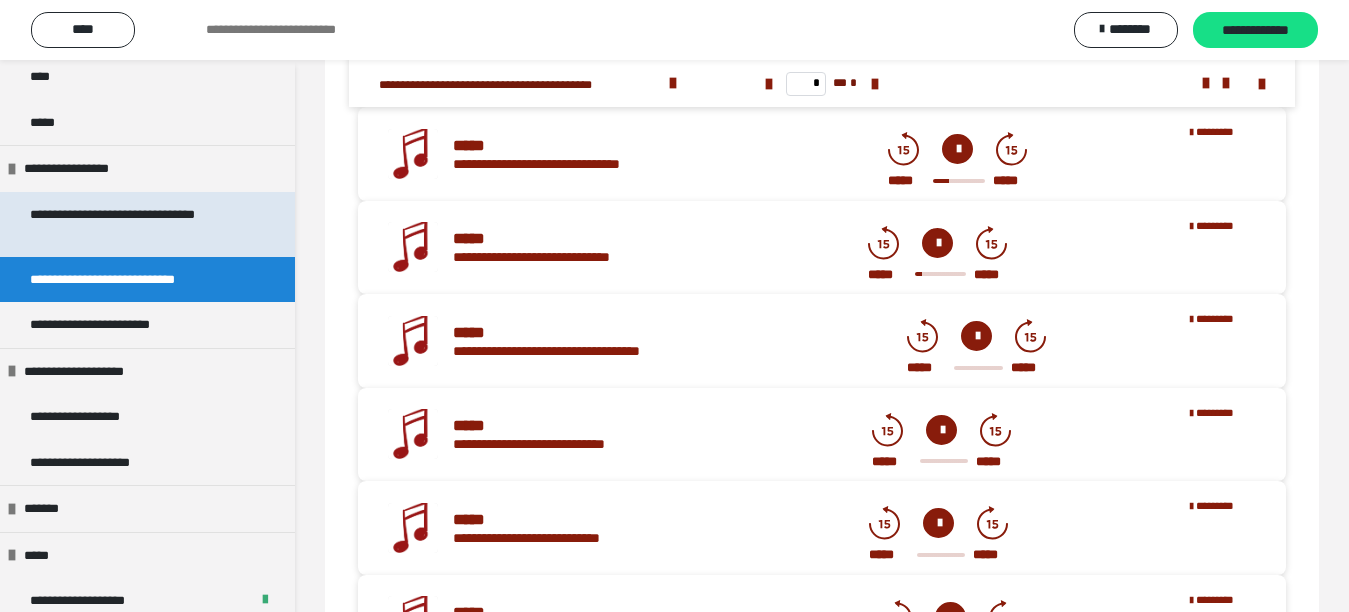 click on "**********" at bounding box center [117, 325] 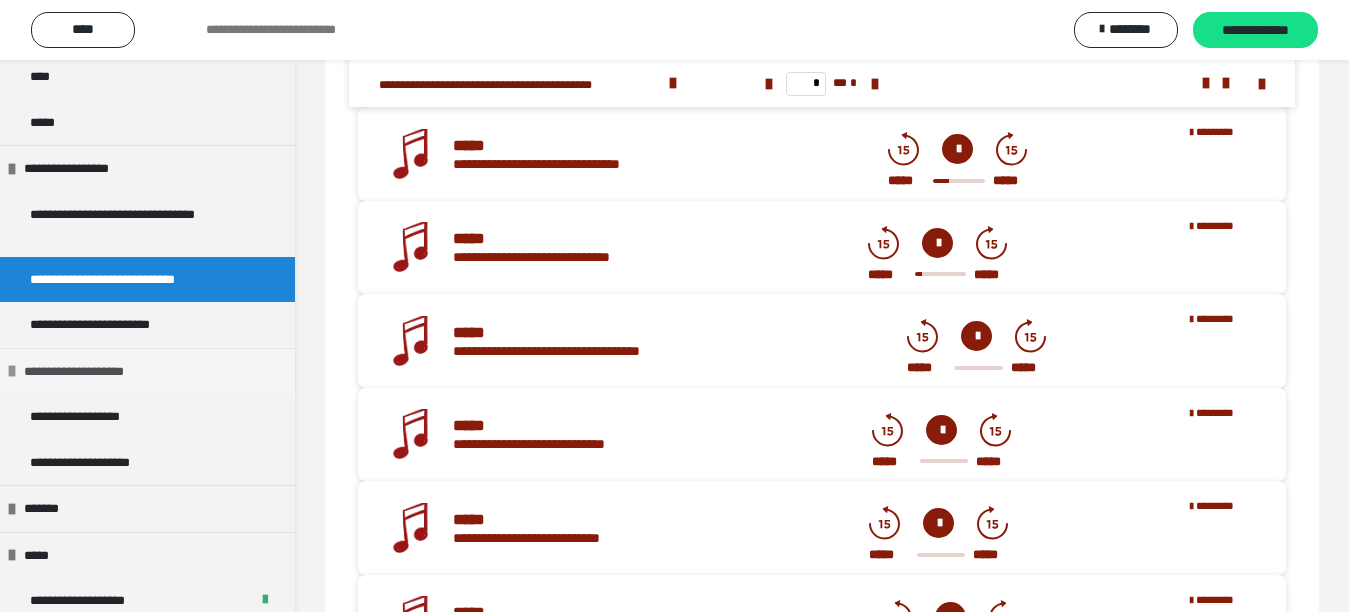 drag, startPoint x: 147, startPoint y: 216, endPoint x: 182, endPoint y: 371, distance: 158.90248 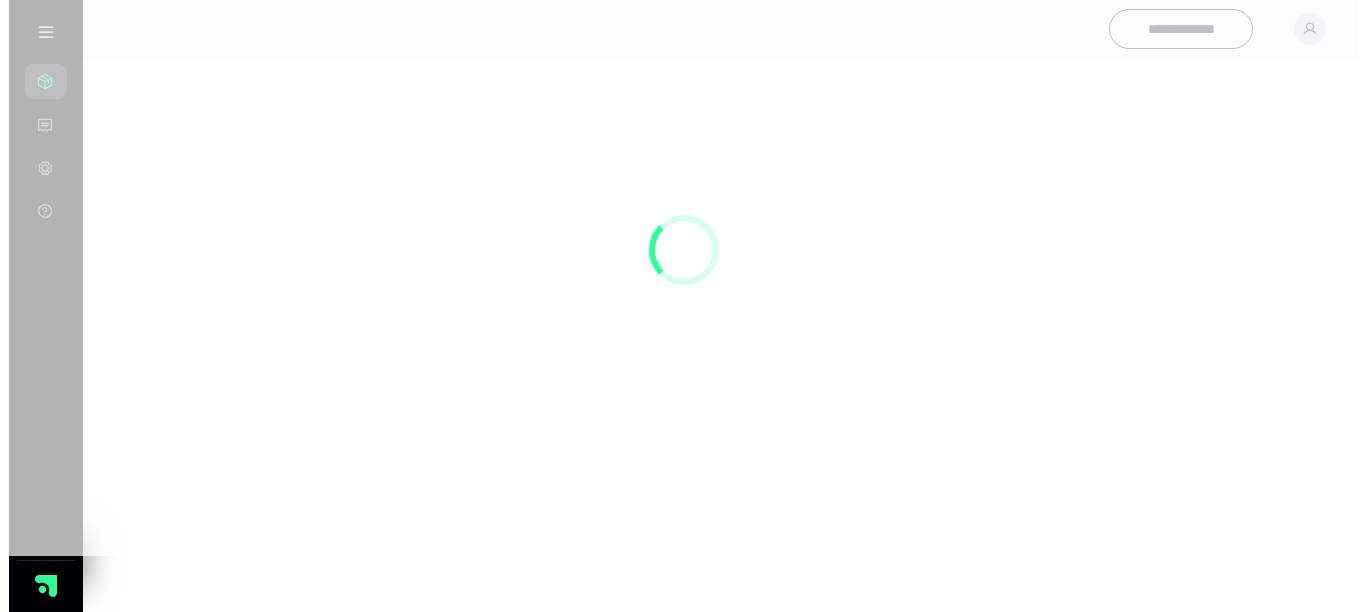scroll, scrollTop: 0, scrollLeft: 0, axis: both 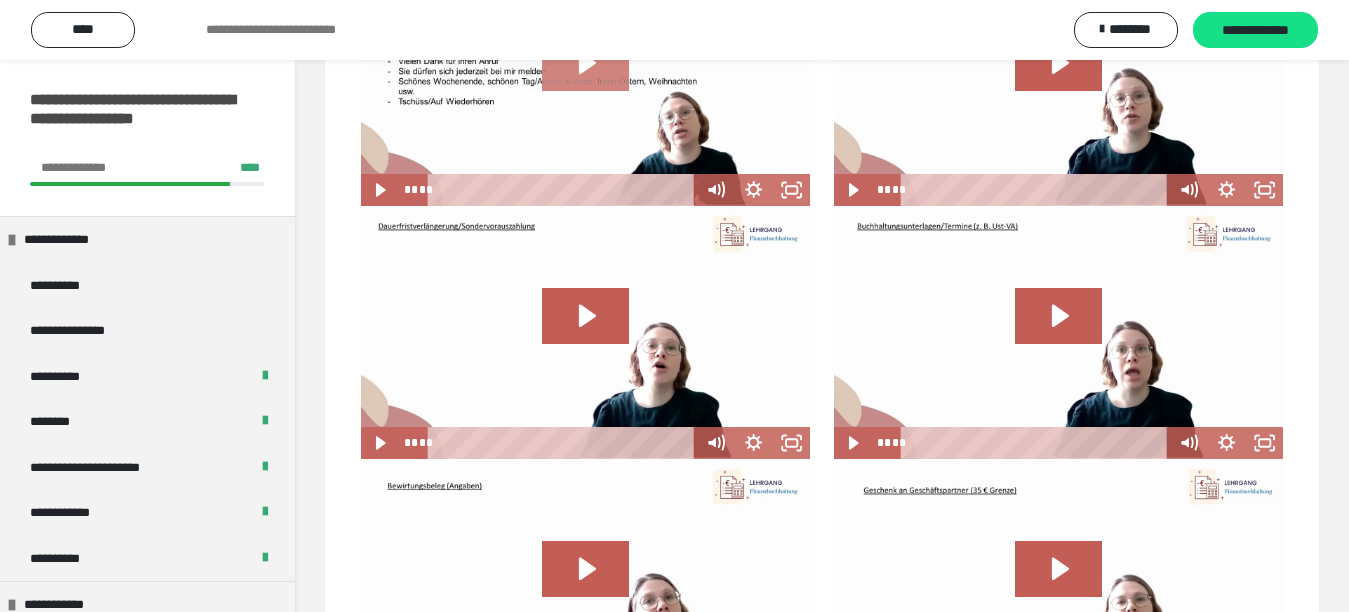 click 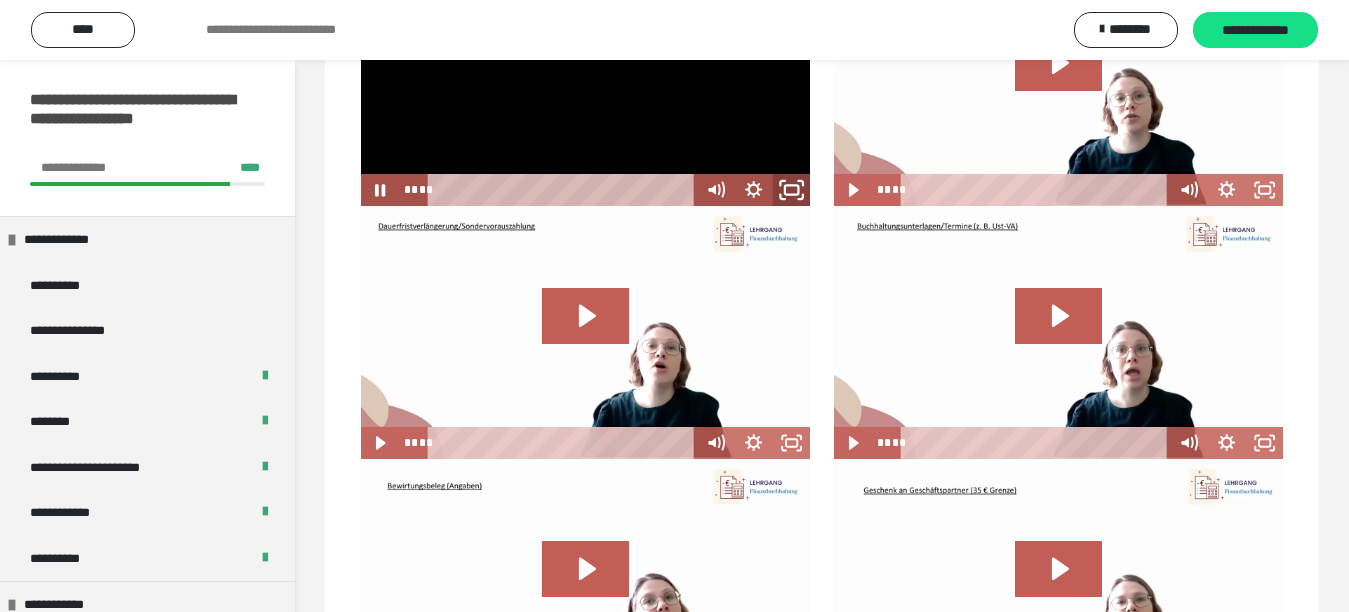 drag, startPoint x: 789, startPoint y: 186, endPoint x: 790, endPoint y: 255, distance: 69.00725 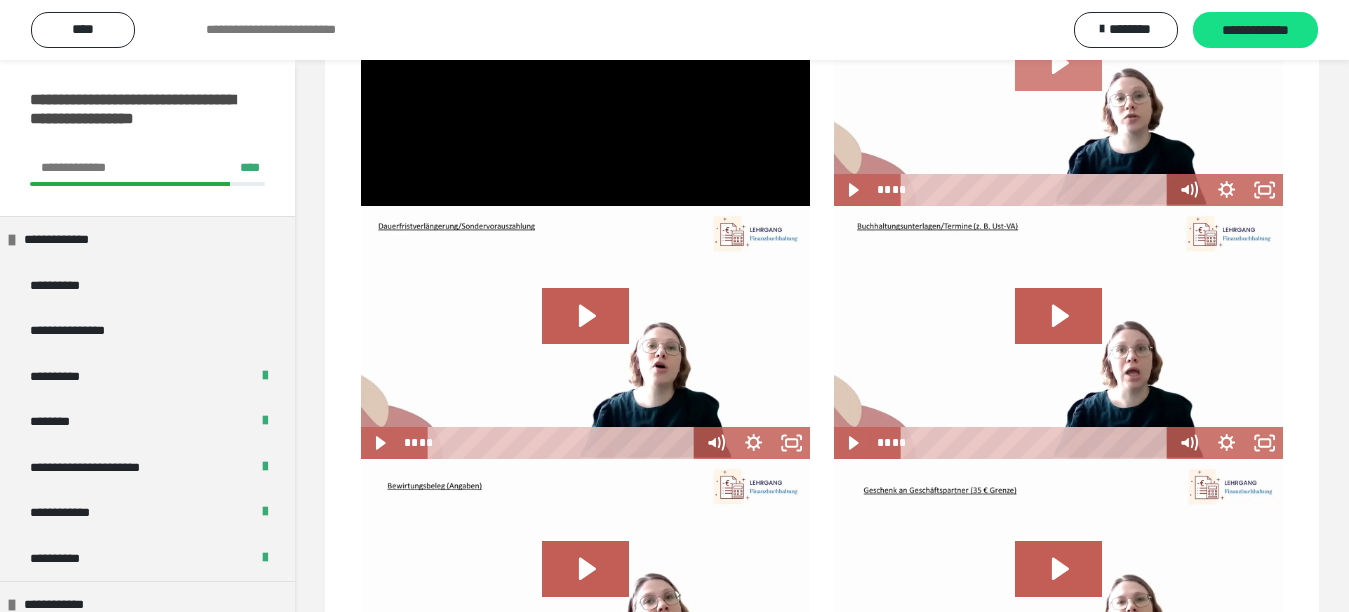 click at bounding box center [1058, 79] 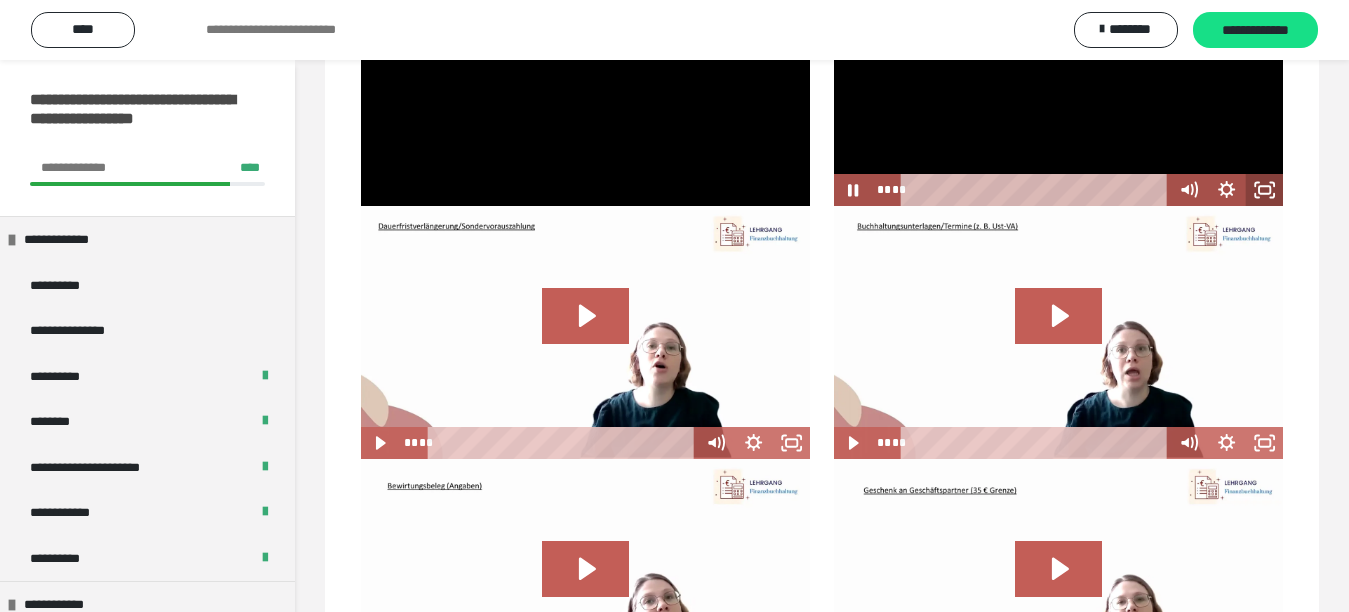 drag, startPoint x: 1263, startPoint y: 194, endPoint x: 1263, endPoint y: 266, distance: 72 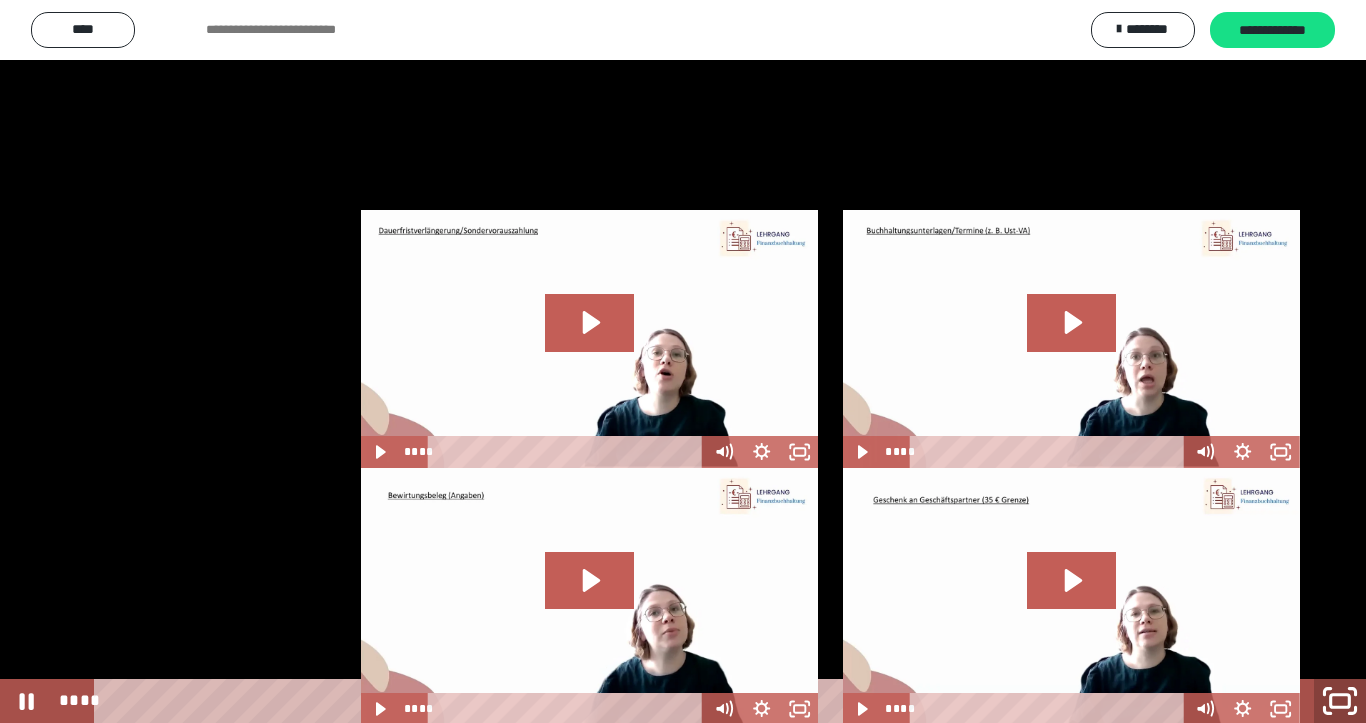 click 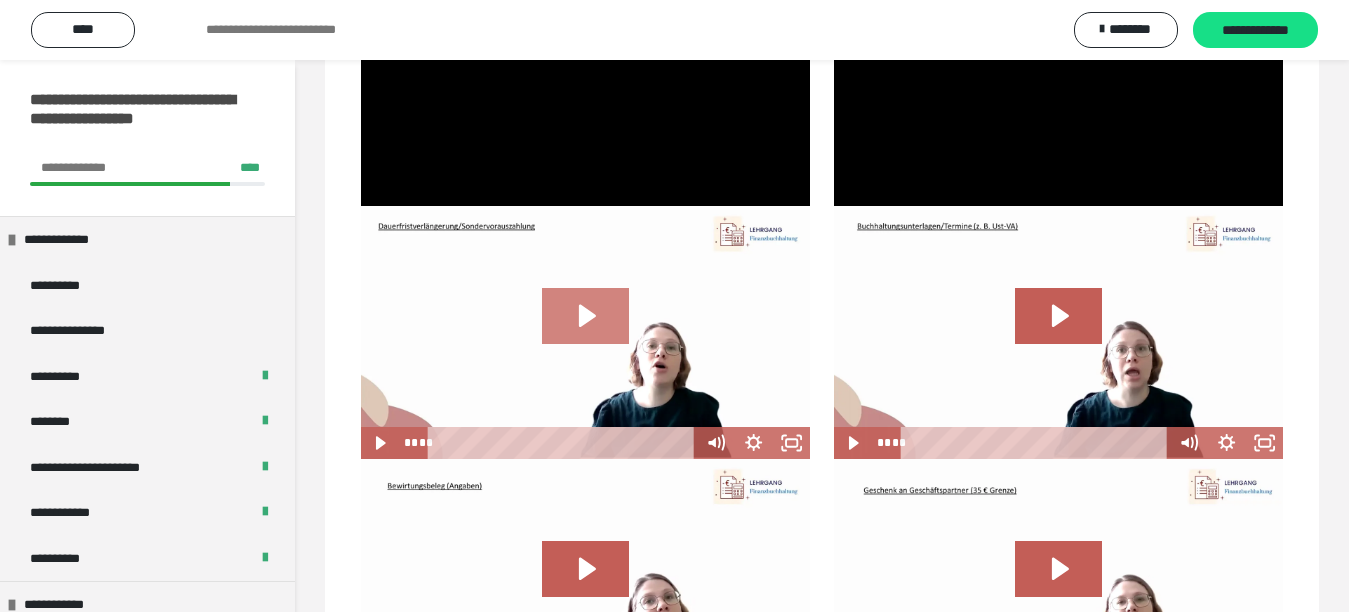 click 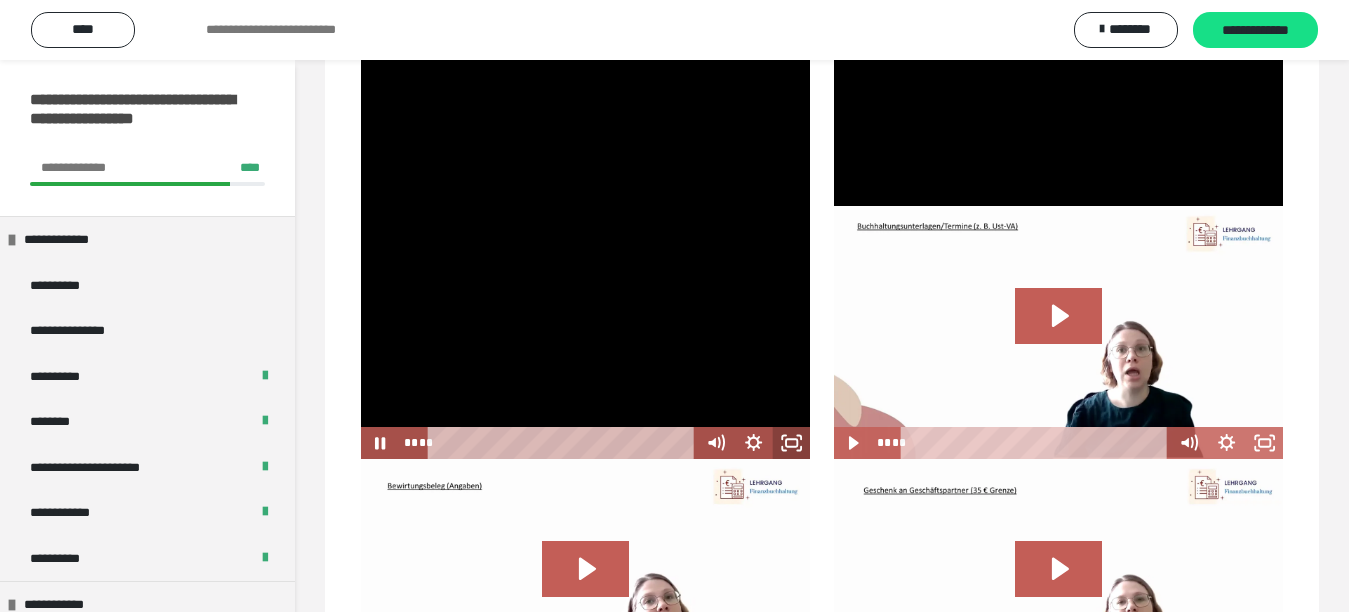 click 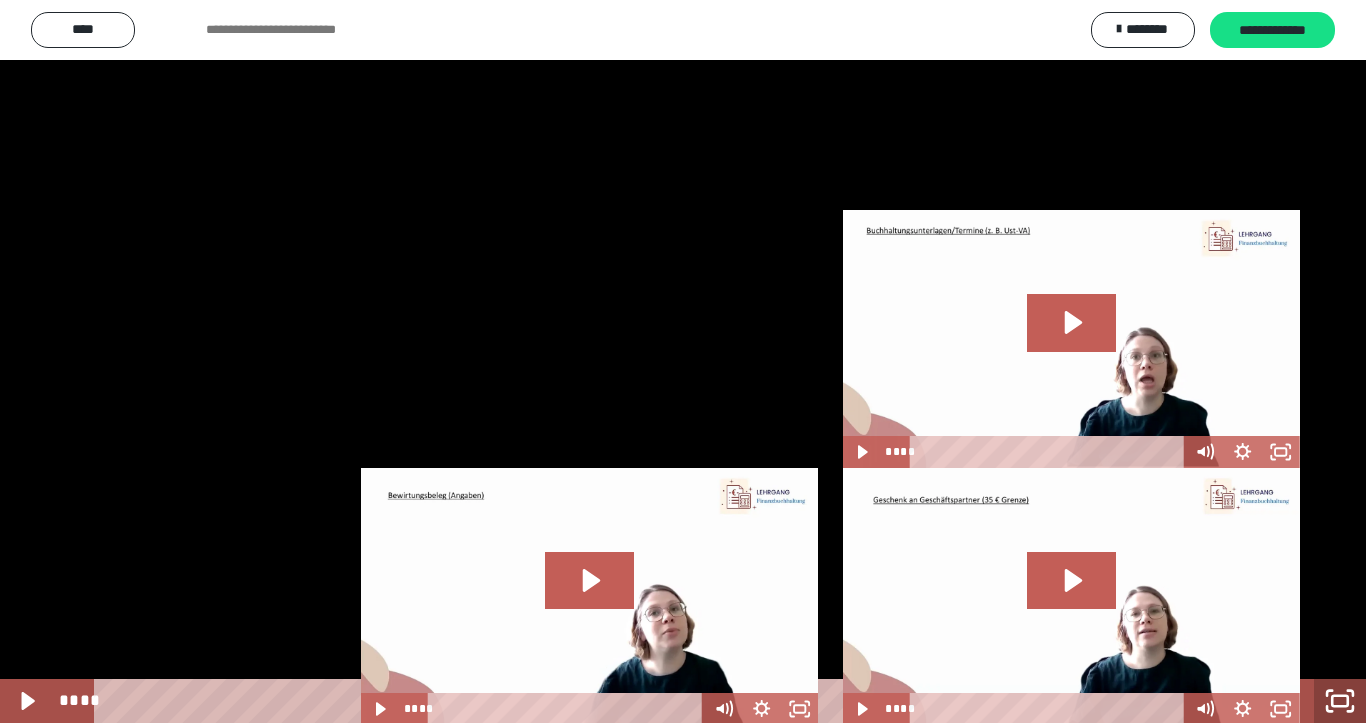 click 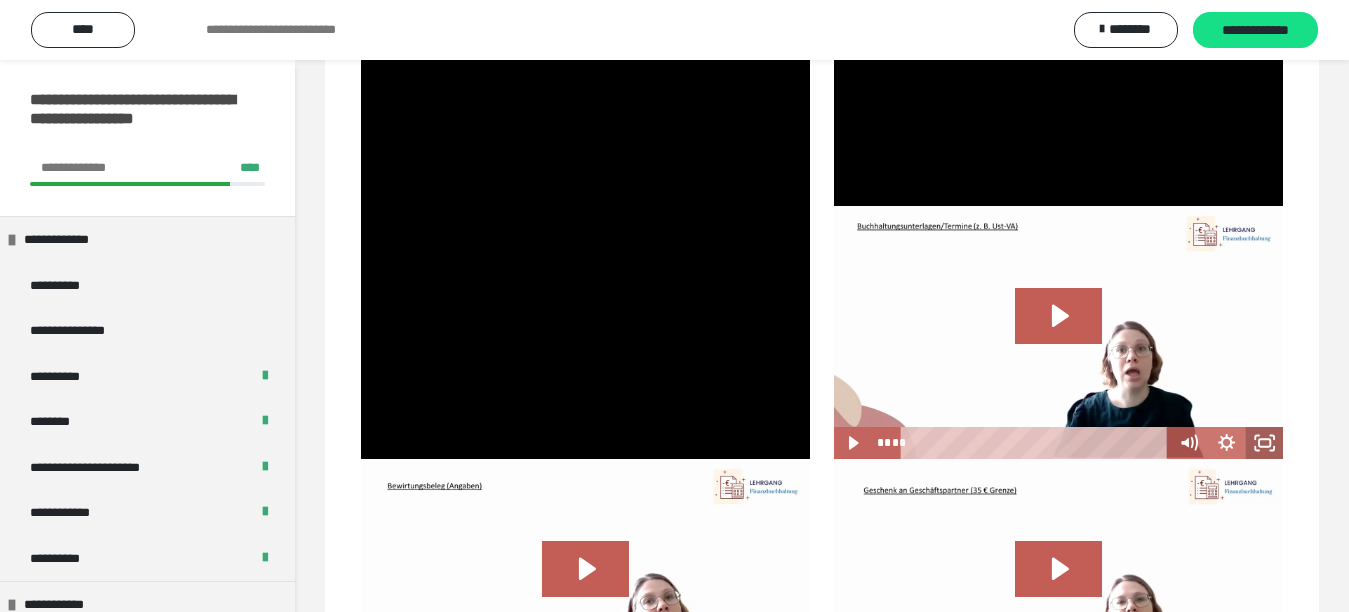 click 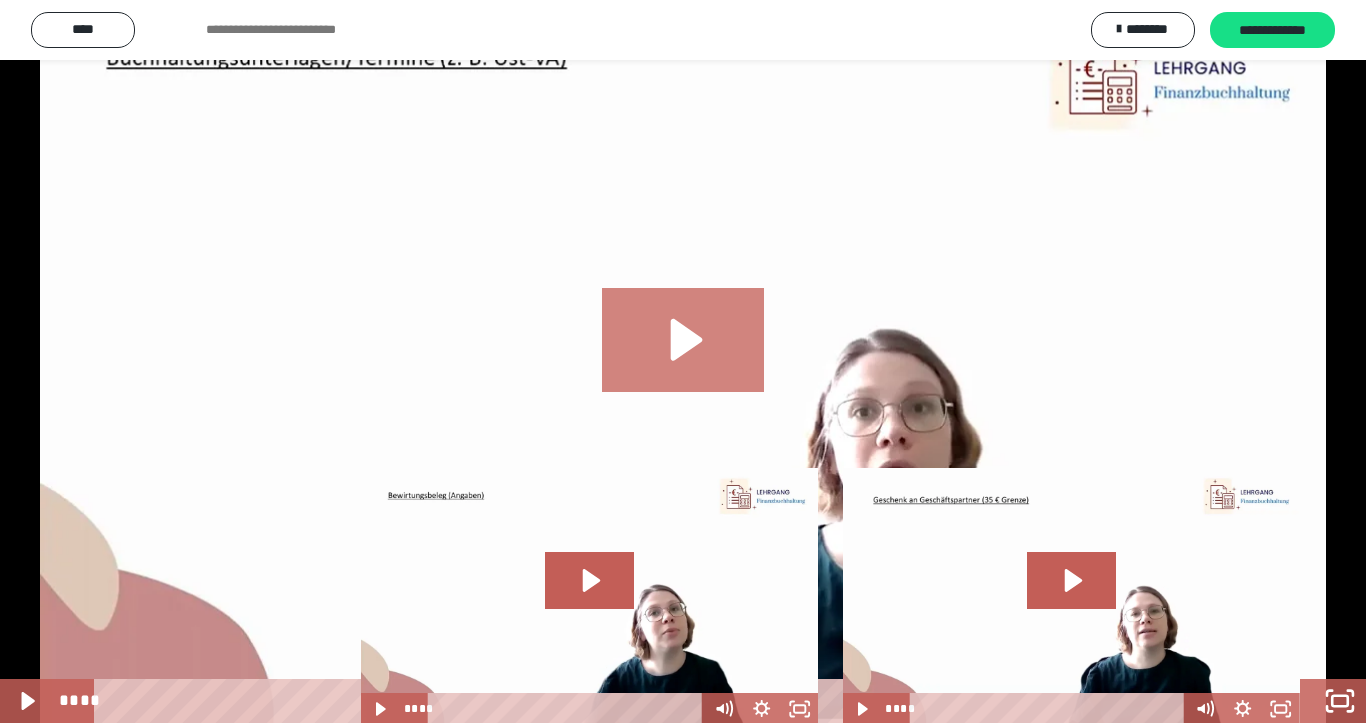 click 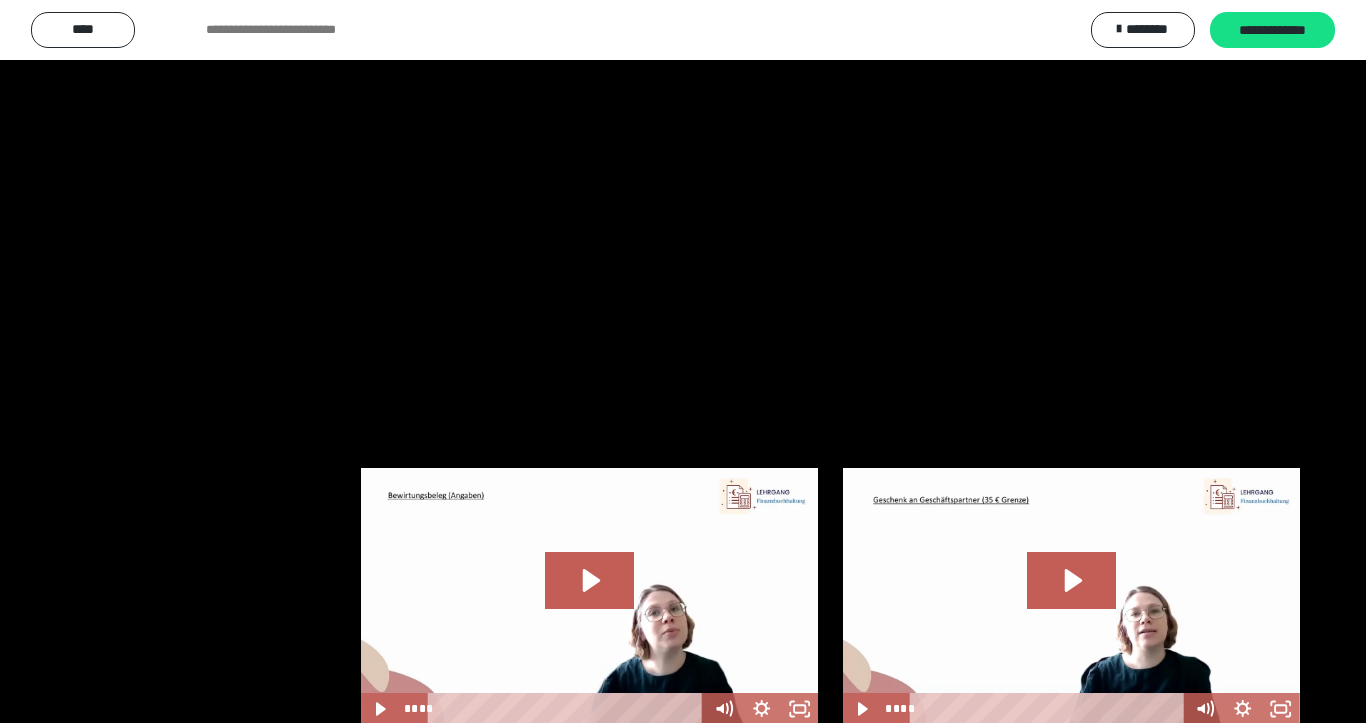 type 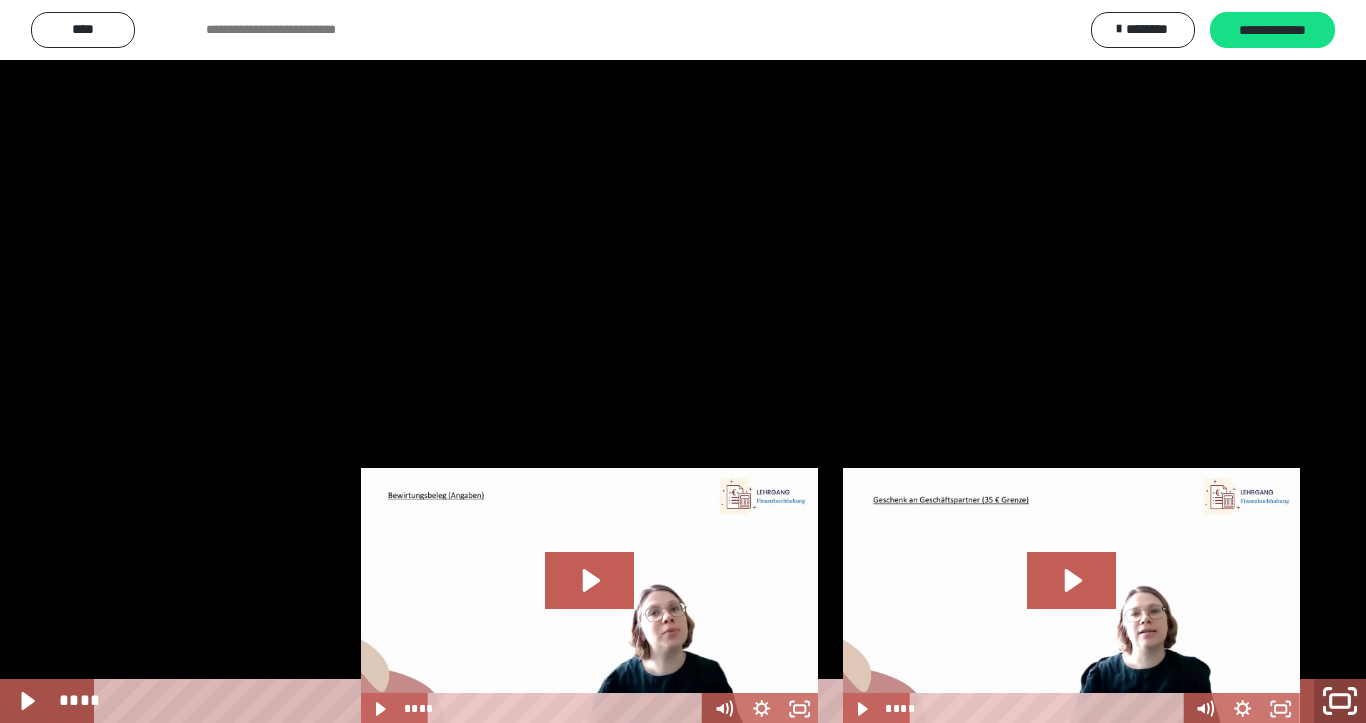 click 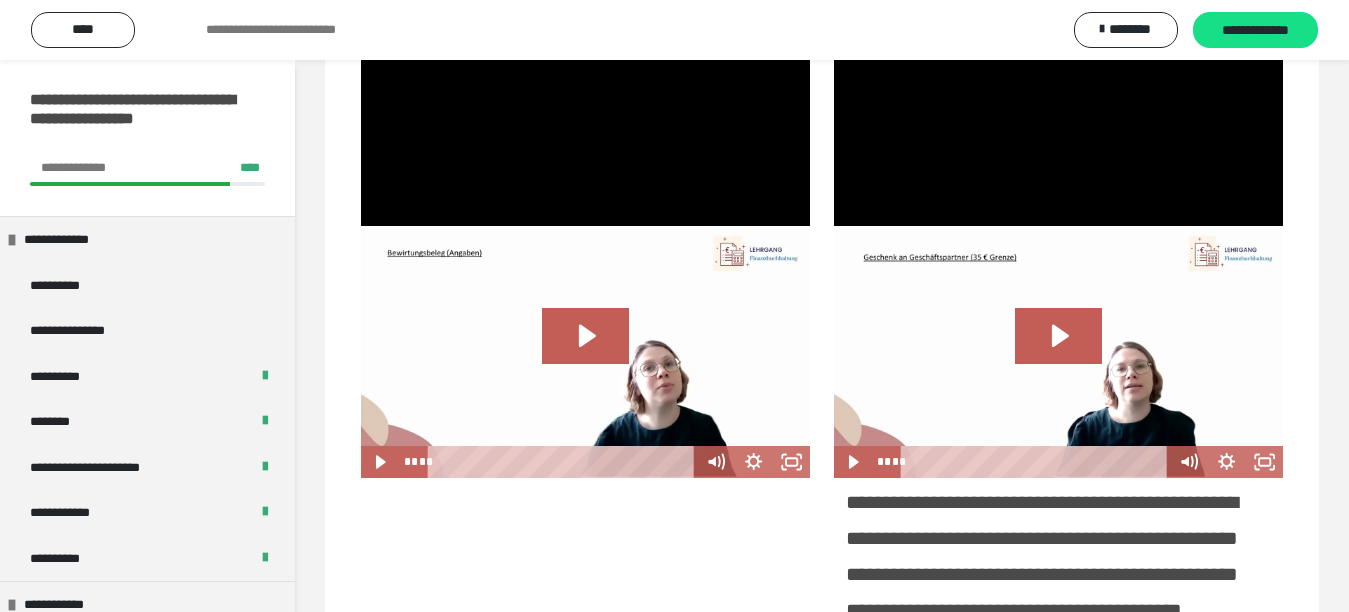 scroll, scrollTop: 435, scrollLeft: 0, axis: vertical 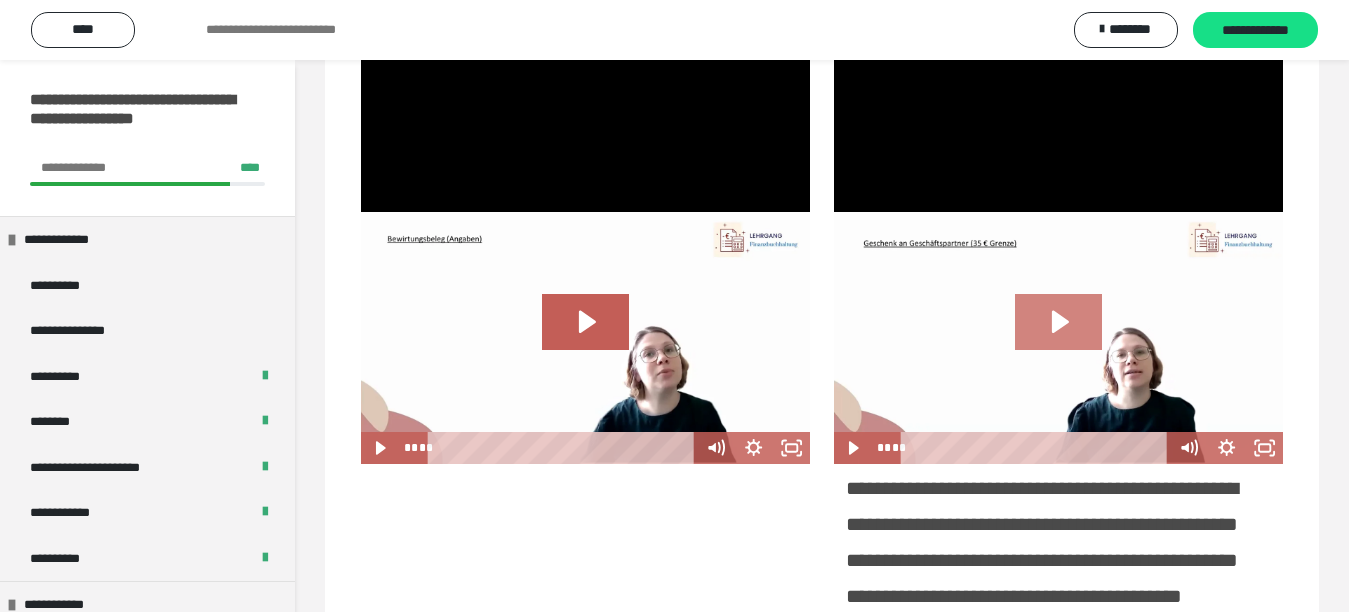 click 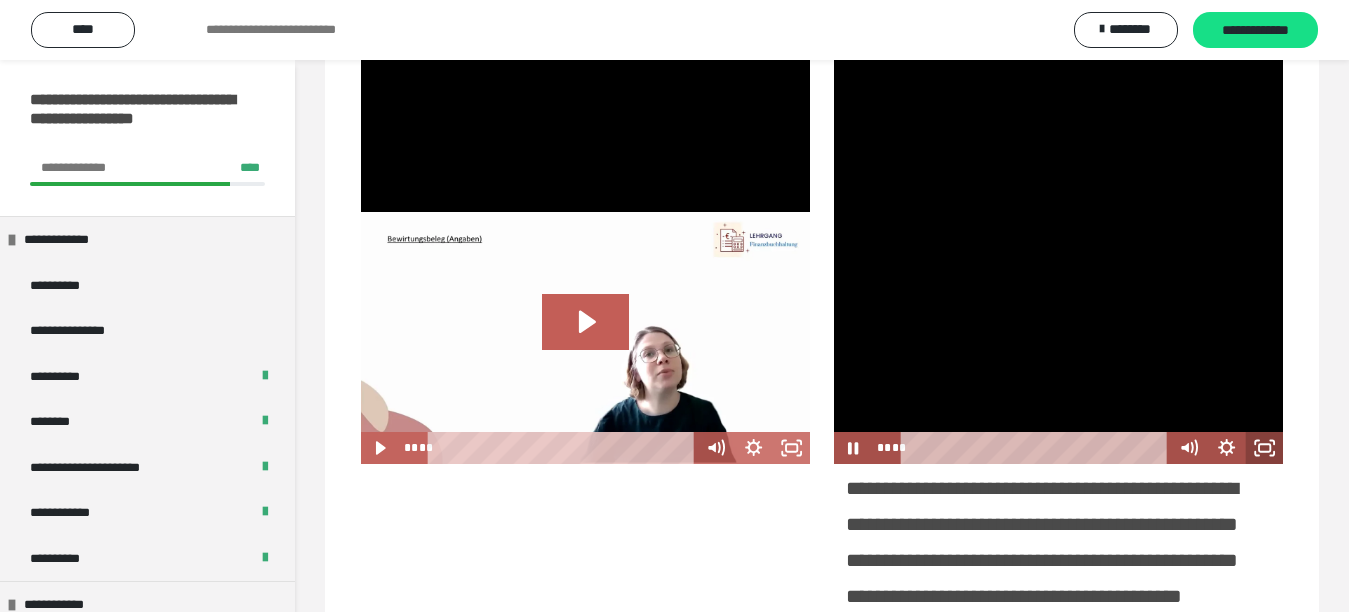 click 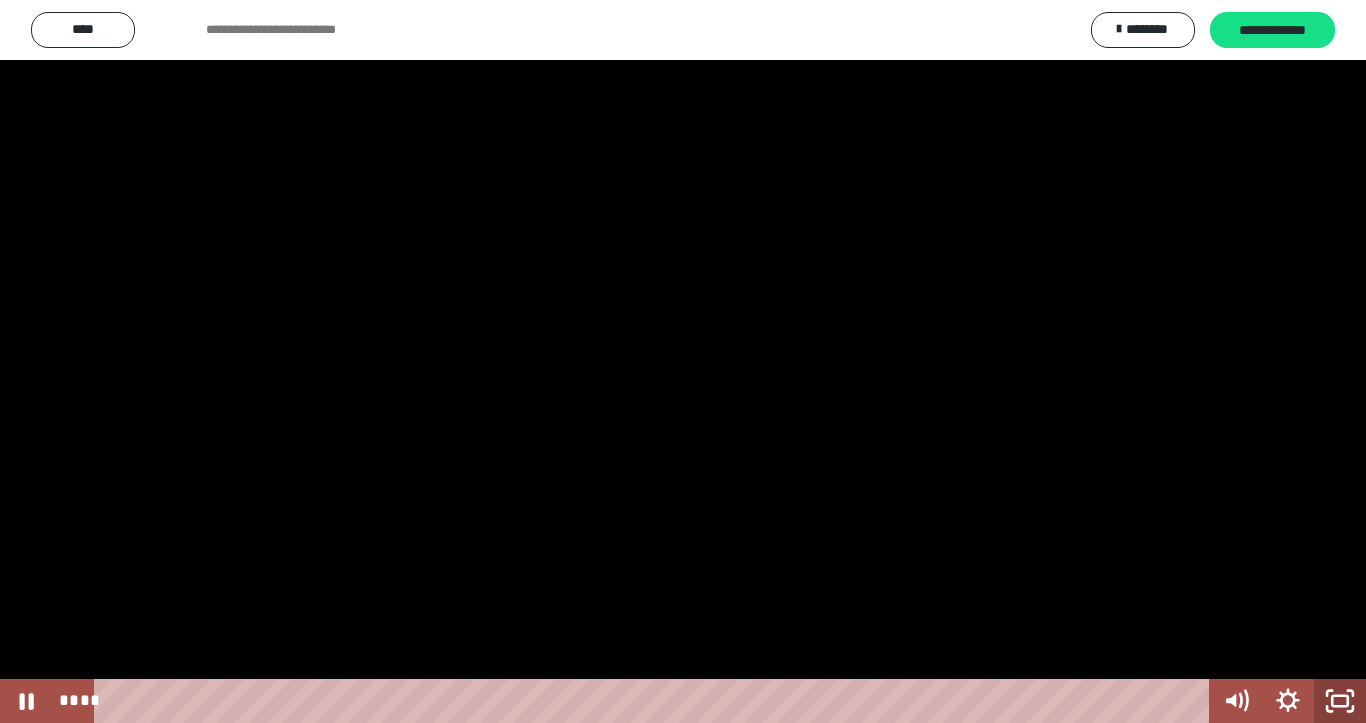 click 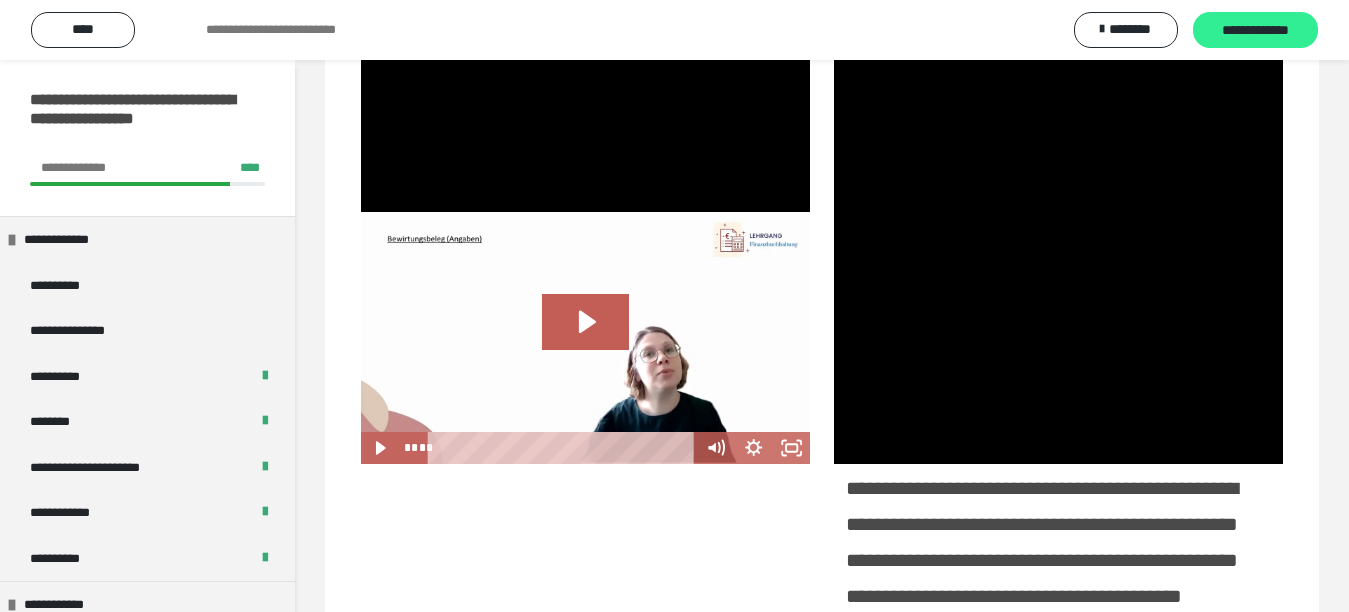 click on "**********" at bounding box center [1255, 31] 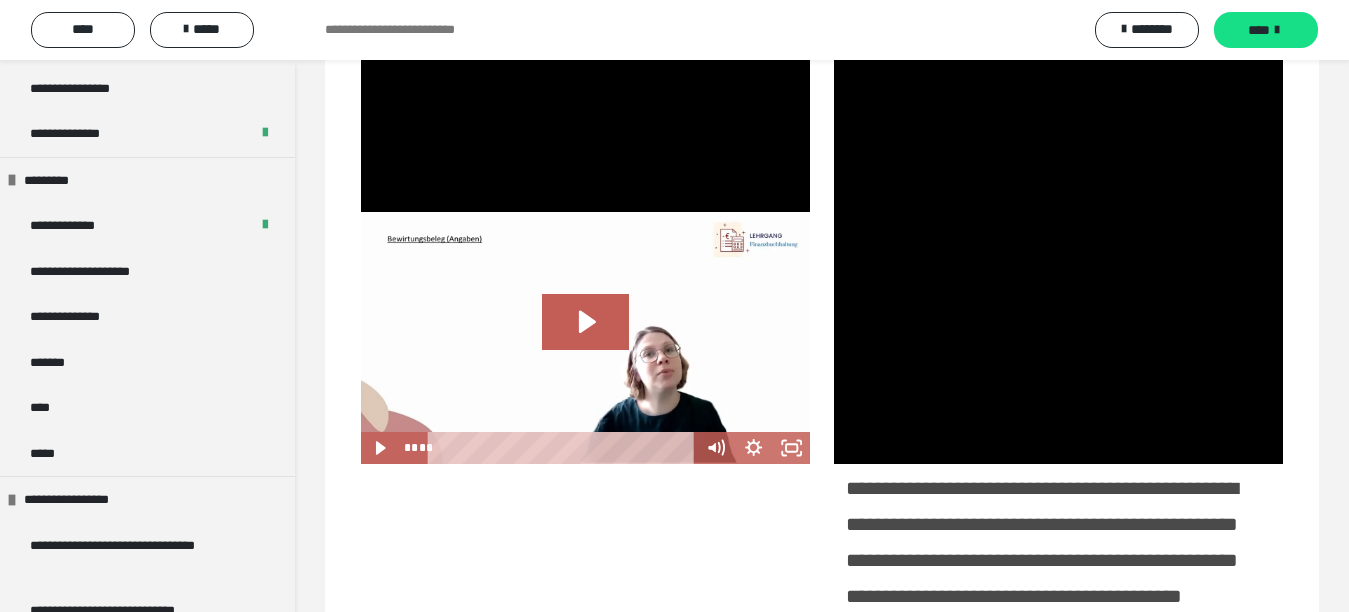 scroll, scrollTop: 1597, scrollLeft: 0, axis: vertical 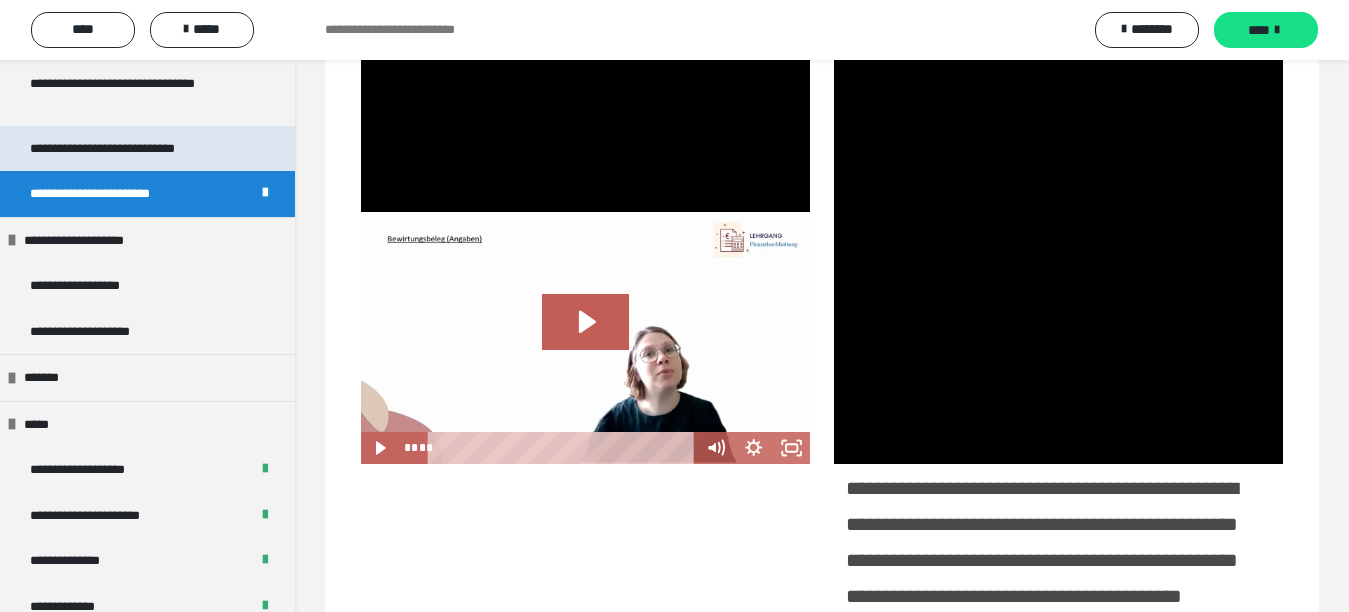 click on "**********" at bounding box center (131, 149) 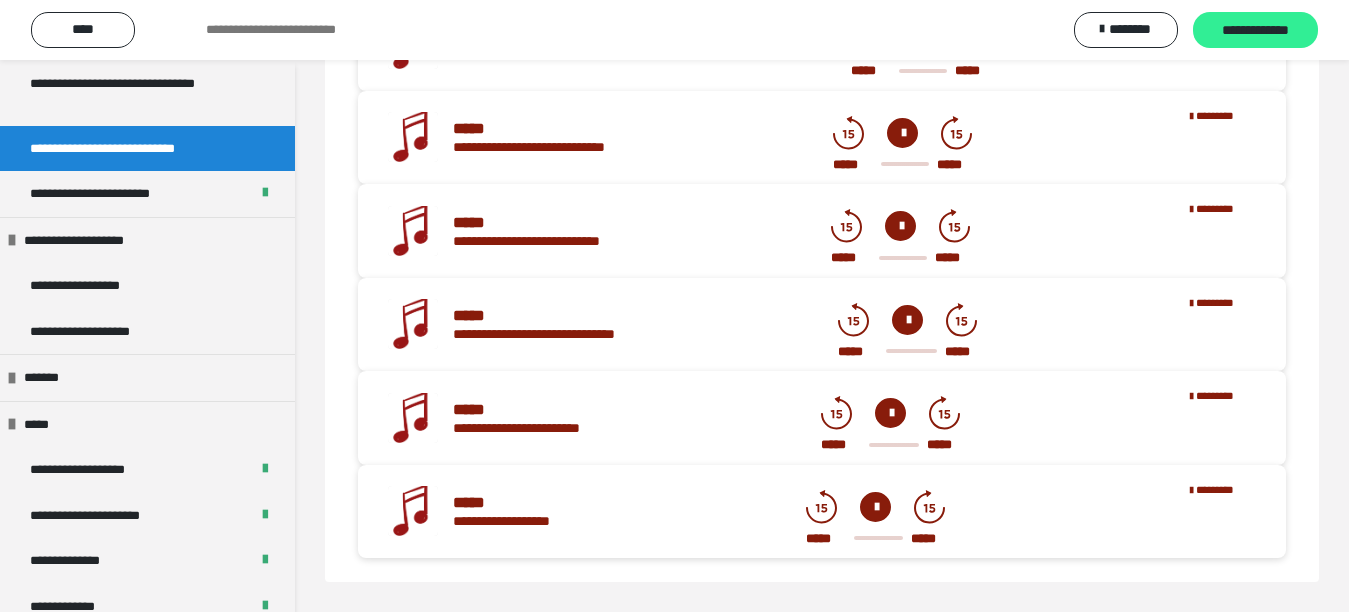 scroll, scrollTop: 435, scrollLeft: 0, axis: vertical 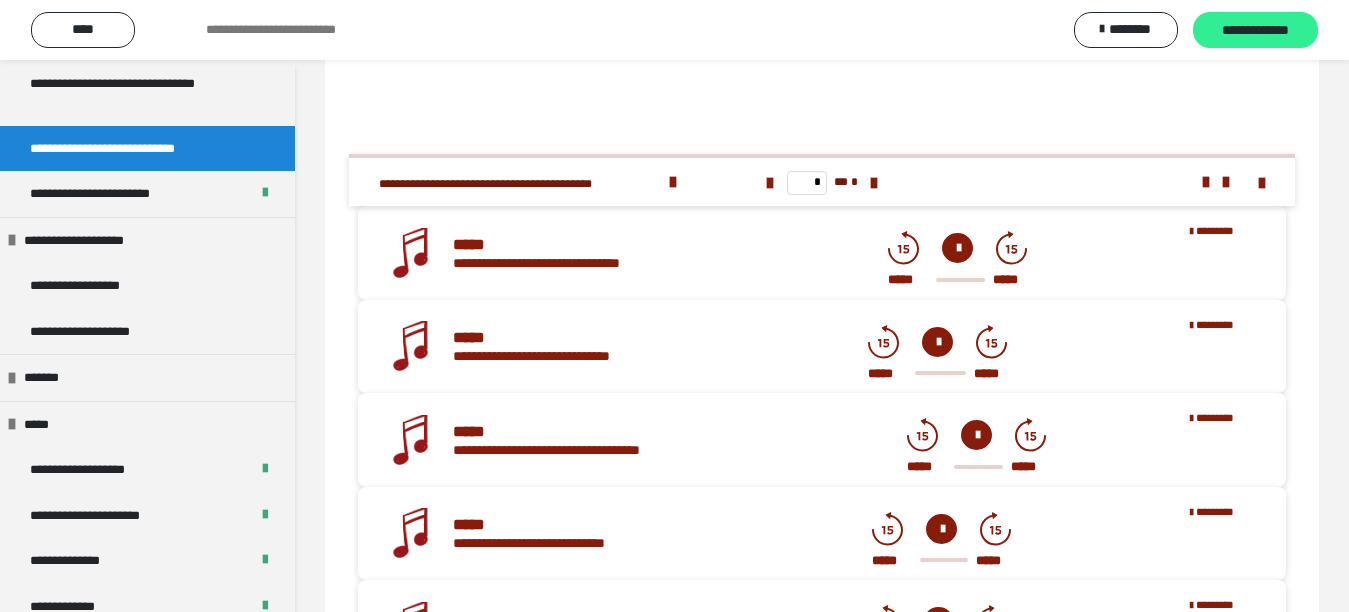 click on "**********" at bounding box center [1255, 30] 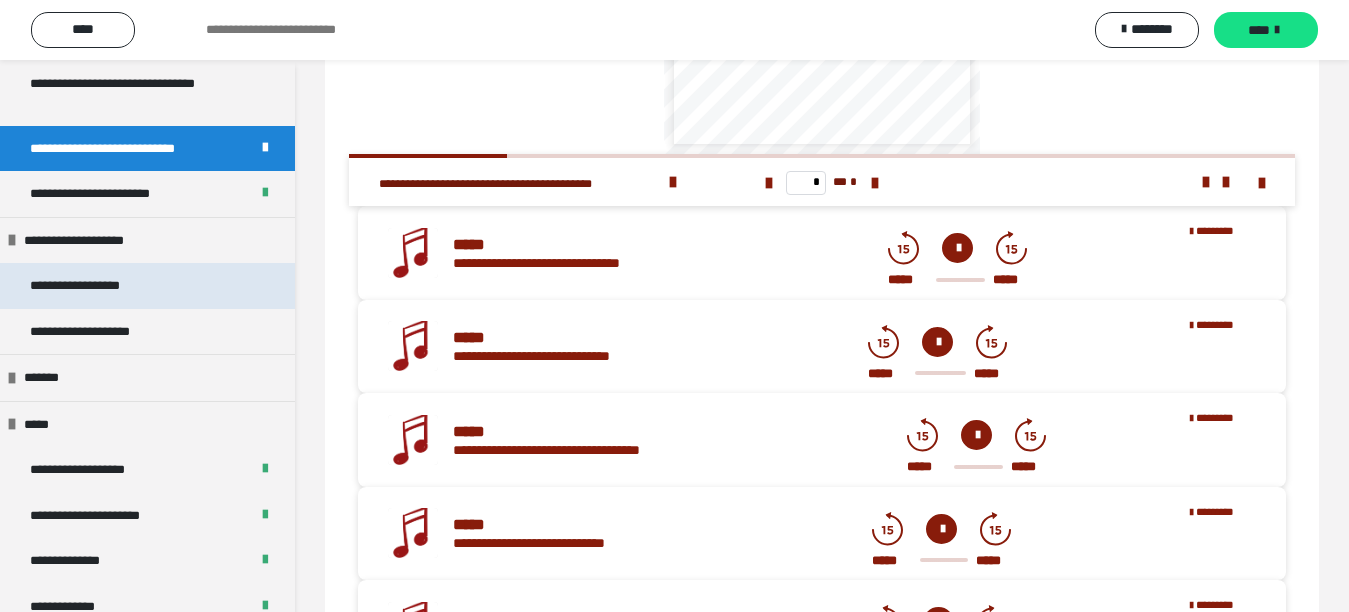 click on "**********" at bounding box center (98, 286) 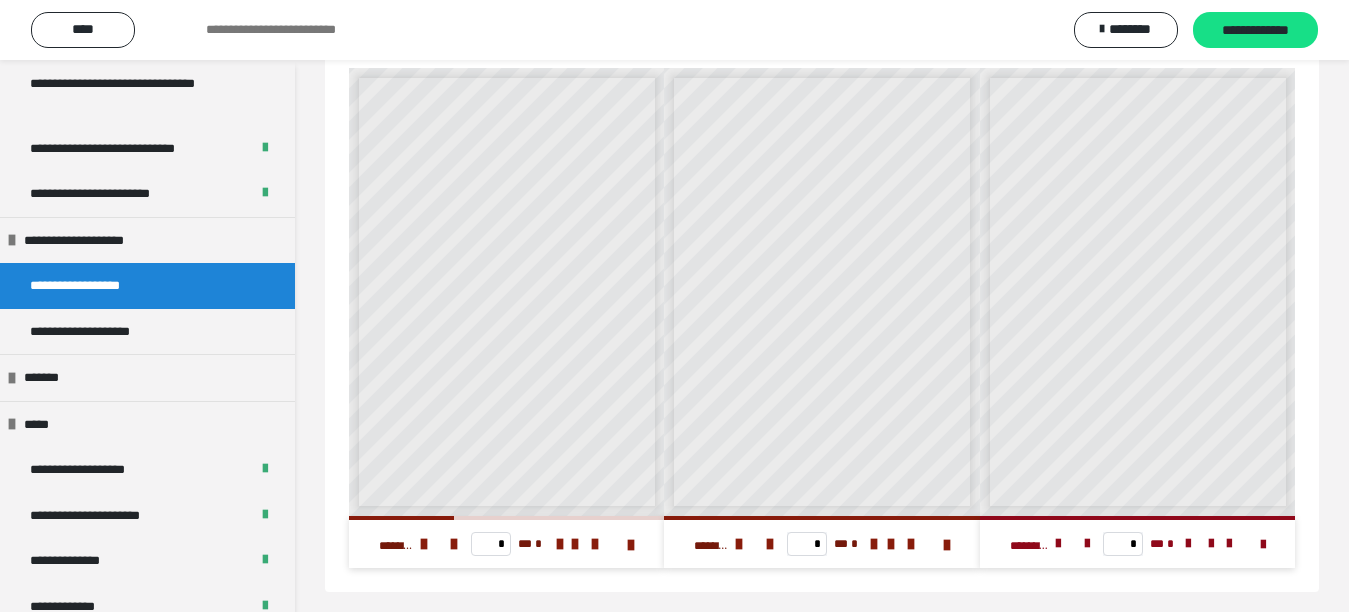 scroll, scrollTop: 547, scrollLeft: 0, axis: vertical 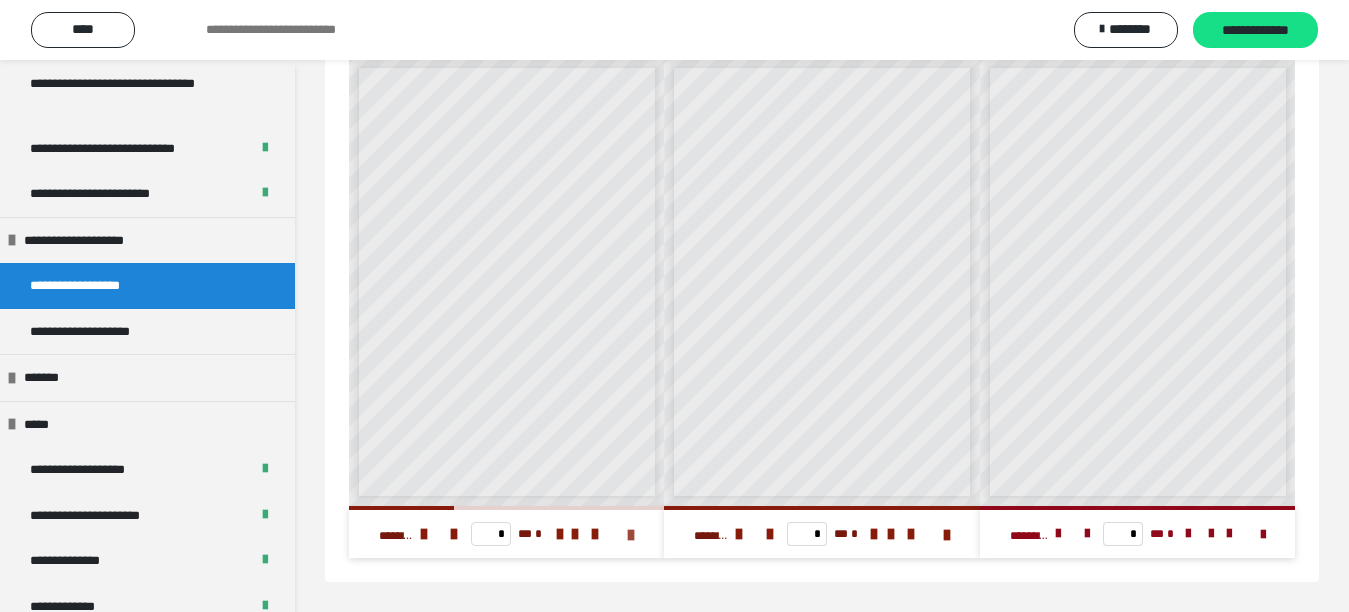click at bounding box center (631, 535) 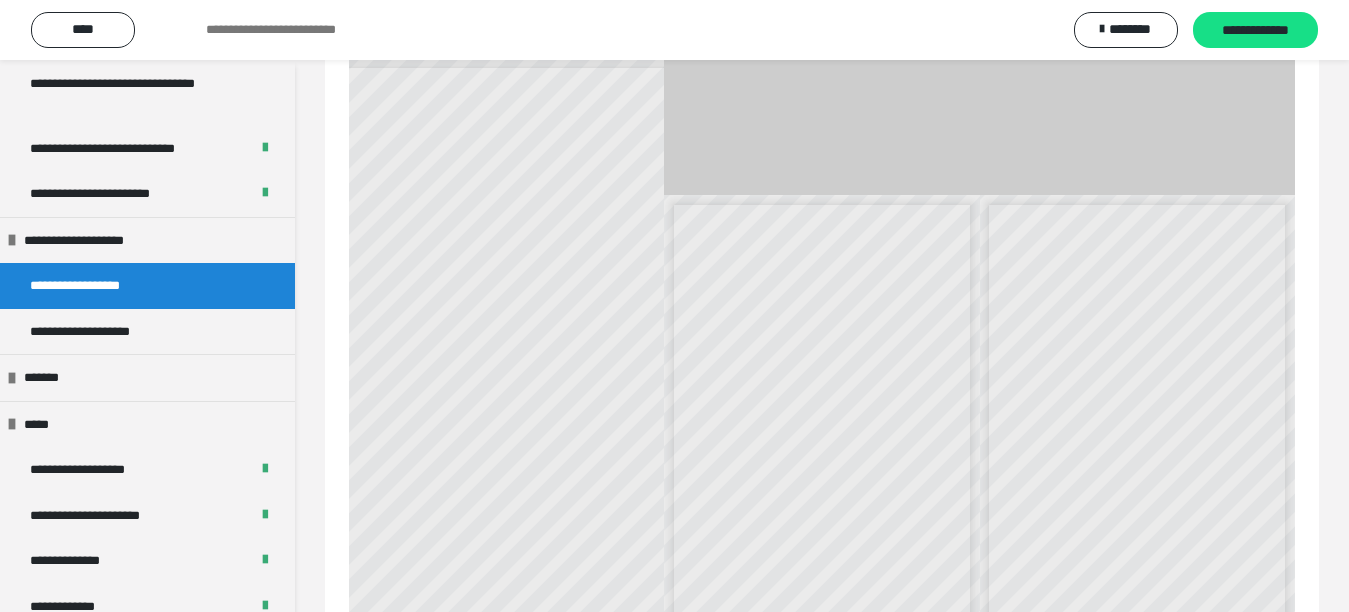 scroll, scrollTop: 438, scrollLeft: 0, axis: vertical 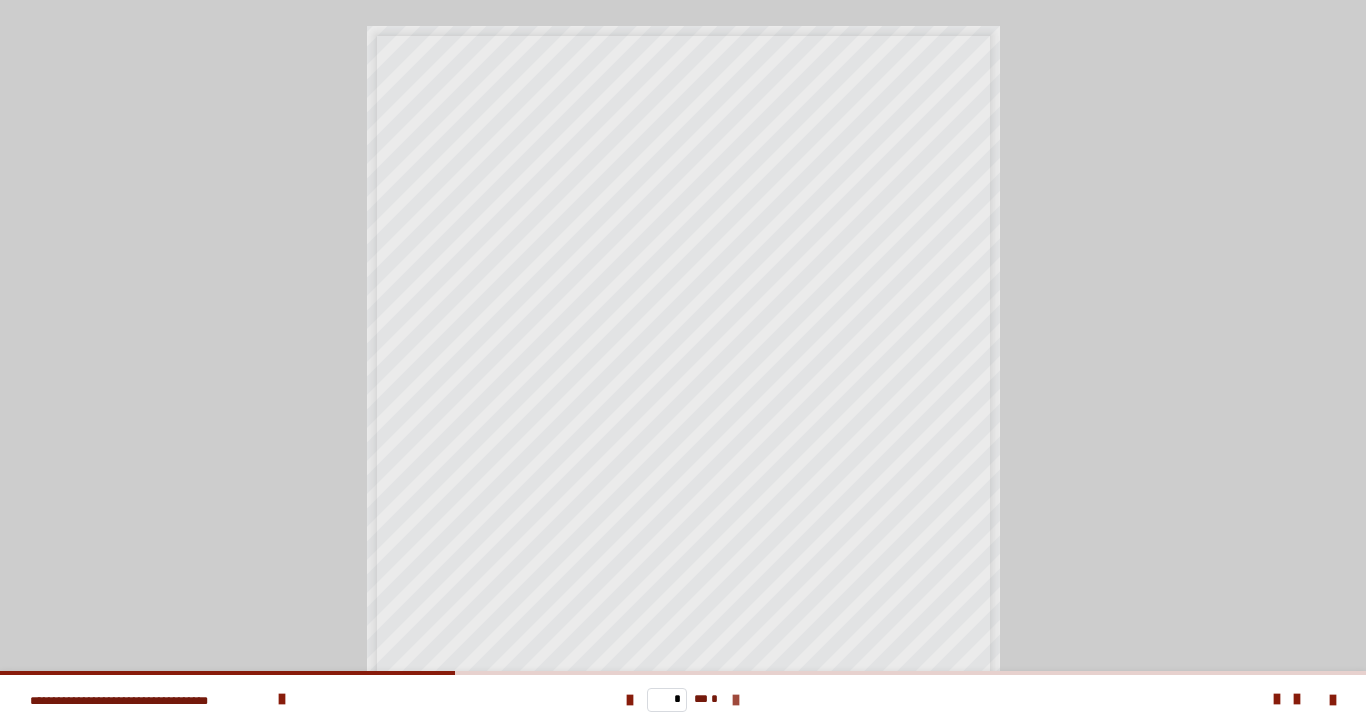 drag, startPoint x: 755, startPoint y: 697, endPoint x: 741, endPoint y: 696, distance: 14.035668 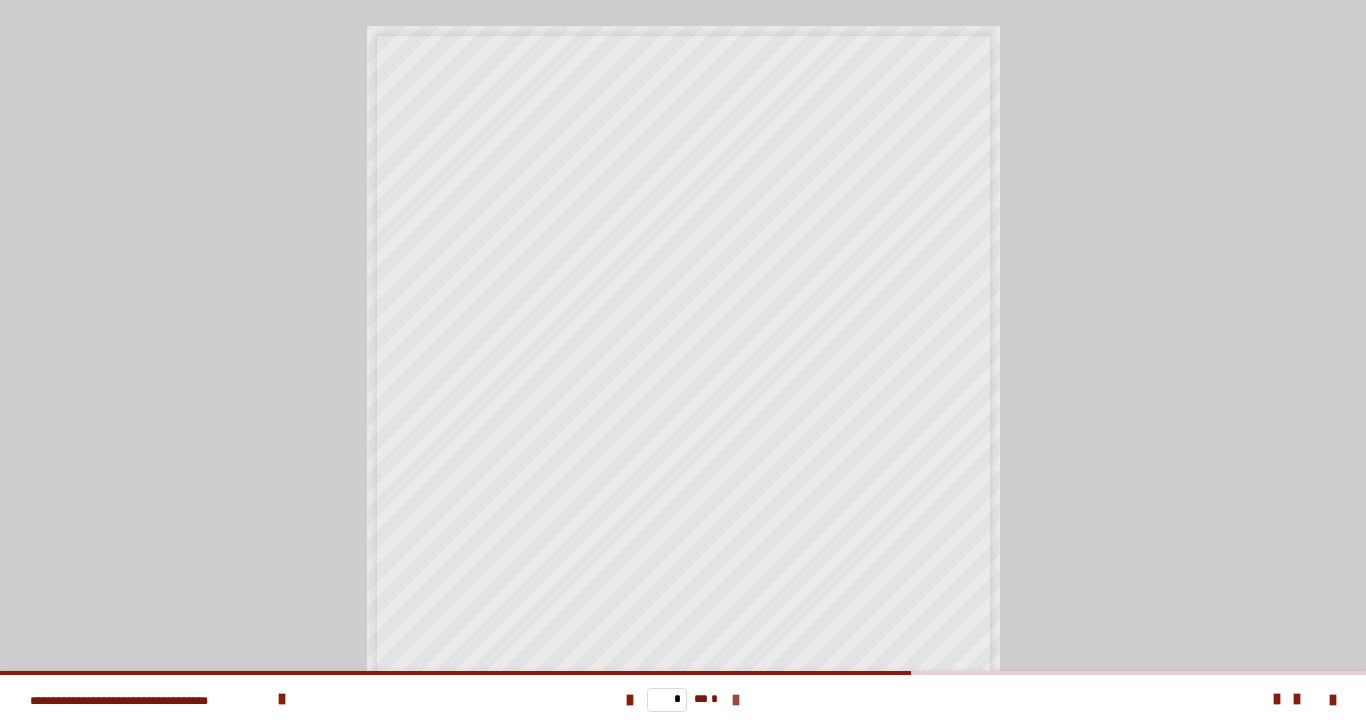 click at bounding box center (736, 700) 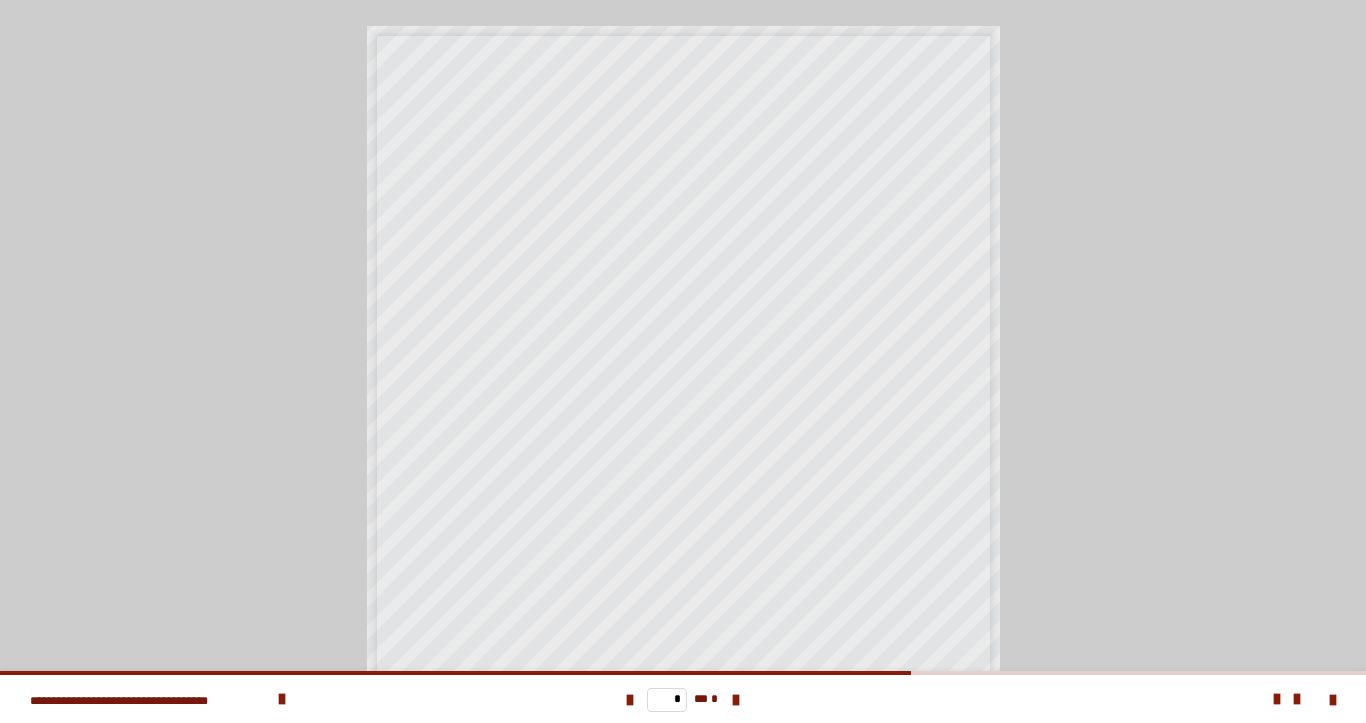 type on "*" 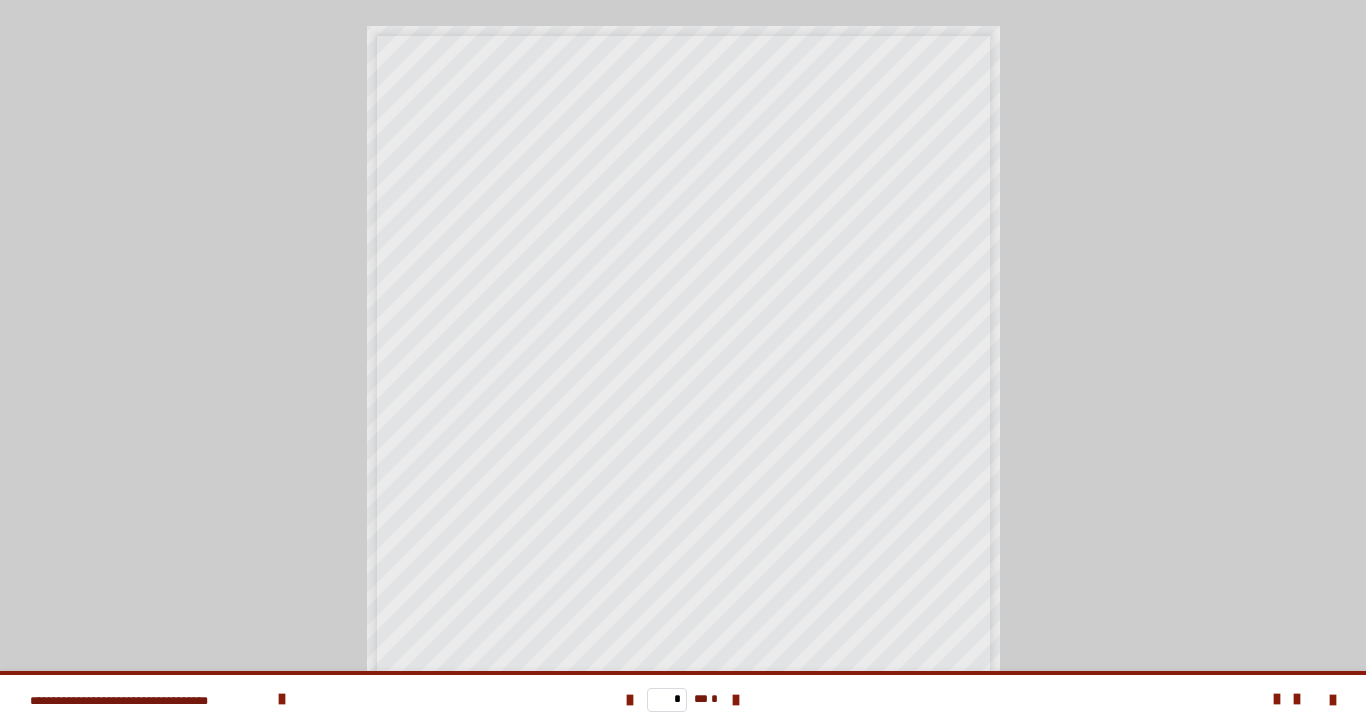 click on "* ** *" at bounding box center (683, 699) 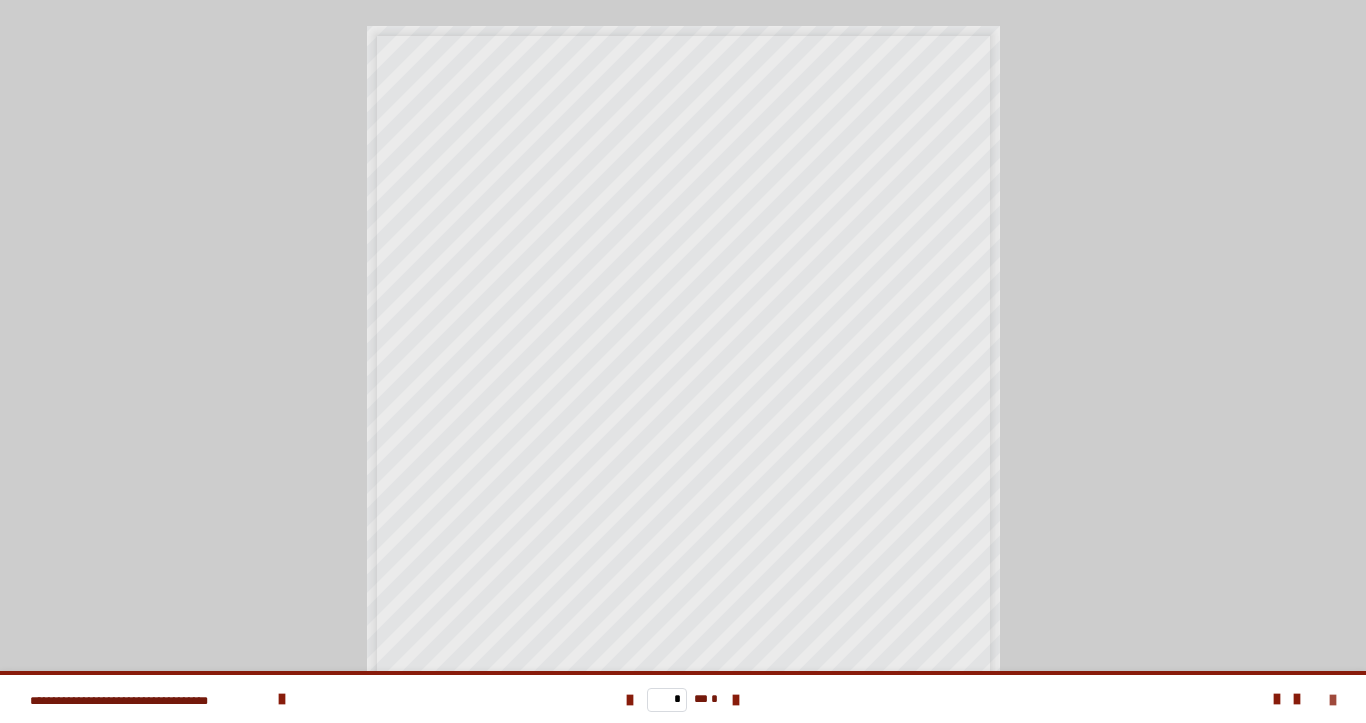 click at bounding box center [1333, 700] 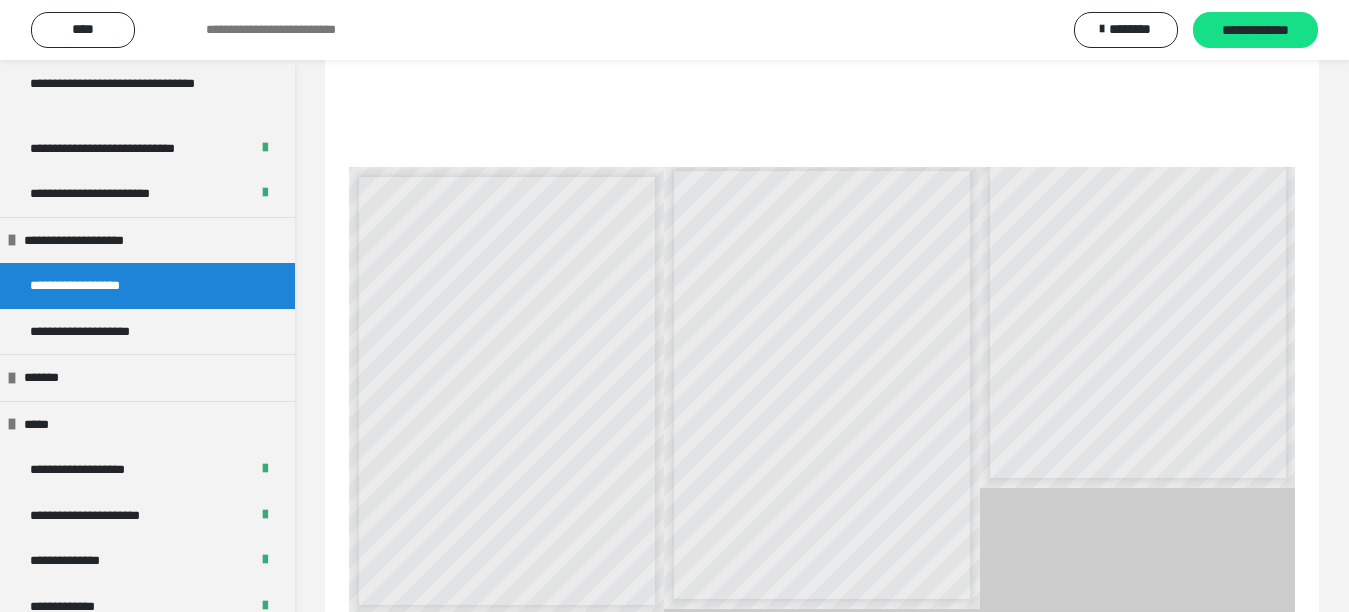 scroll, scrollTop: 126, scrollLeft: 0, axis: vertical 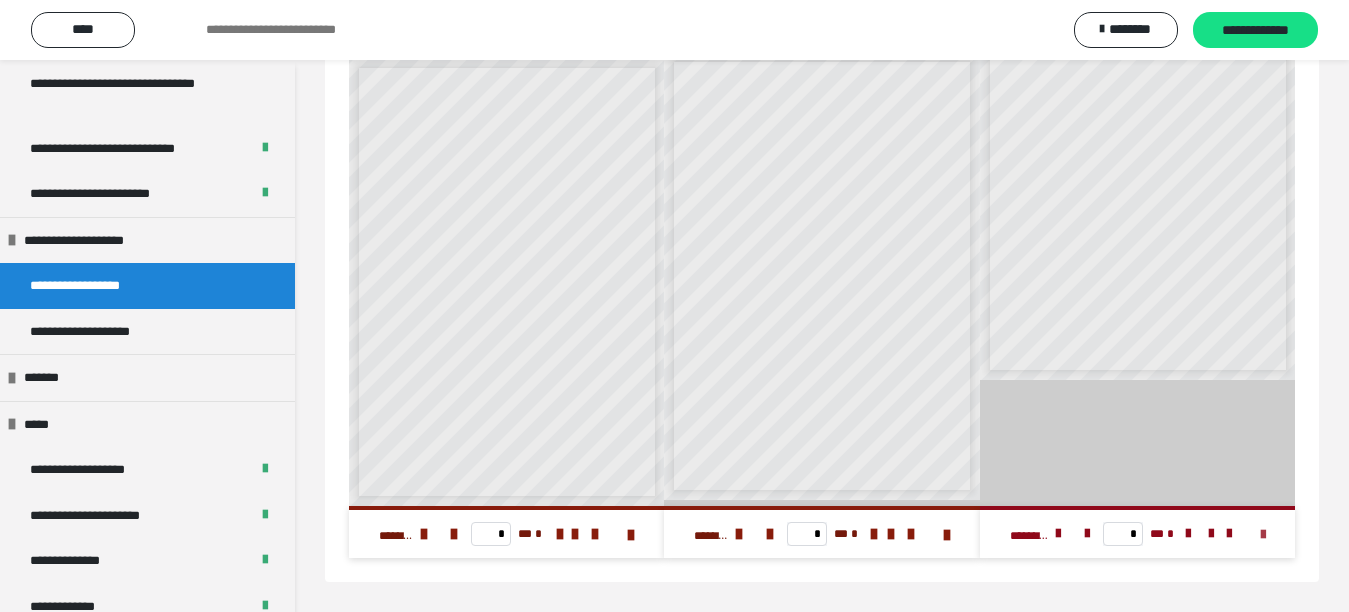 click at bounding box center [1263, 535] 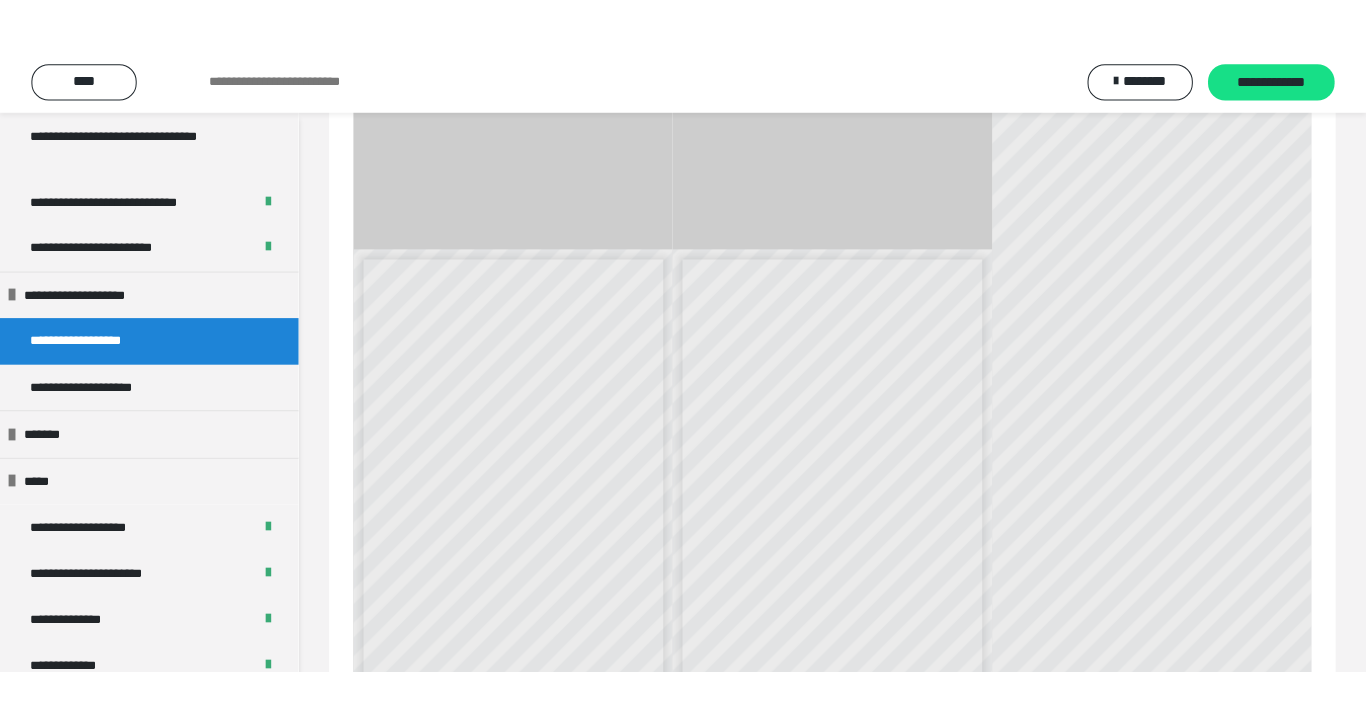 scroll, scrollTop: 438, scrollLeft: 0, axis: vertical 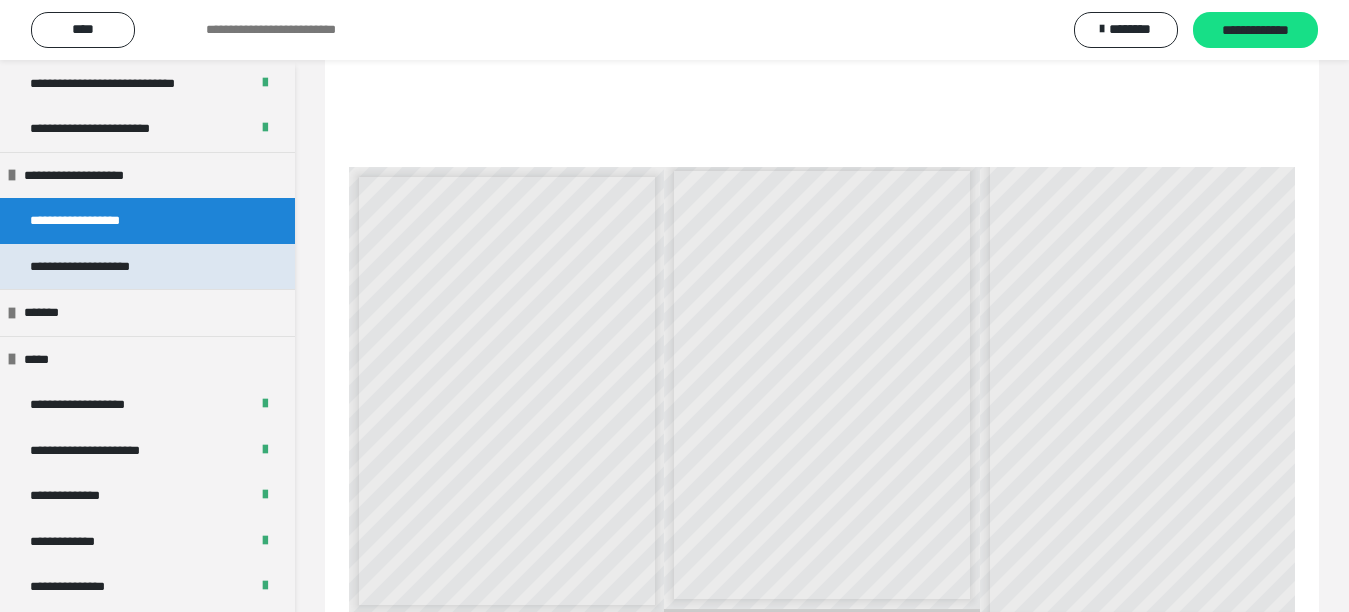 click on "**********" at bounding box center [147, 267] 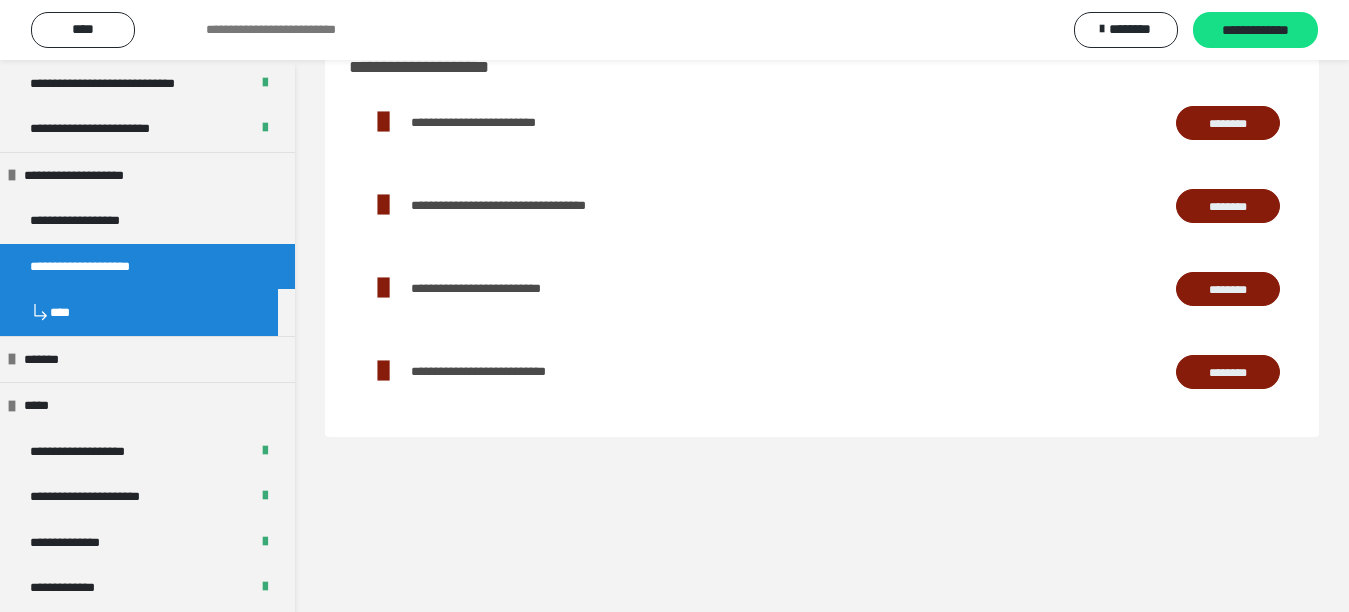scroll, scrollTop: 60, scrollLeft: 0, axis: vertical 